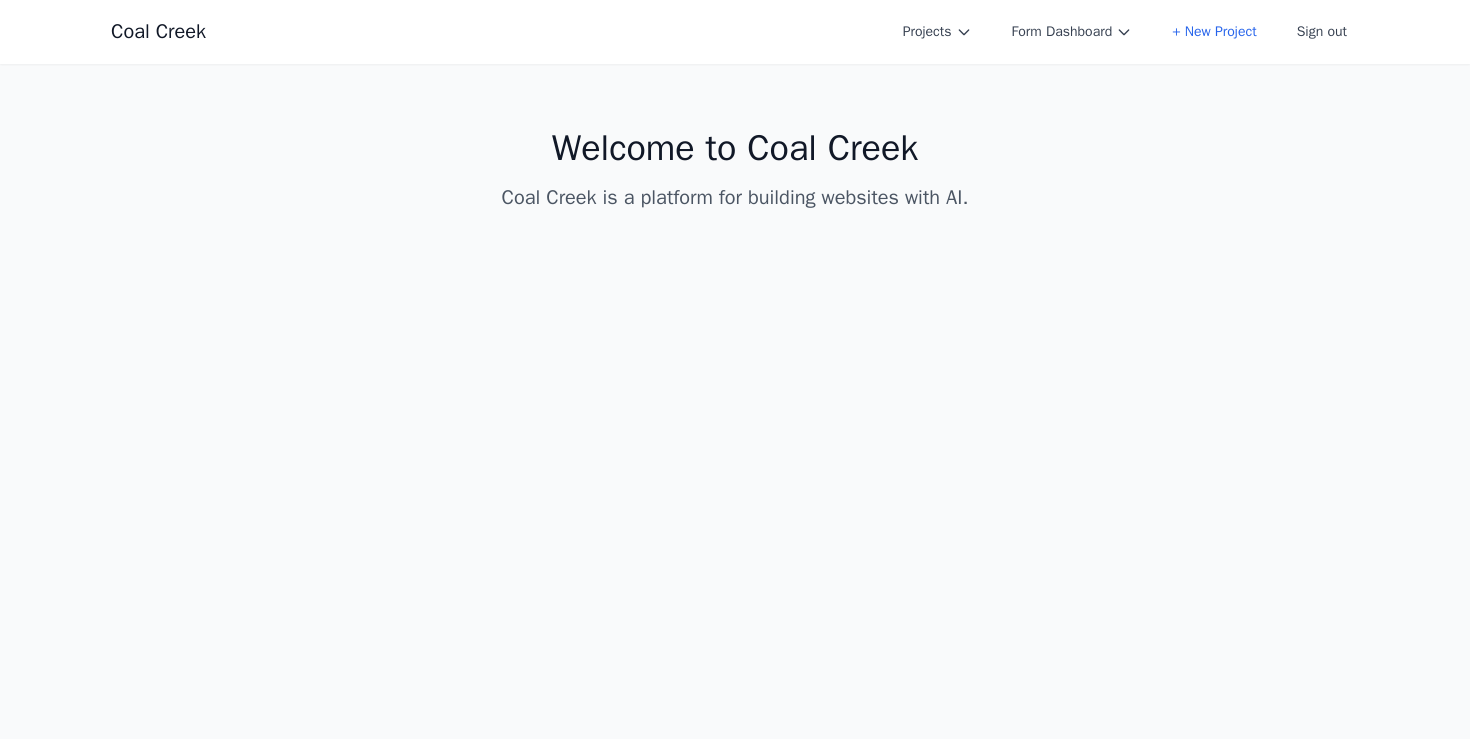 scroll, scrollTop: 0, scrollLeft: 0, axis: both 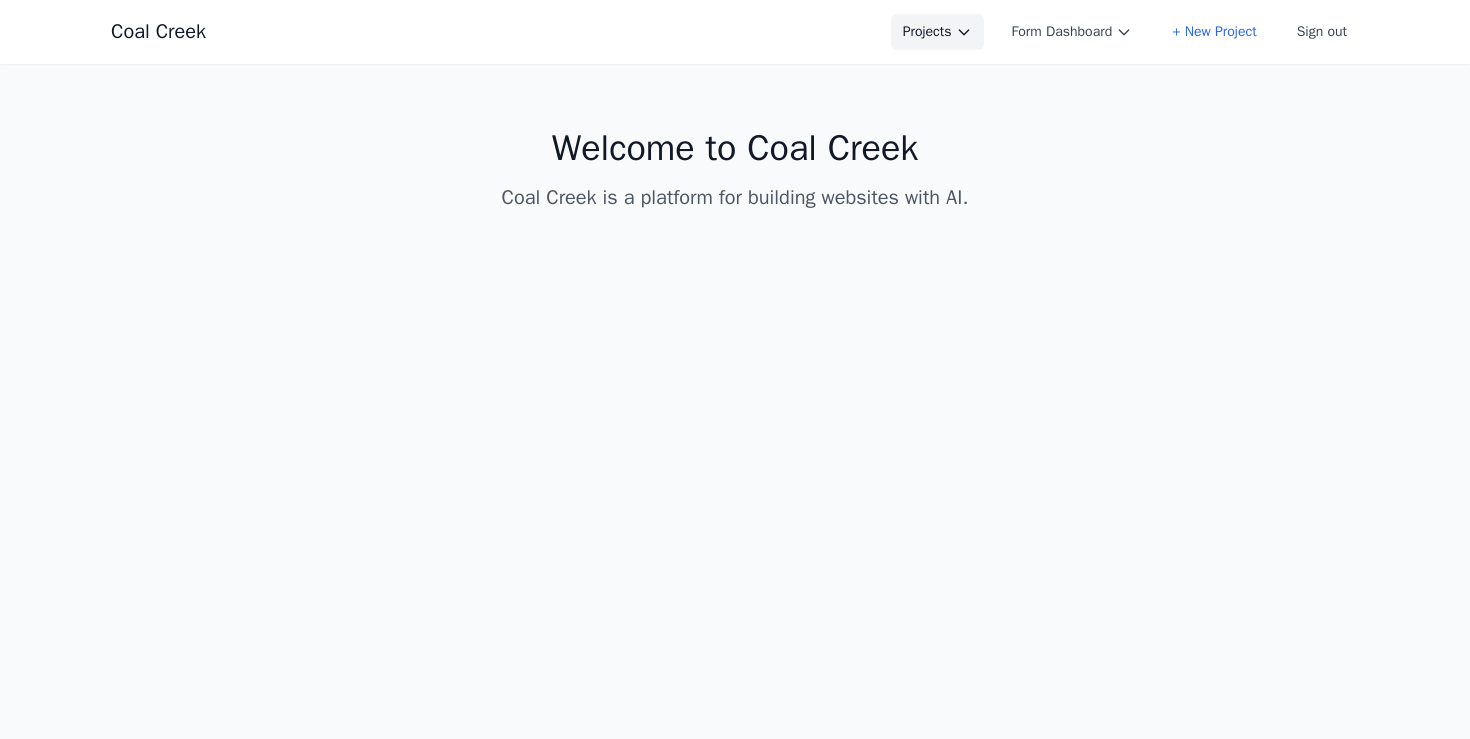 click on "Projects" at bounding box center (937, 32) 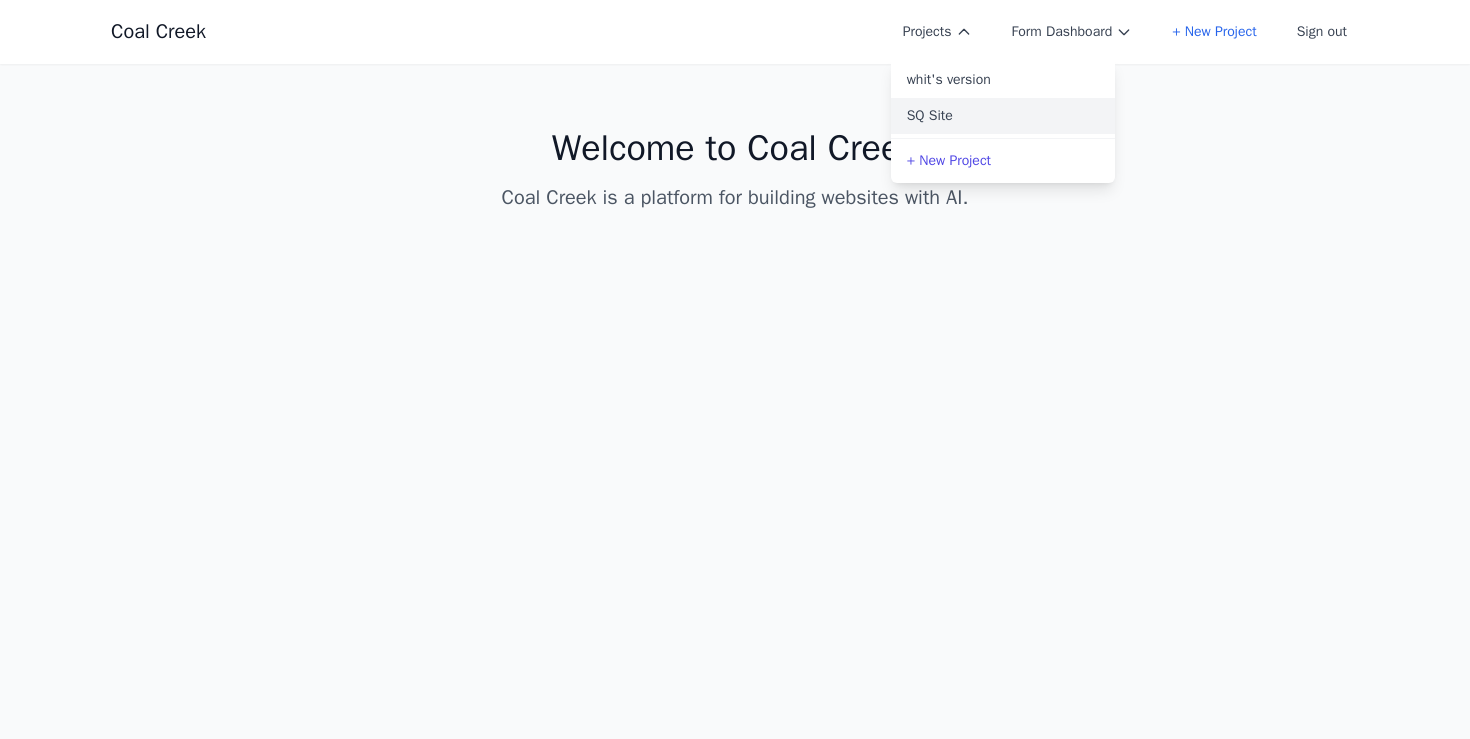 click on "SQ Site" at bounding box center (1003, 116) 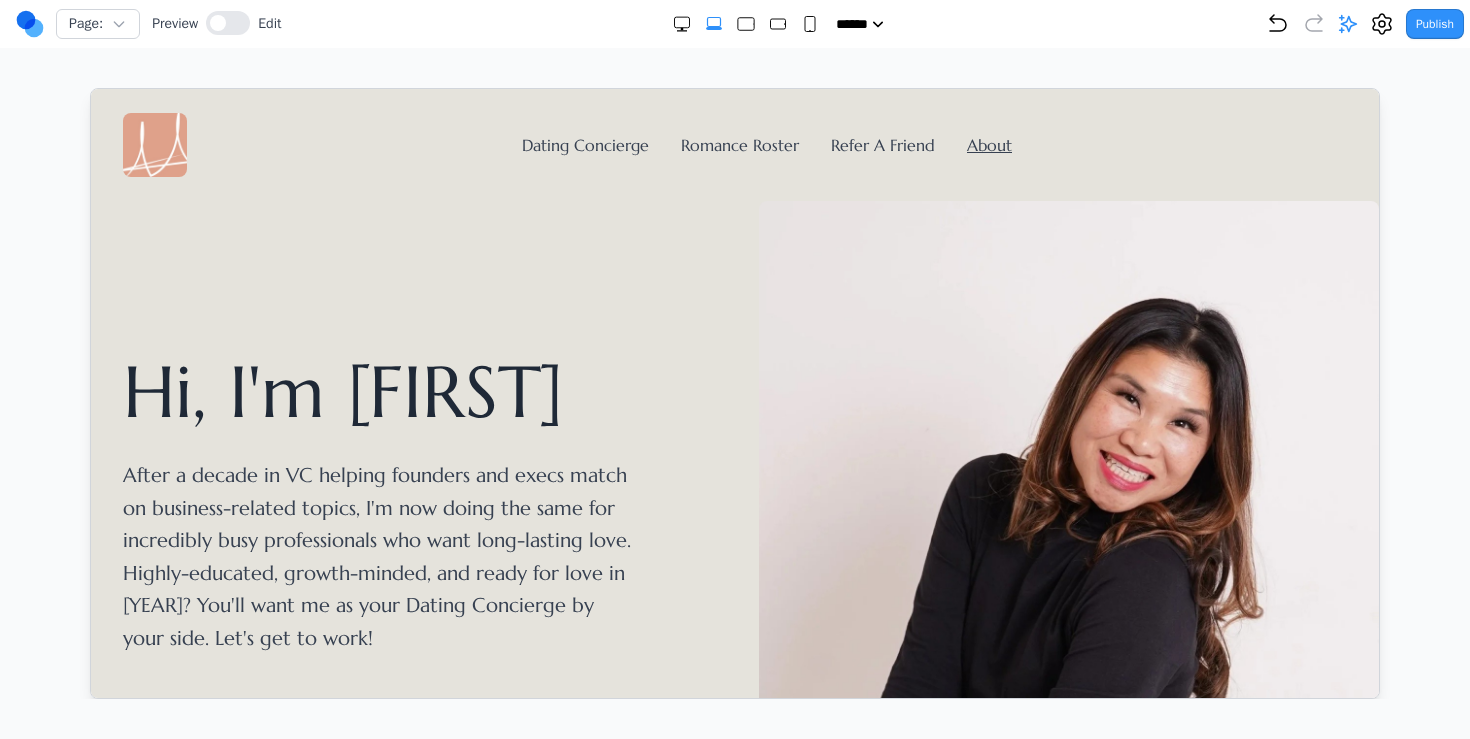 scroll, scrollTop: 0, scrollLeft: 0, axis: both 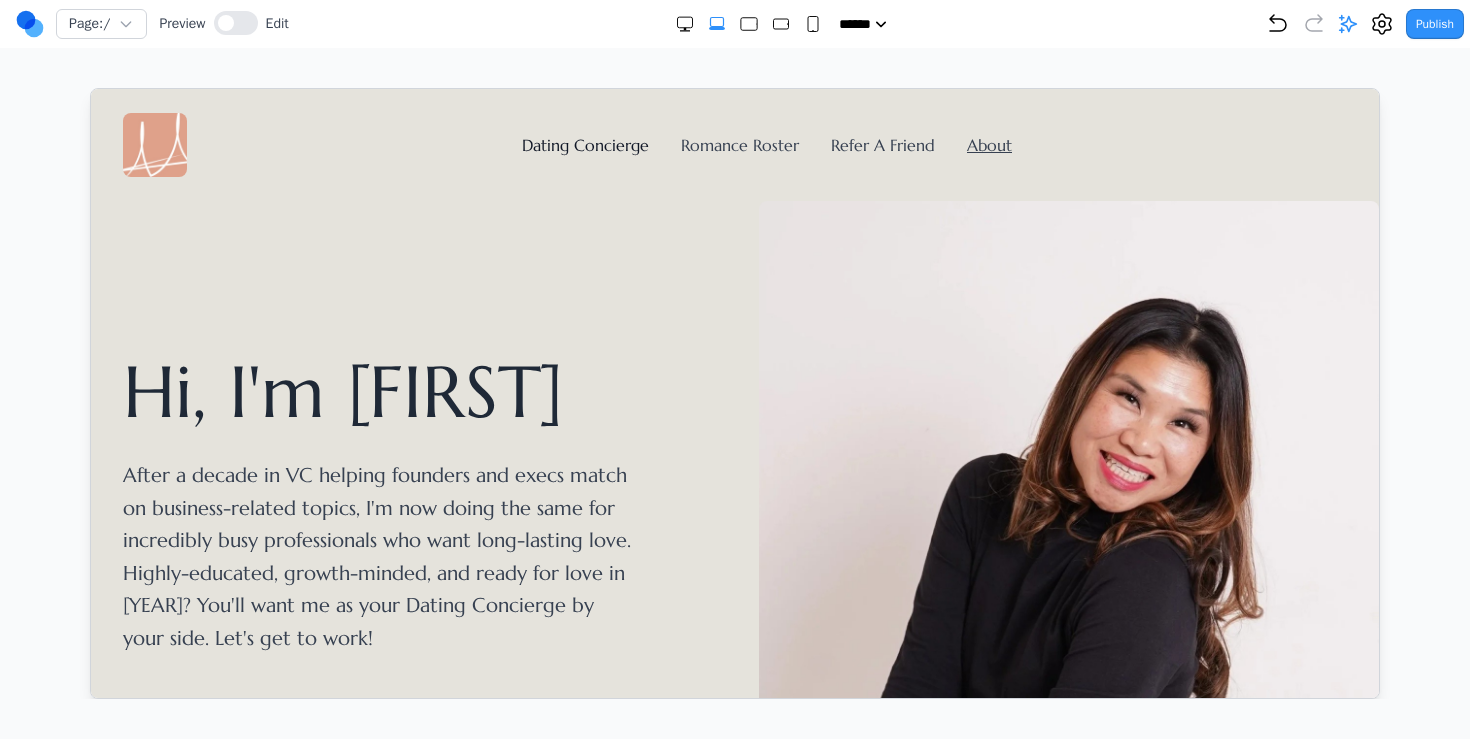 click on "Dating Concierge" at bounding box center [584, 144] 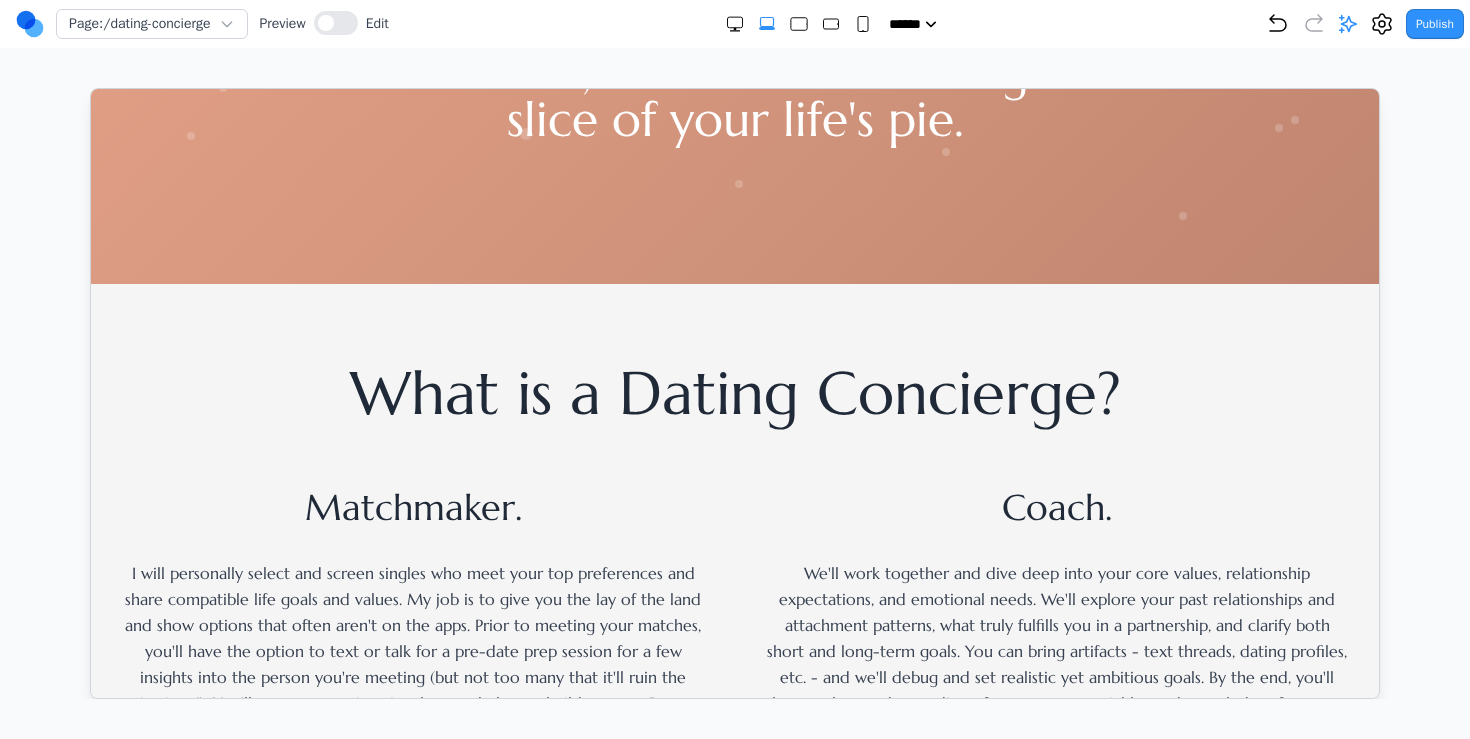 scroll, scrollTop: 0, scrollLeft: 0, axis: both 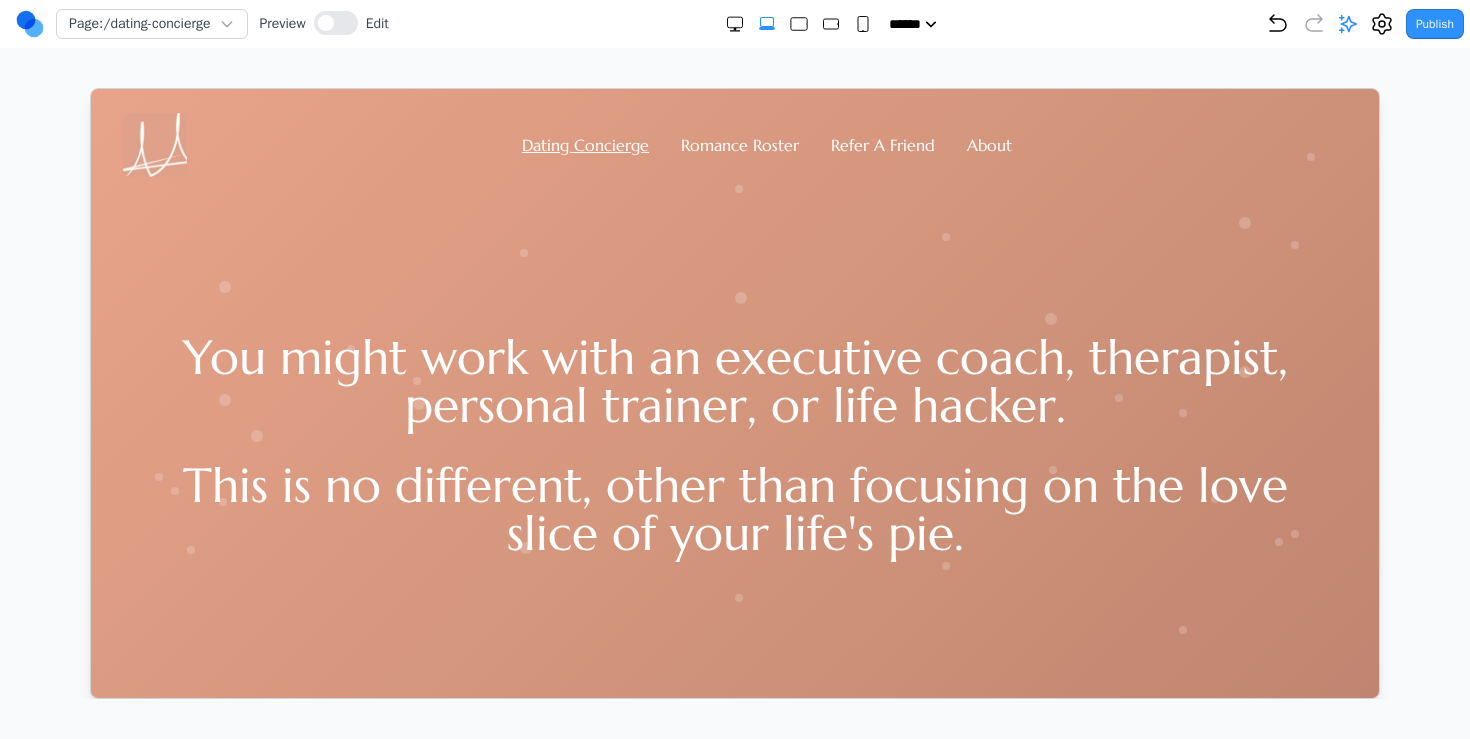 click on "Page:  /dating-concierge Preview Edit" at bounding box center (202, 24) 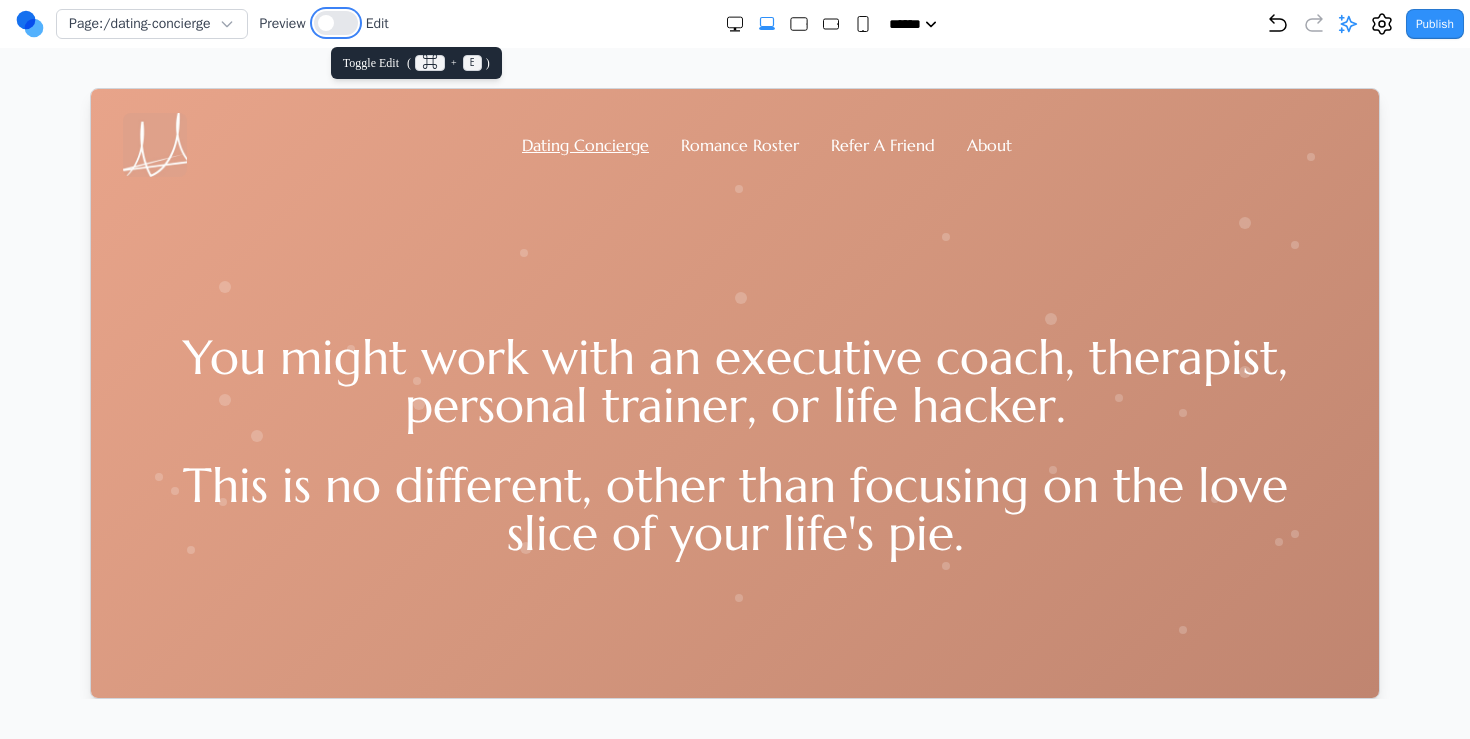 click at bounding box center [336, 23] 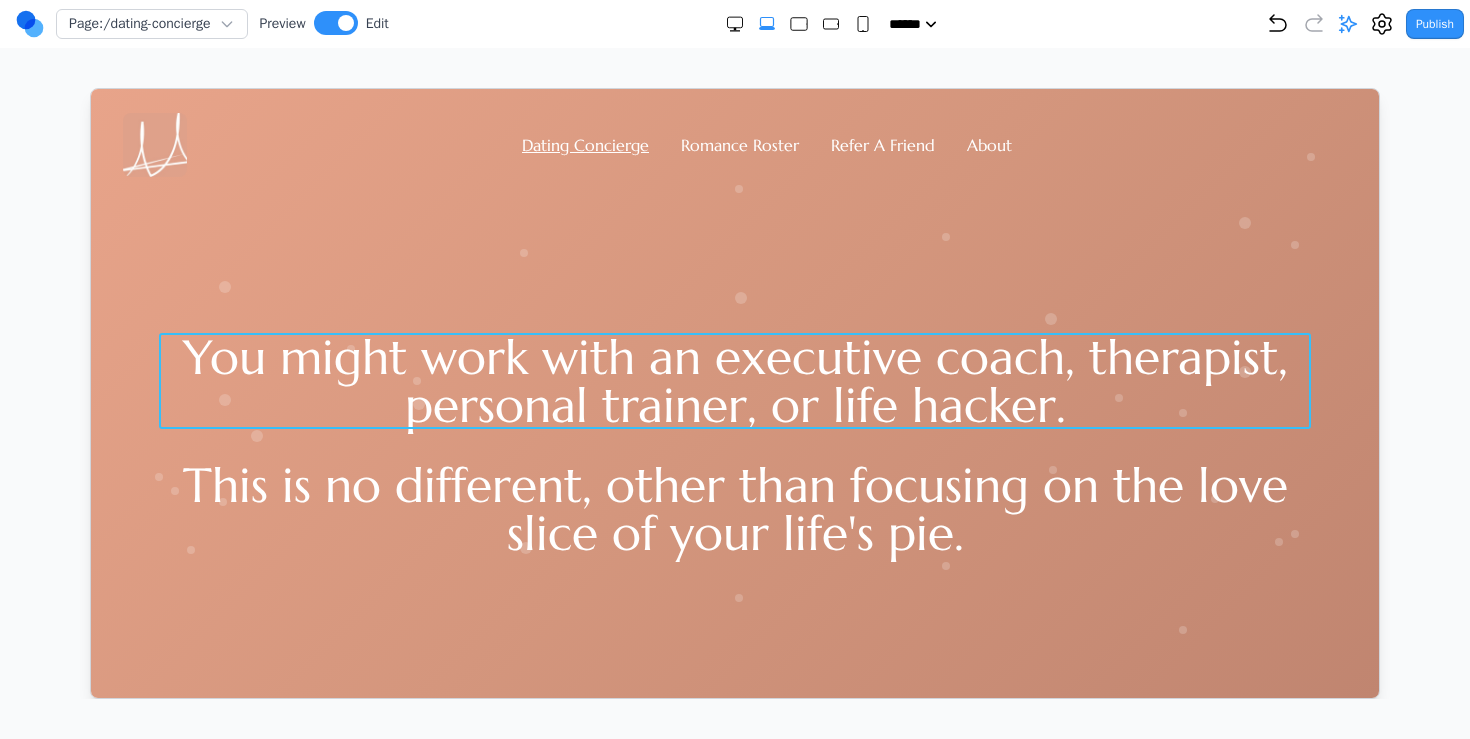 click on "You might work with an executive coach, therapist, personal trainer, or life hacker." at bounding box center (734, 380) 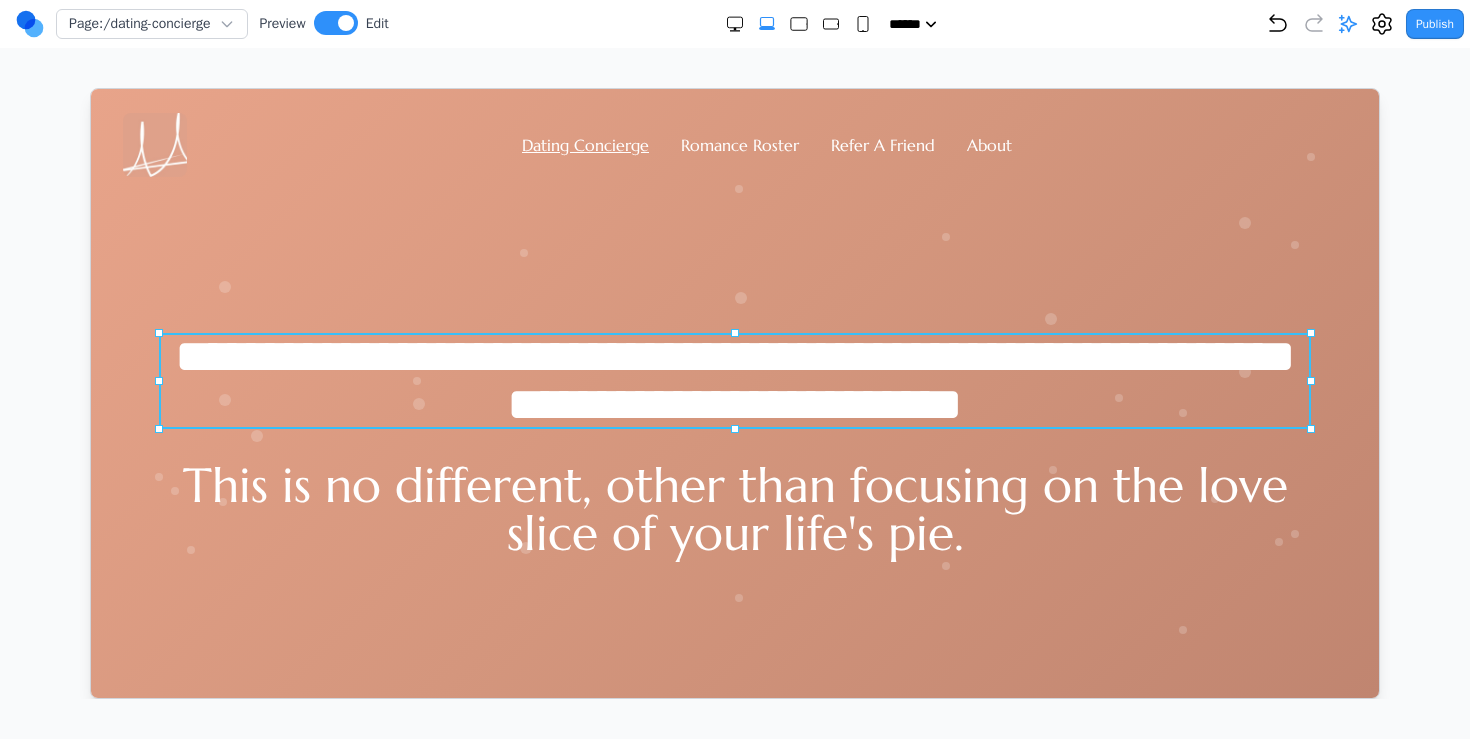 click on "**********" at bounding box center [734, 380] 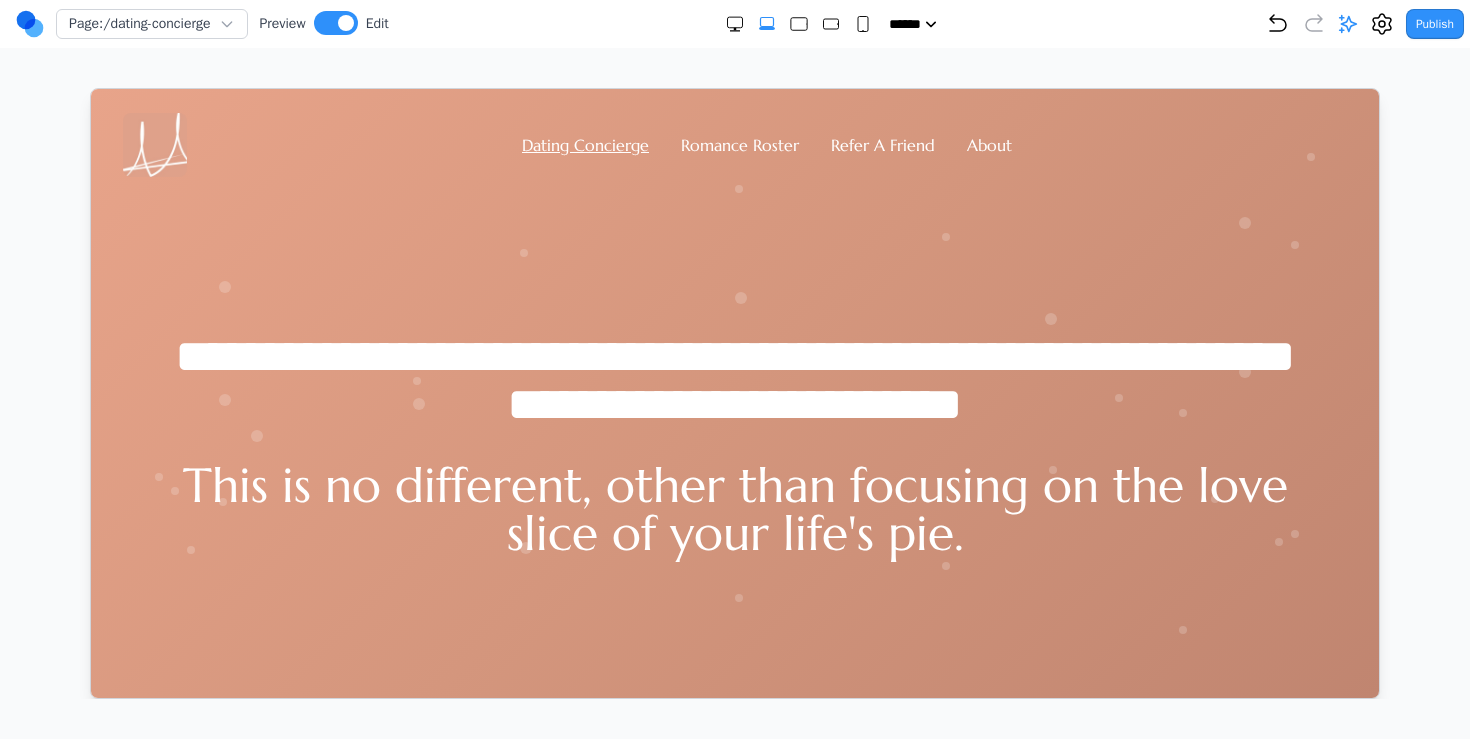 click on "Dating Concierge Romance Roster Refer A Friend About" at bounding box center [734, 144] 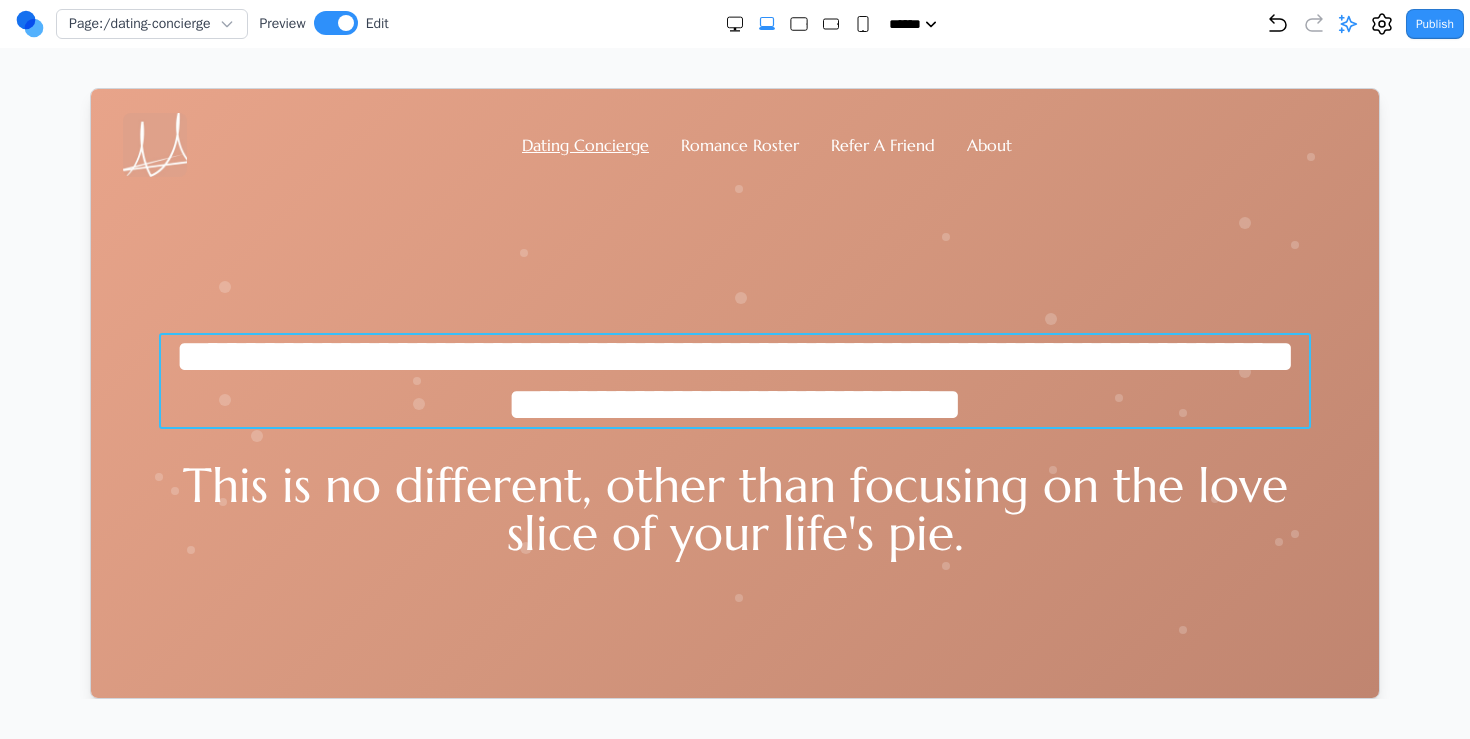 click on "**********" at bounding box center [734, 380] 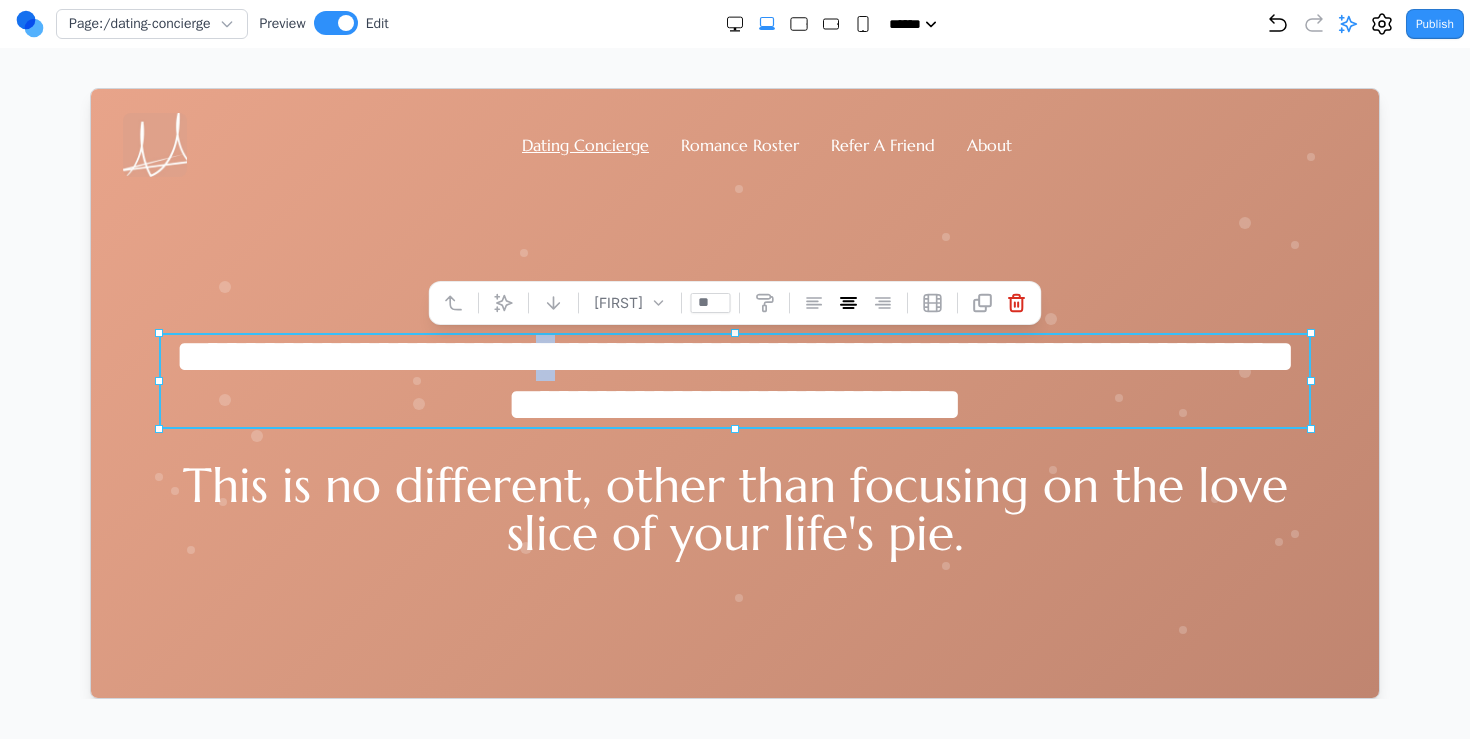 click on "**********" at bounding box center [734, 380] 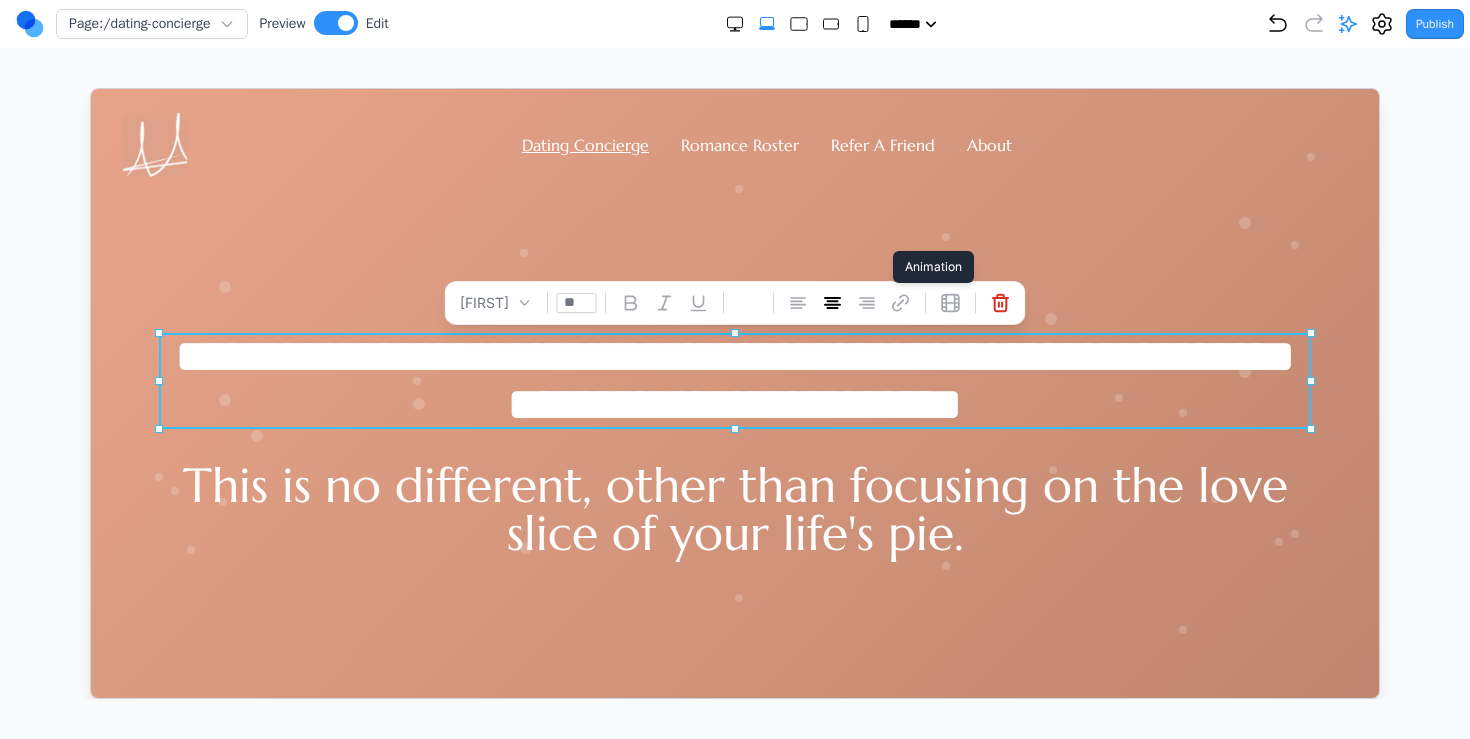 click at bounding box center [950, 302] 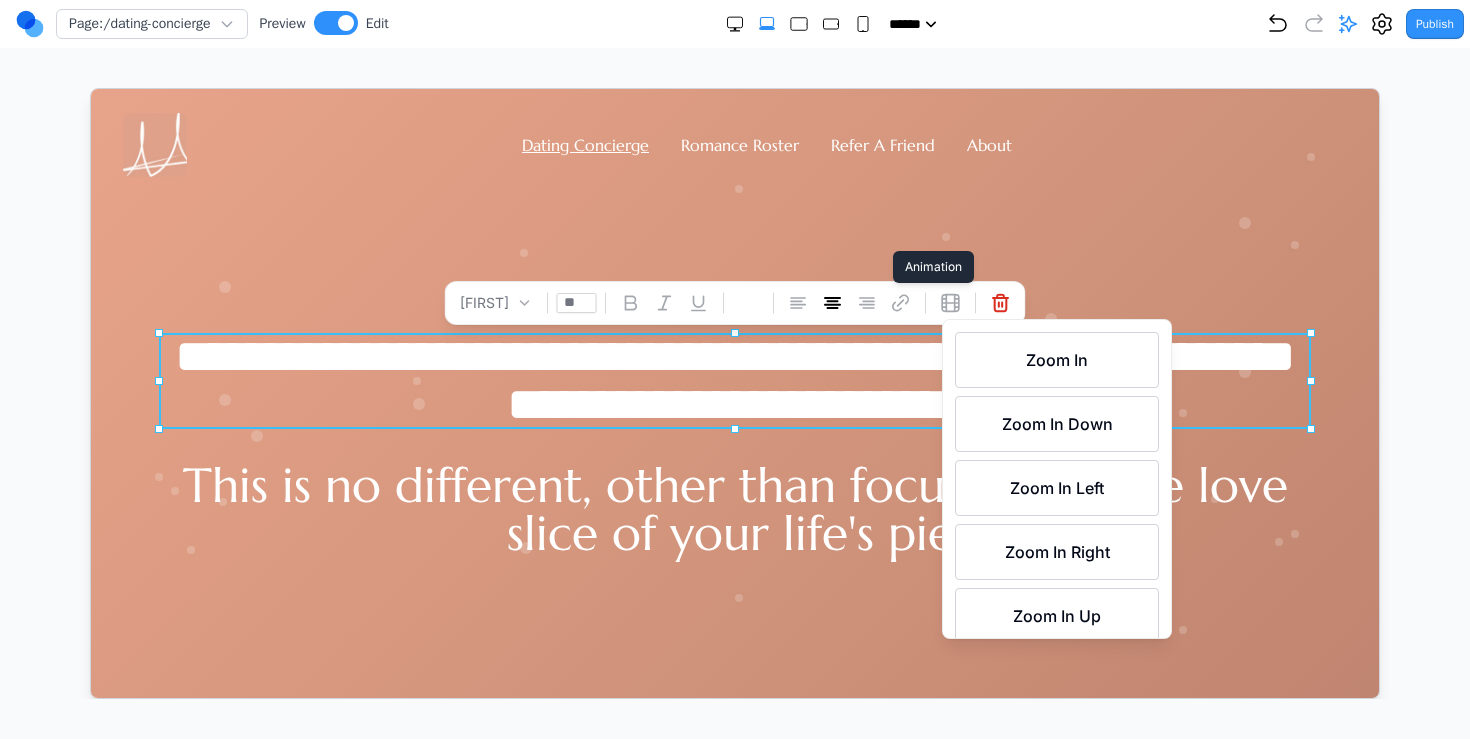 click on "Zoom In" at bounding box center (1056, 359) 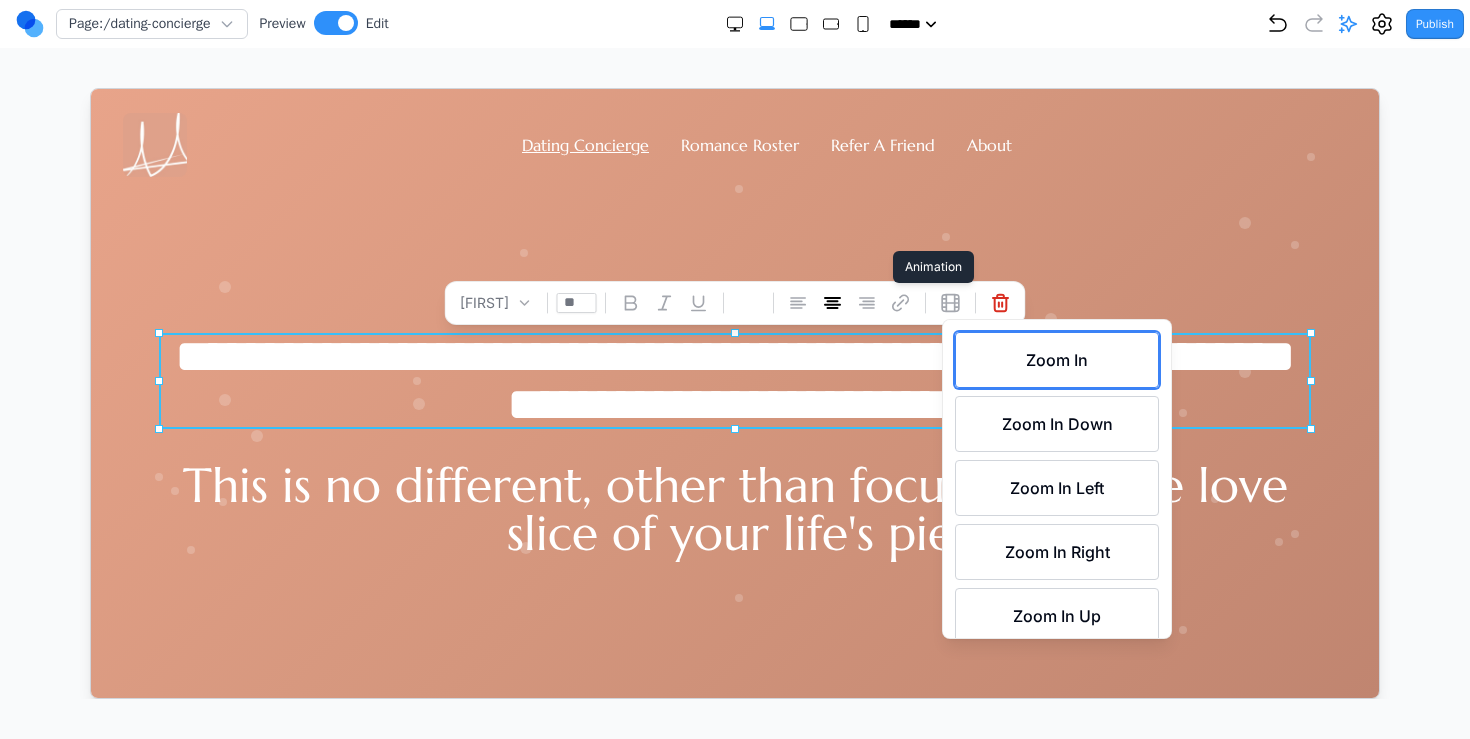 click on "Zoom In Down" at bounding box center (1056, 423) 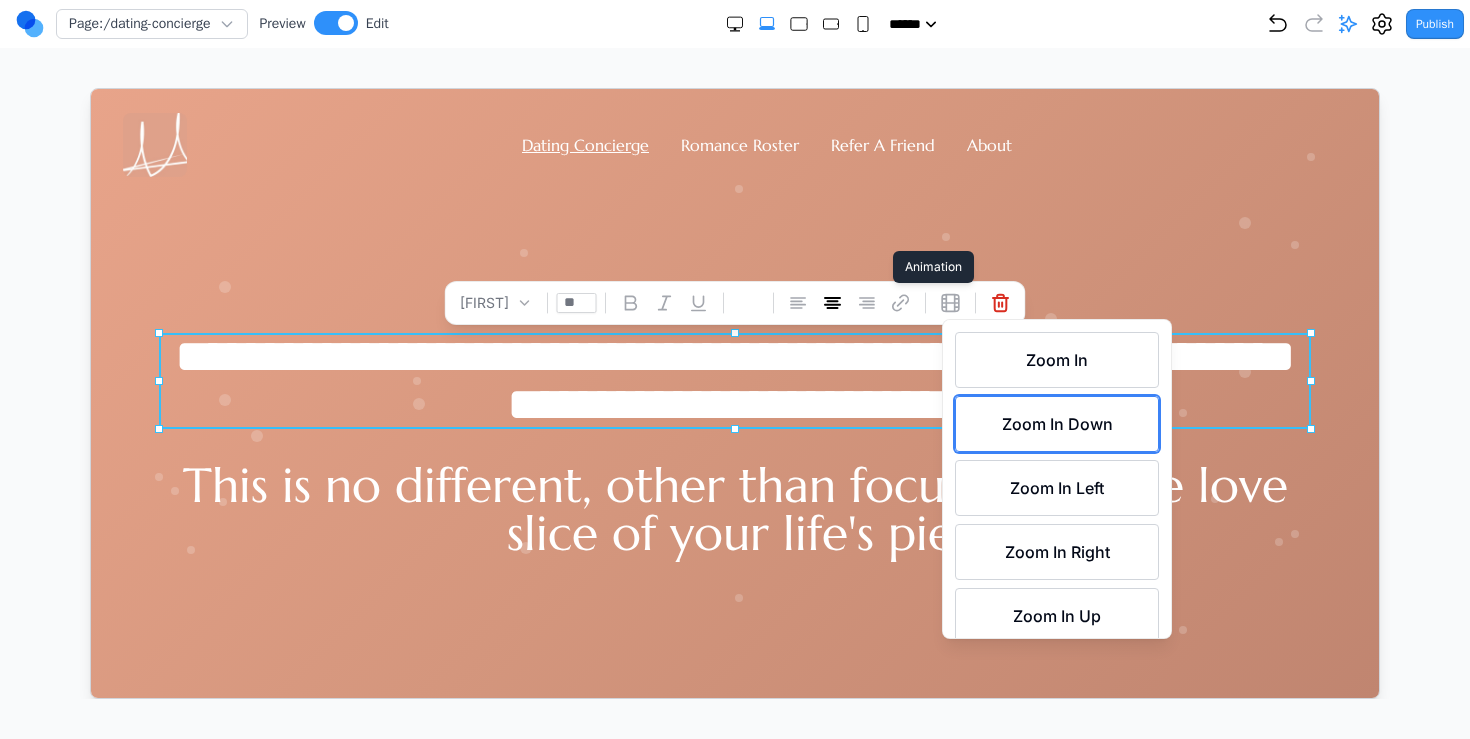 click on "Zoom In Left" at bounding box center [1056, 487] 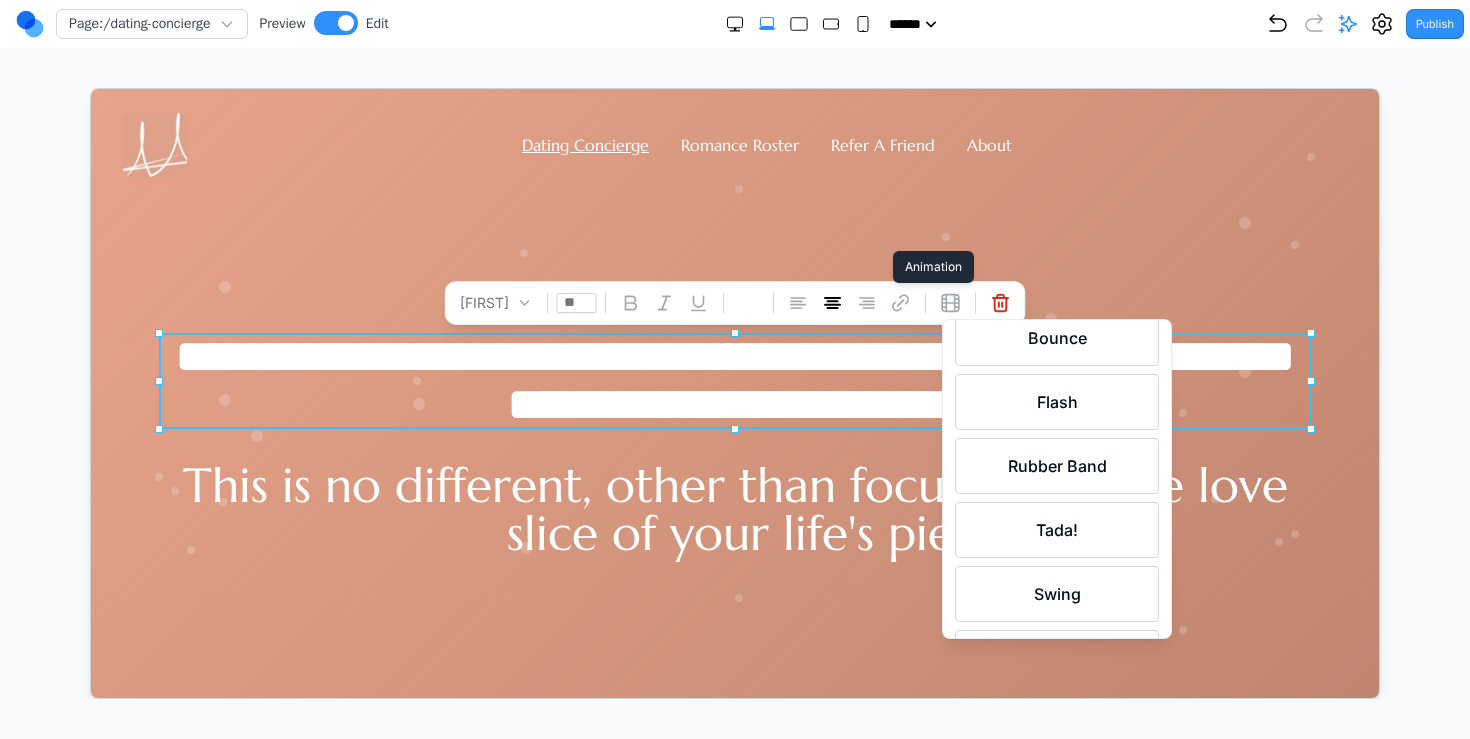 scroll, scrollTop: 671, scrollLeft: 0, axis: vertical 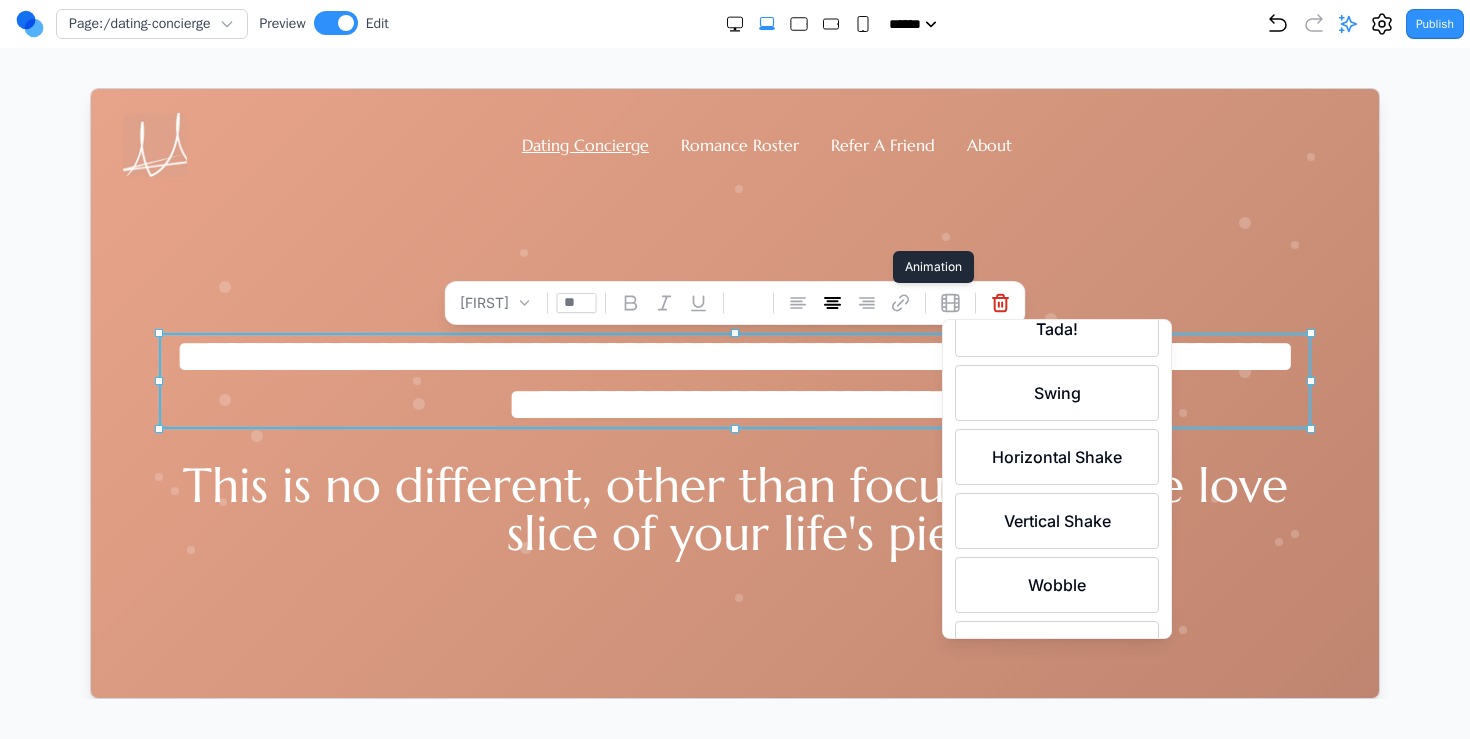click on "Horizontal Shake" at bounding box center (1056, 456) 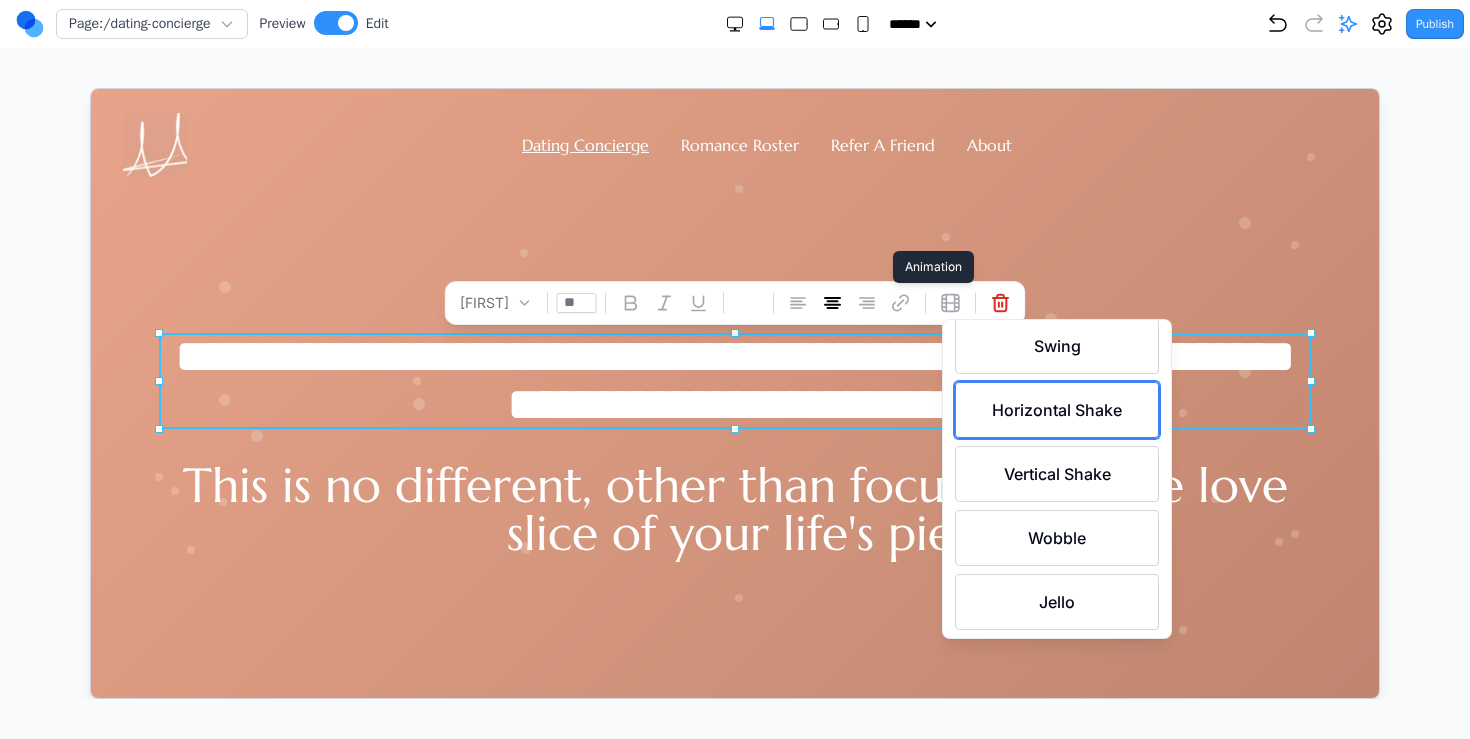 scroll, scrollTop: 786, scrollLeft: 0, axis: vertical 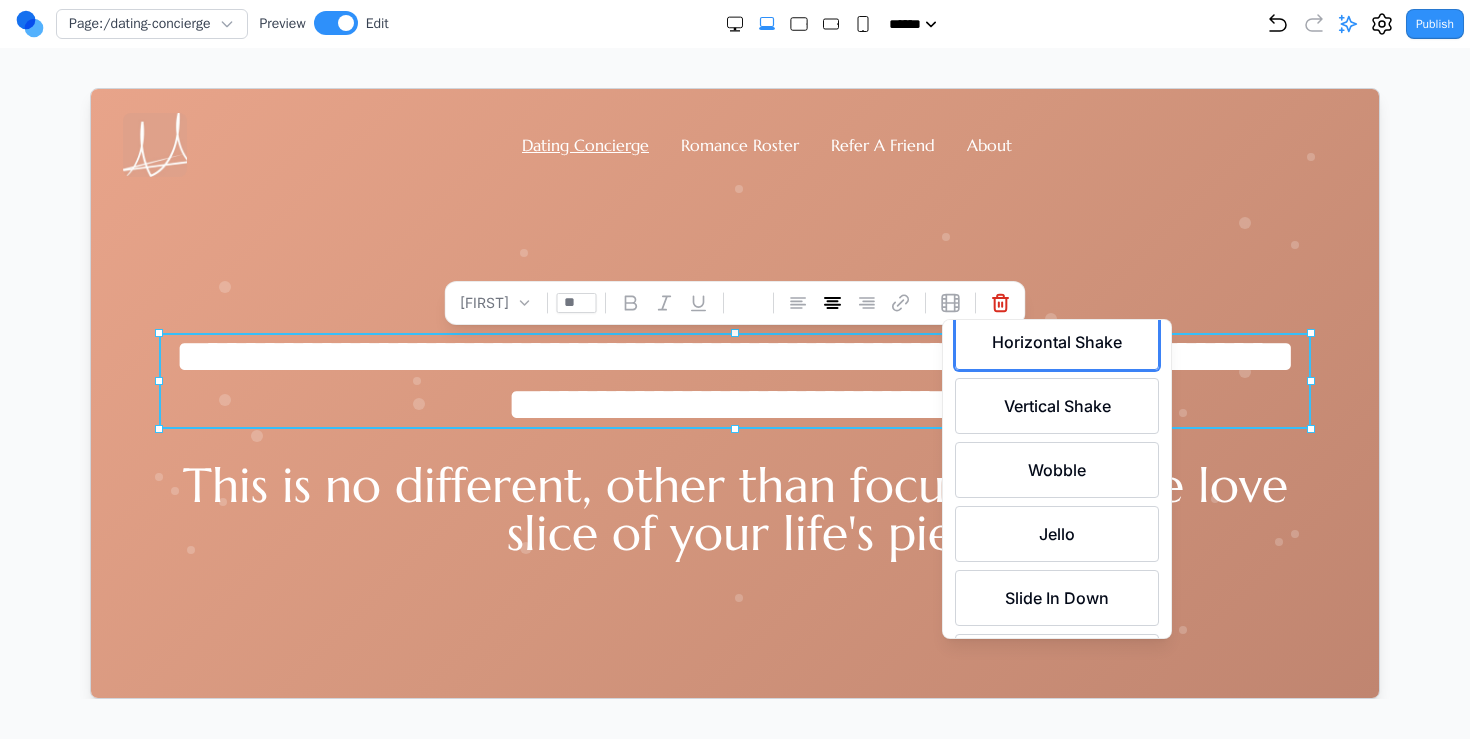 click on "**********" at bounding box center [734, 443] 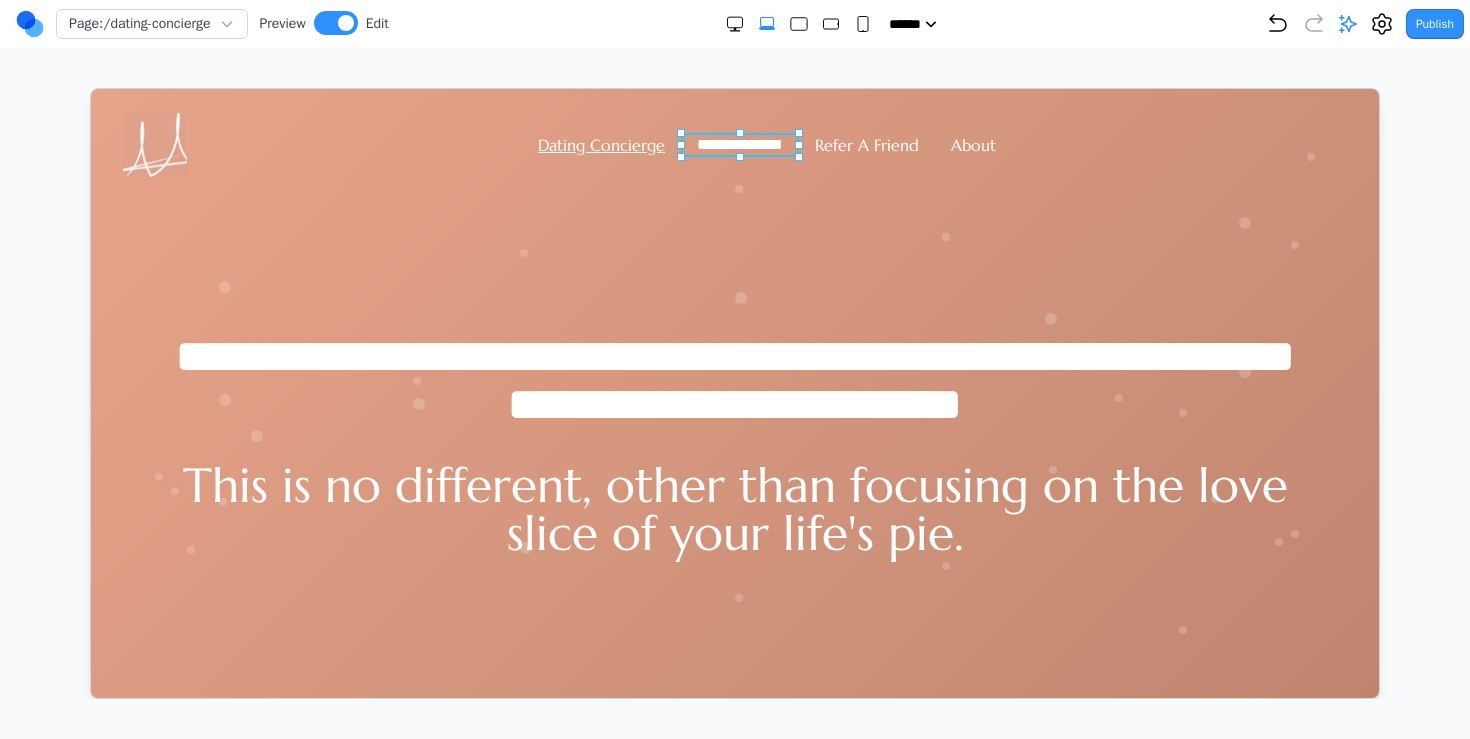 click on "**********" at bounding box center [739, 143] 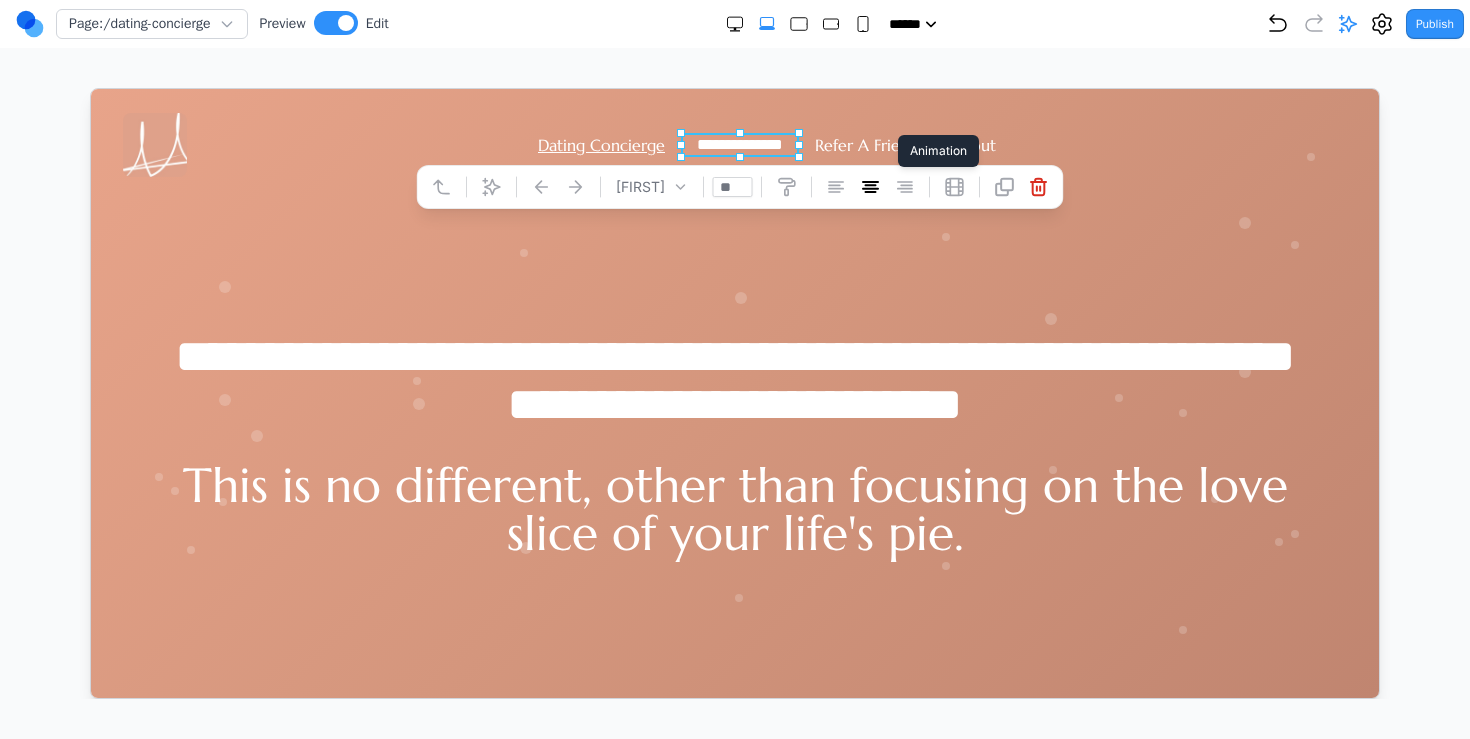 click 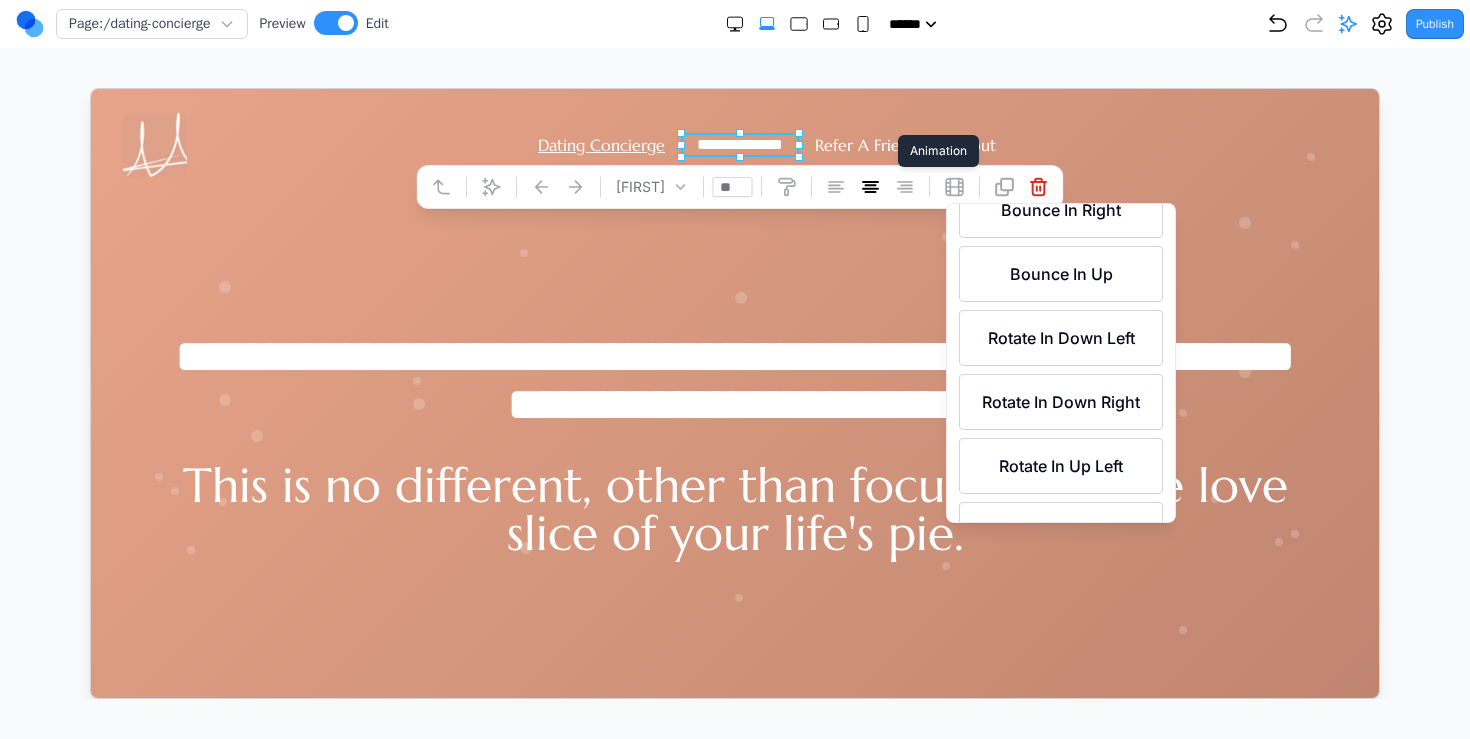 scroll, scrollTop: 2130, scrollLeft: 0, axis: vertical 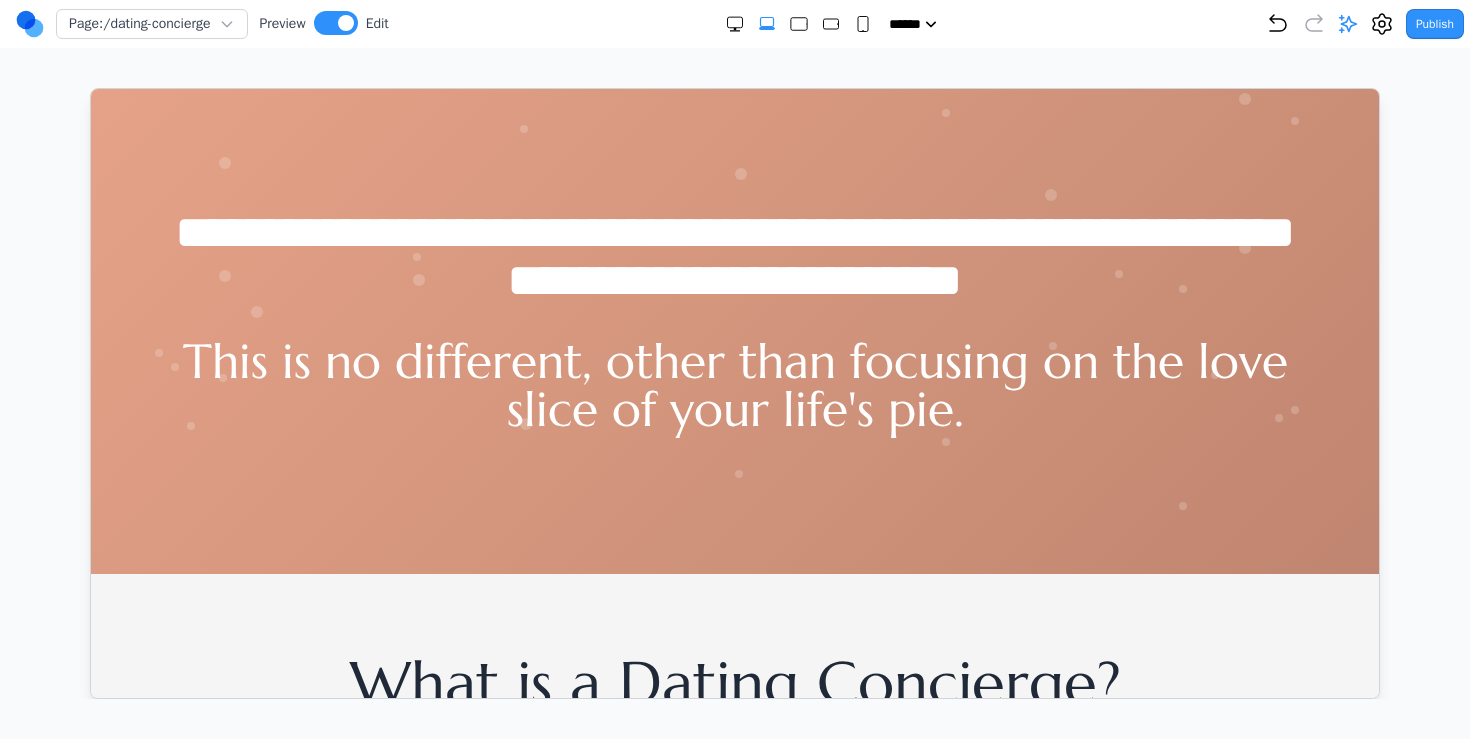click on "**********" at bounding box center (734, 319) 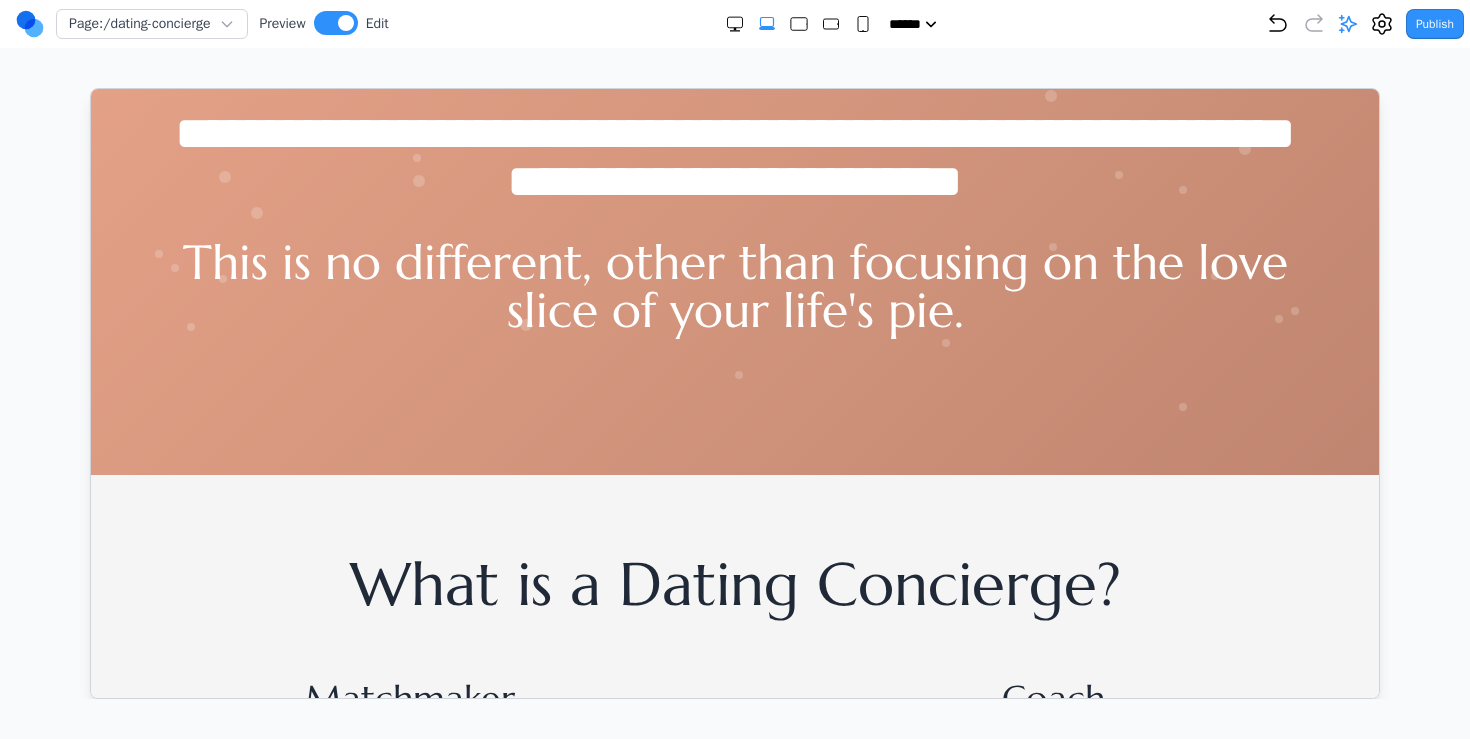 scroll, scrollTop: 0, scrollLeft: 0, axis: both 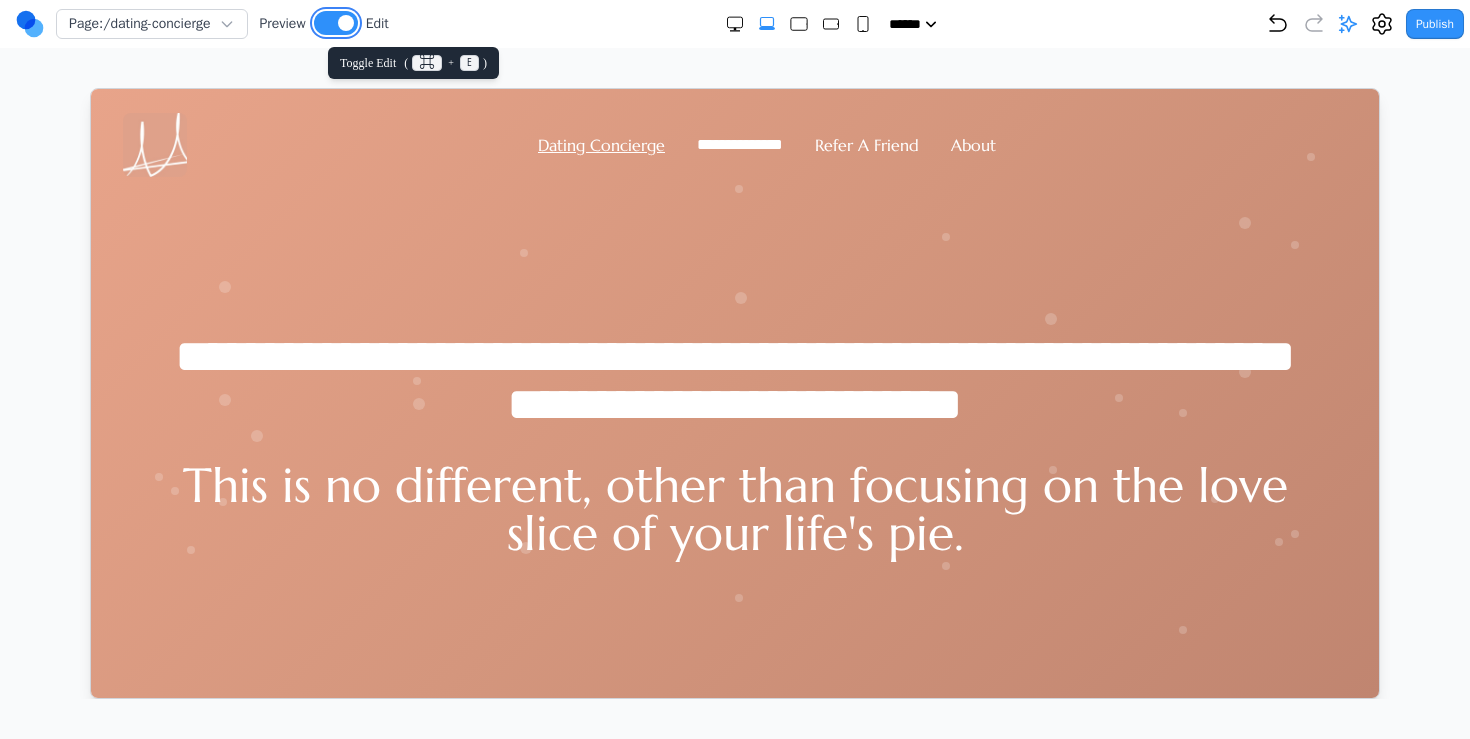 click at bounding box center (336, 23) 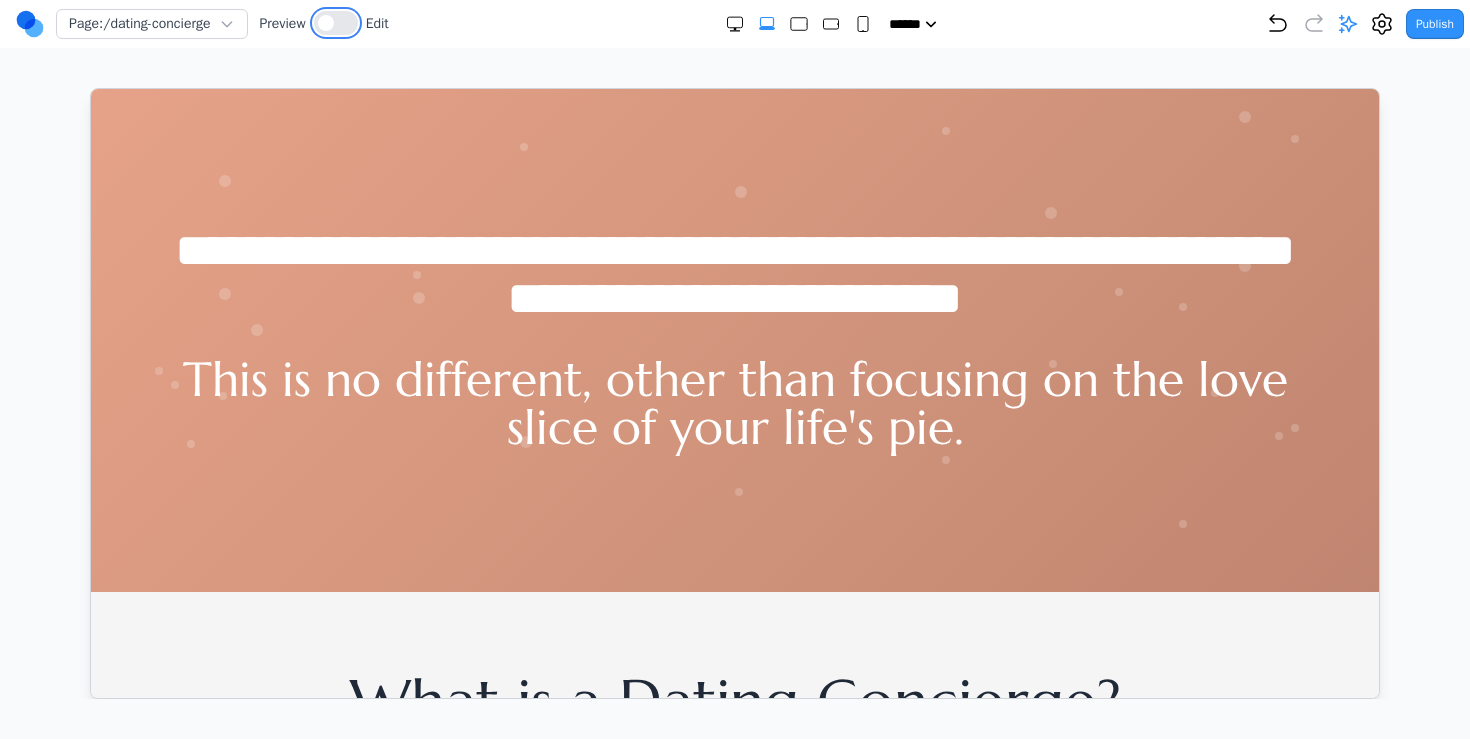 scroll, scrollTop: 0, scrollLeft: 0, axis: both 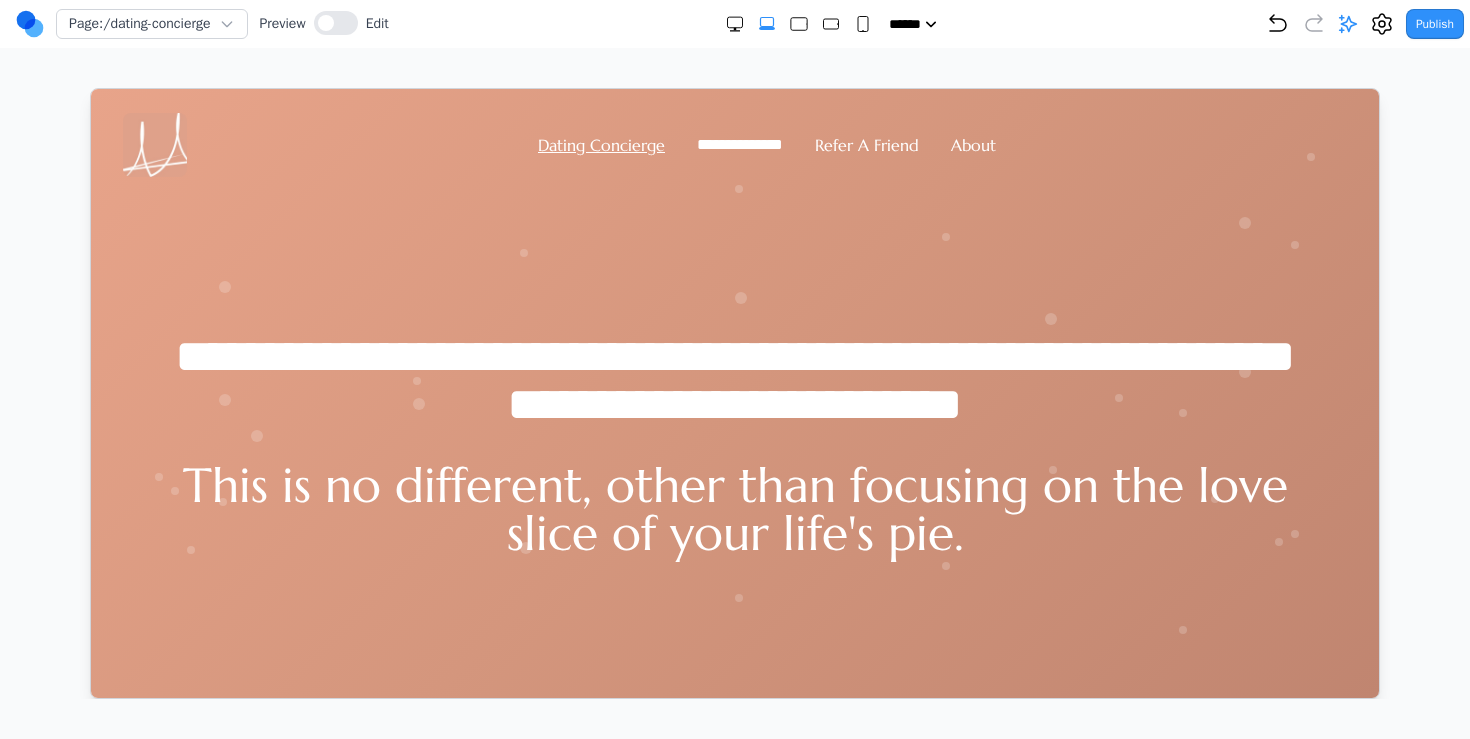 click at bounding box center [154, 144] 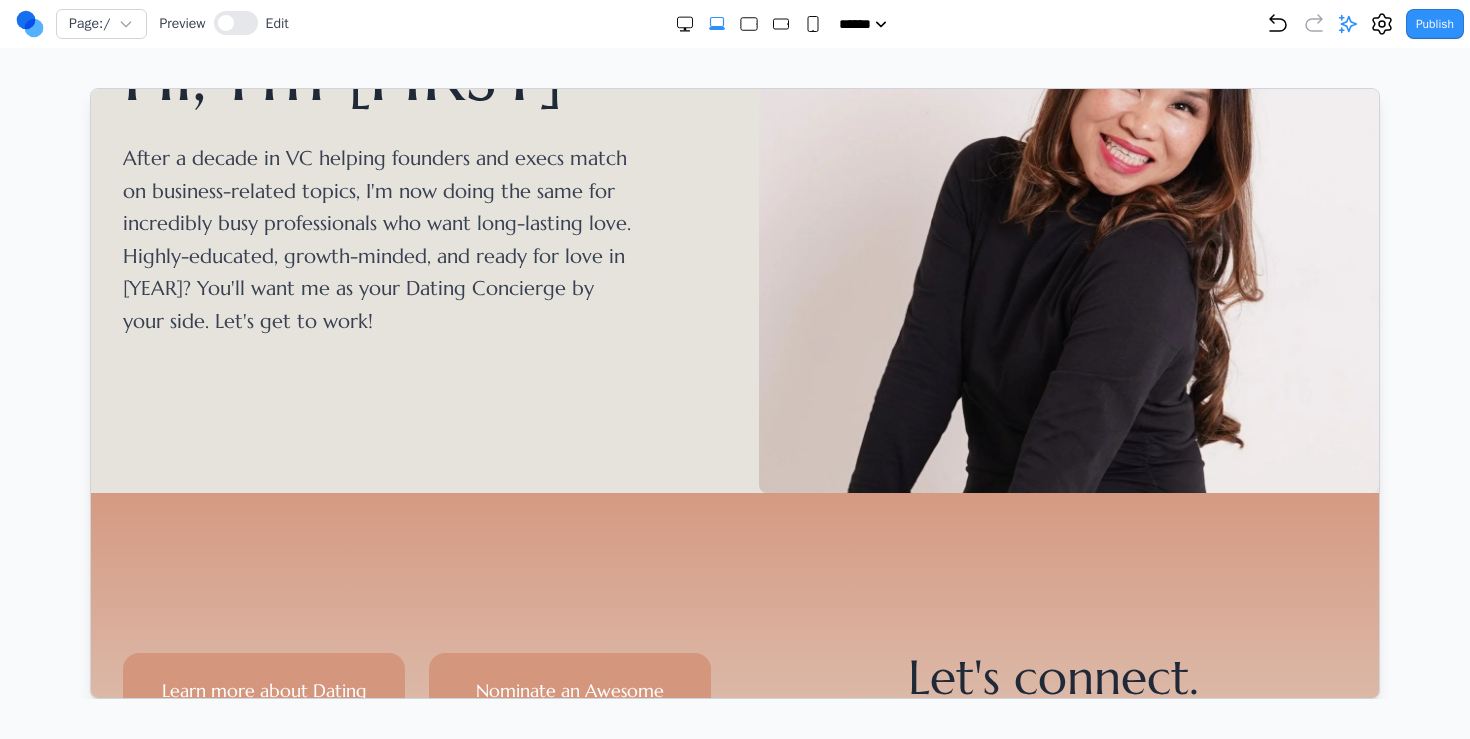 scroll, scrollTop: 404, scrollLeft: 0, axis: vertical 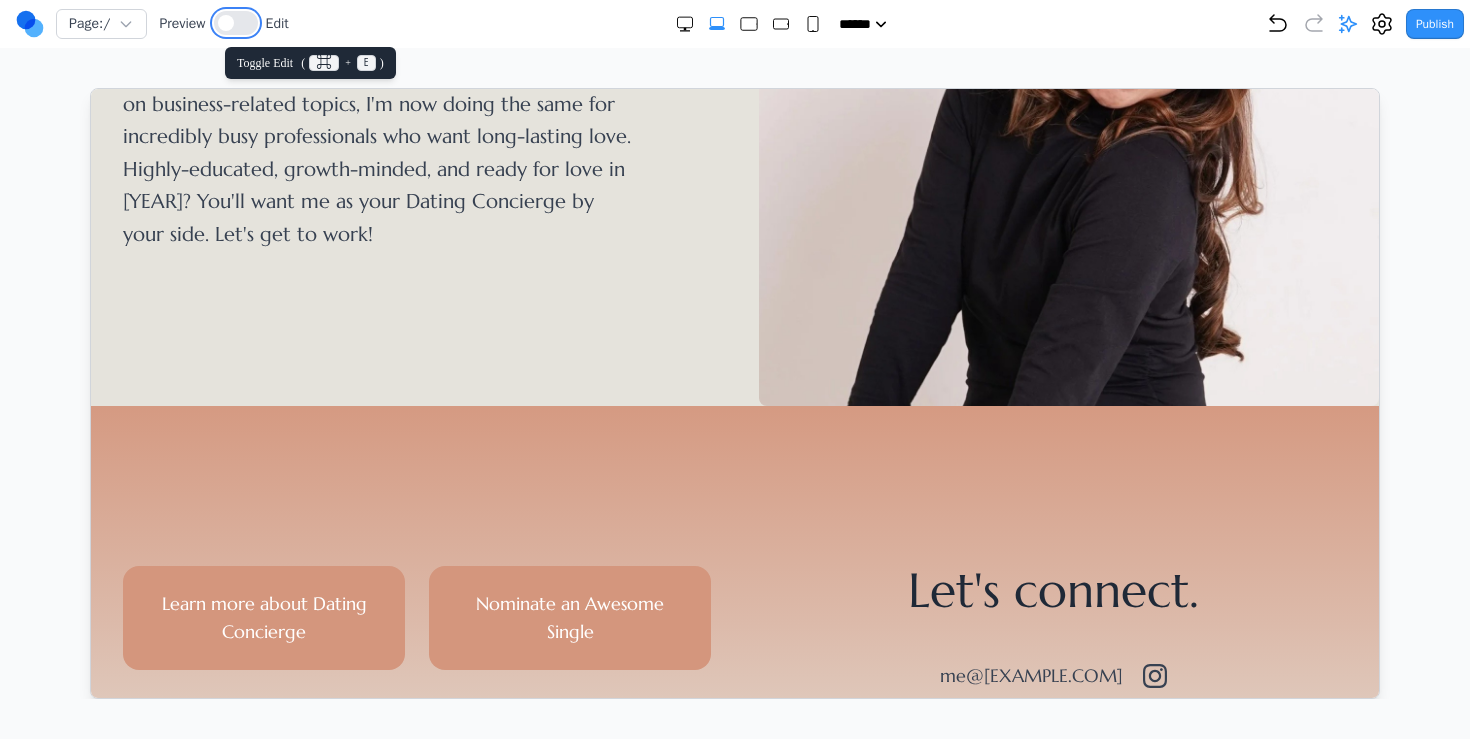 click at bounding box center (236, 23) 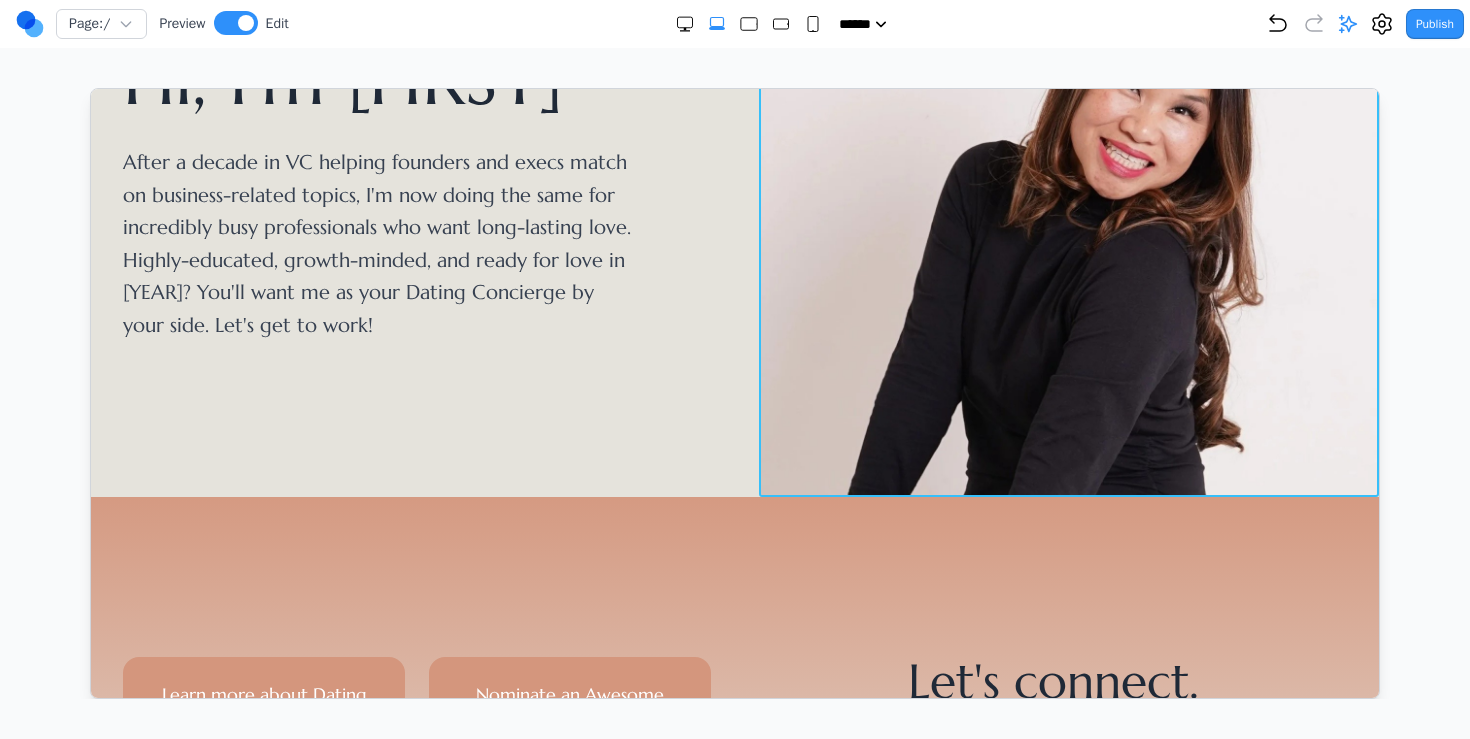 scroll, scrollTop: 241, scrollLeft: 0, axis: vertical 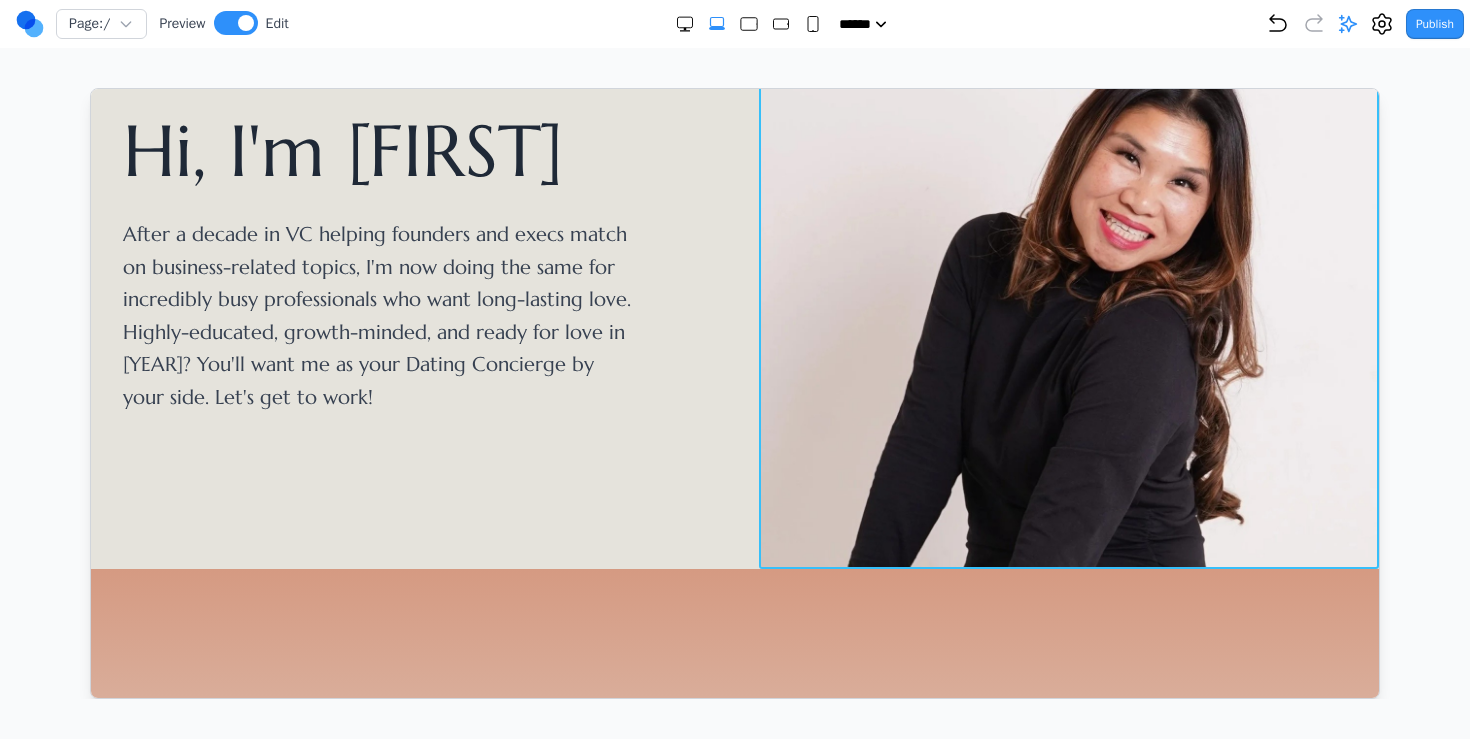 click at bounding box center (1068, 263) 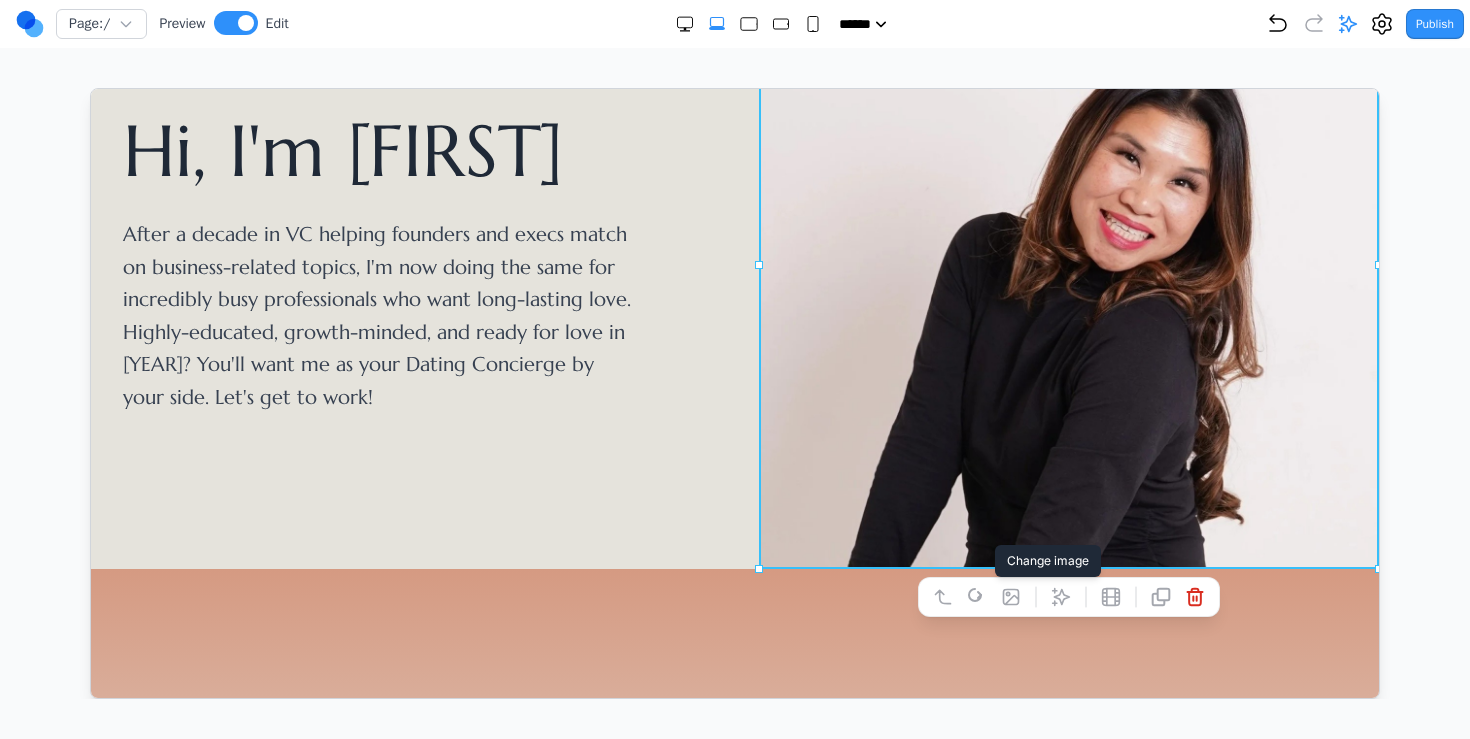 click 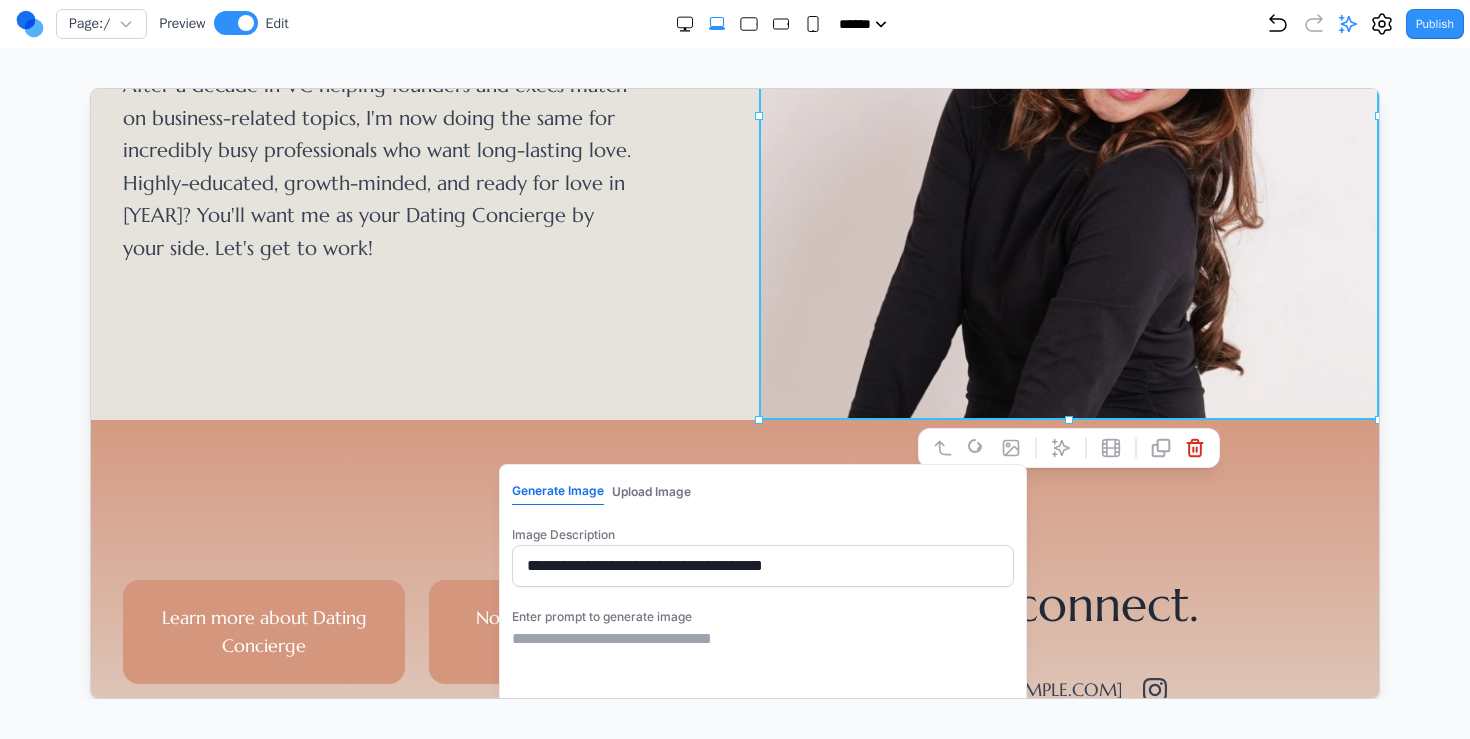 scroll, scrollTop: 626, scrollLeft: 0, axis: vertical 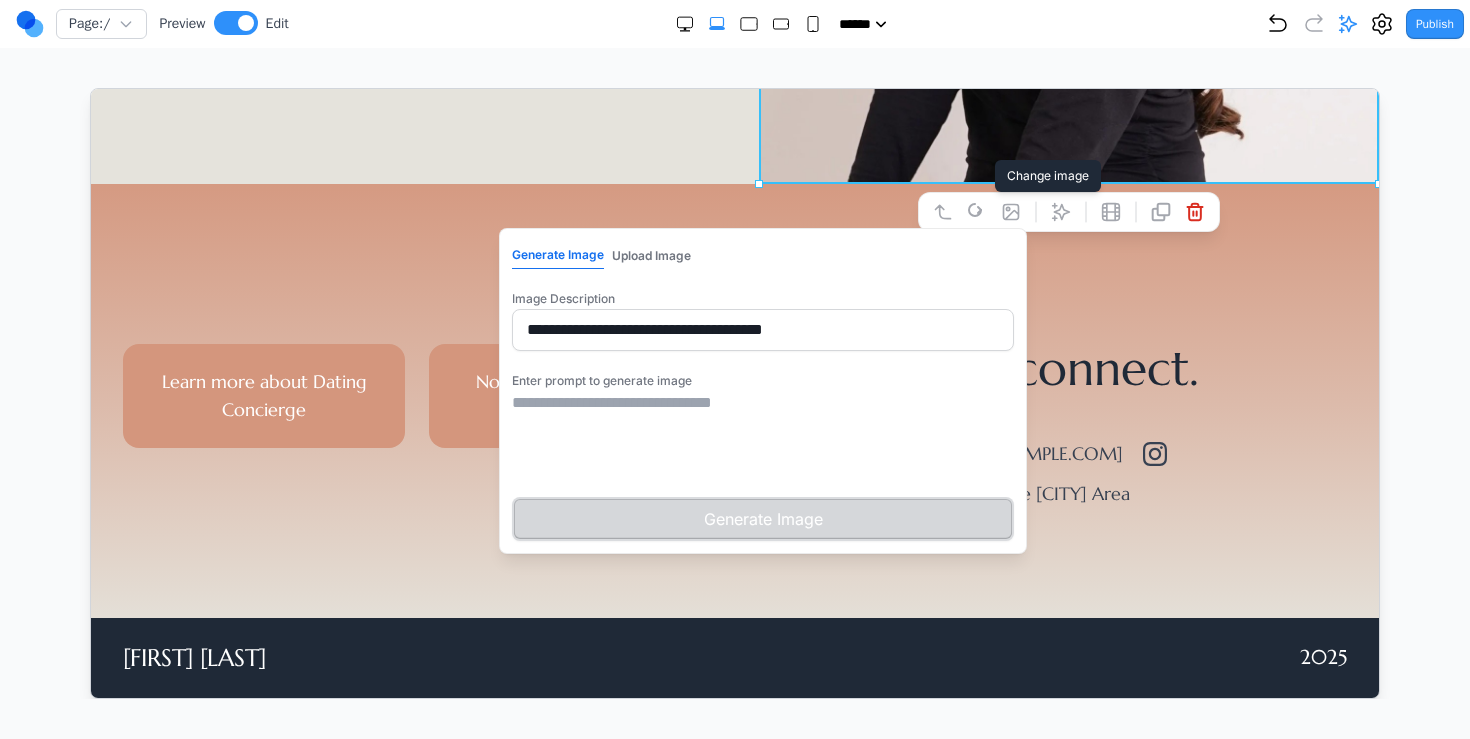 click at bounding box center [762, 440] 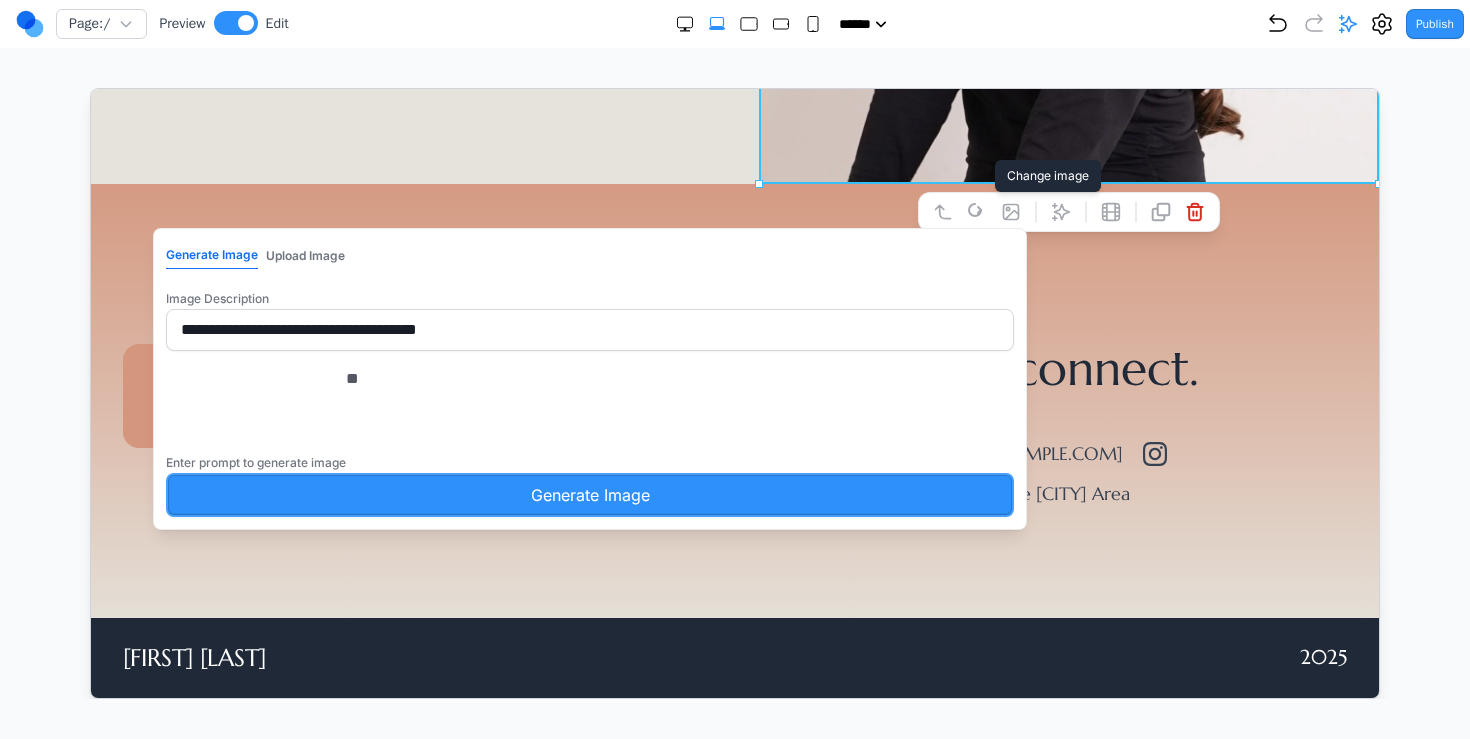 type on "***" 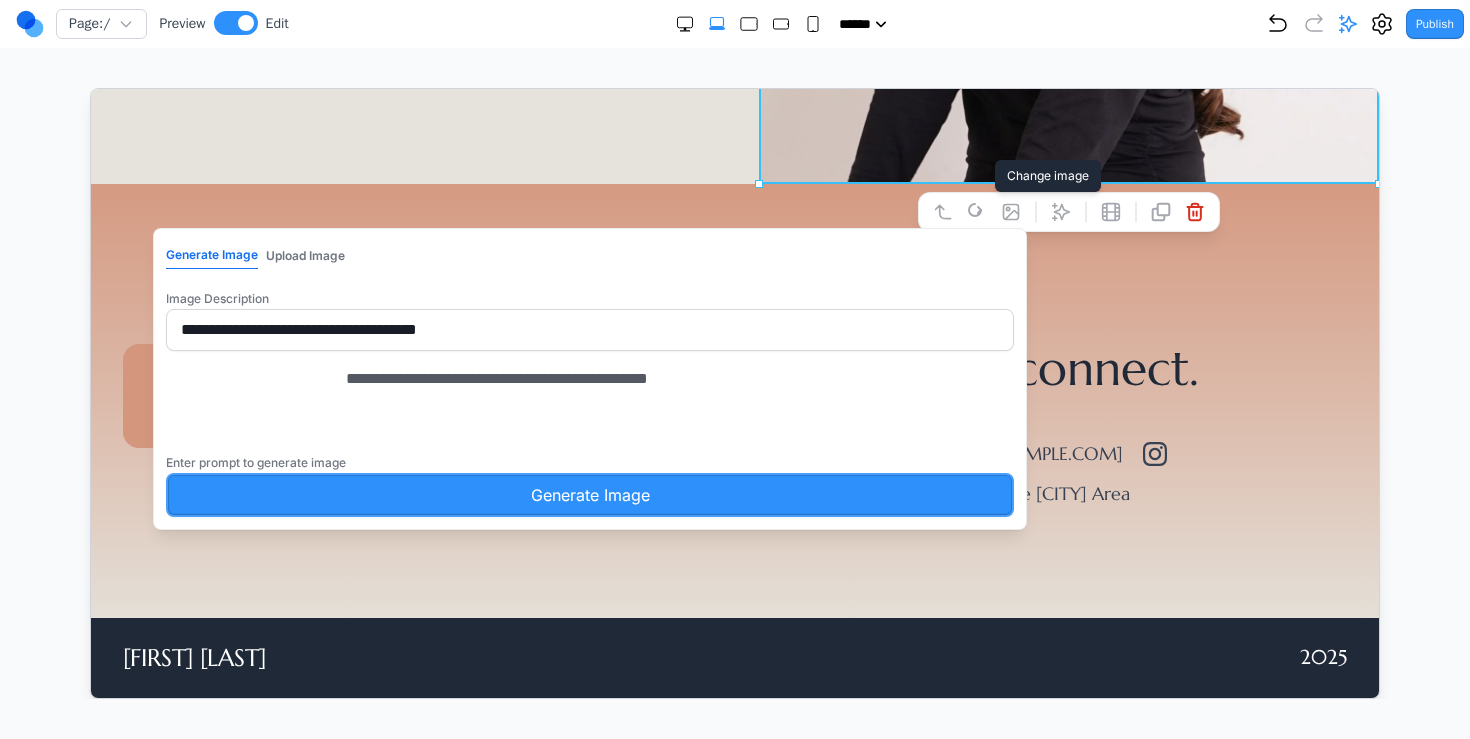 type on "**********" 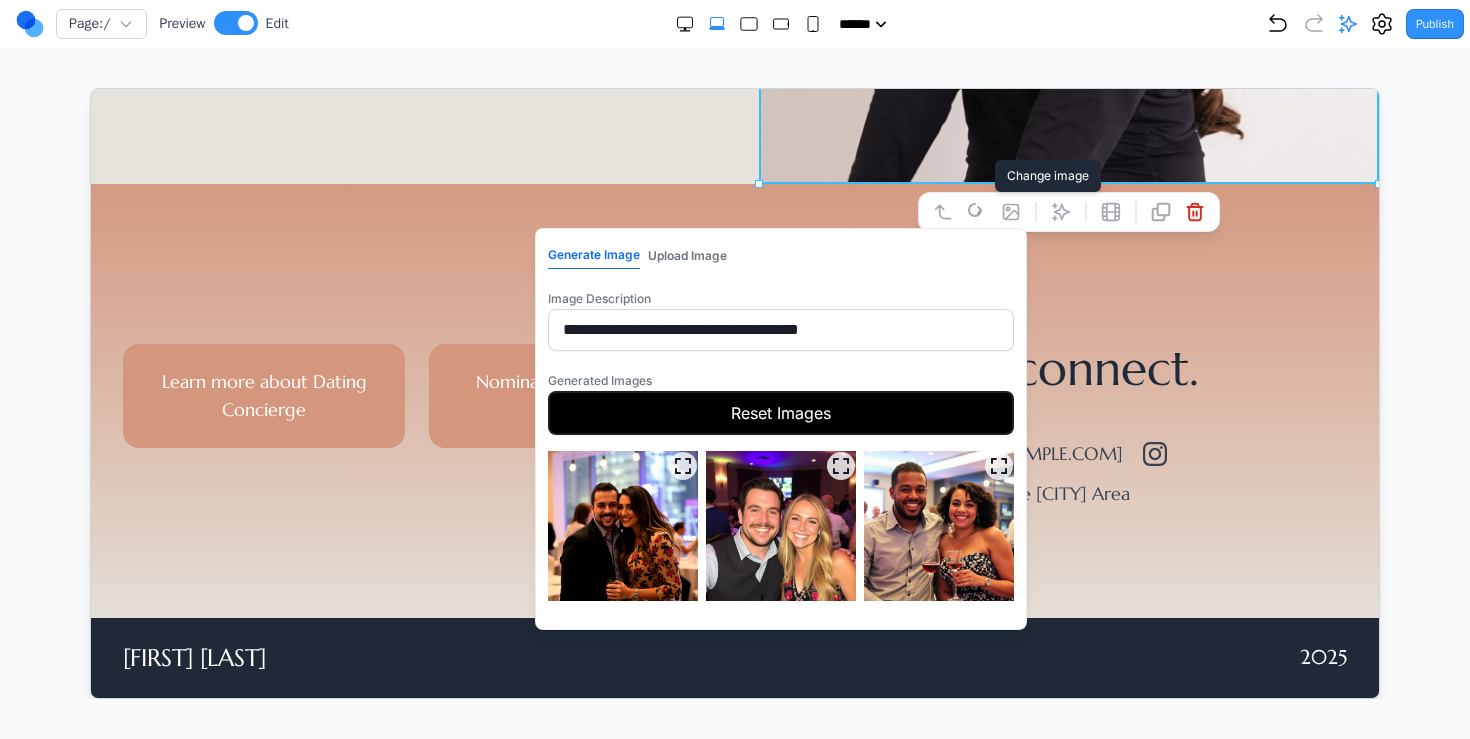 click at bounding box center [780, 525] 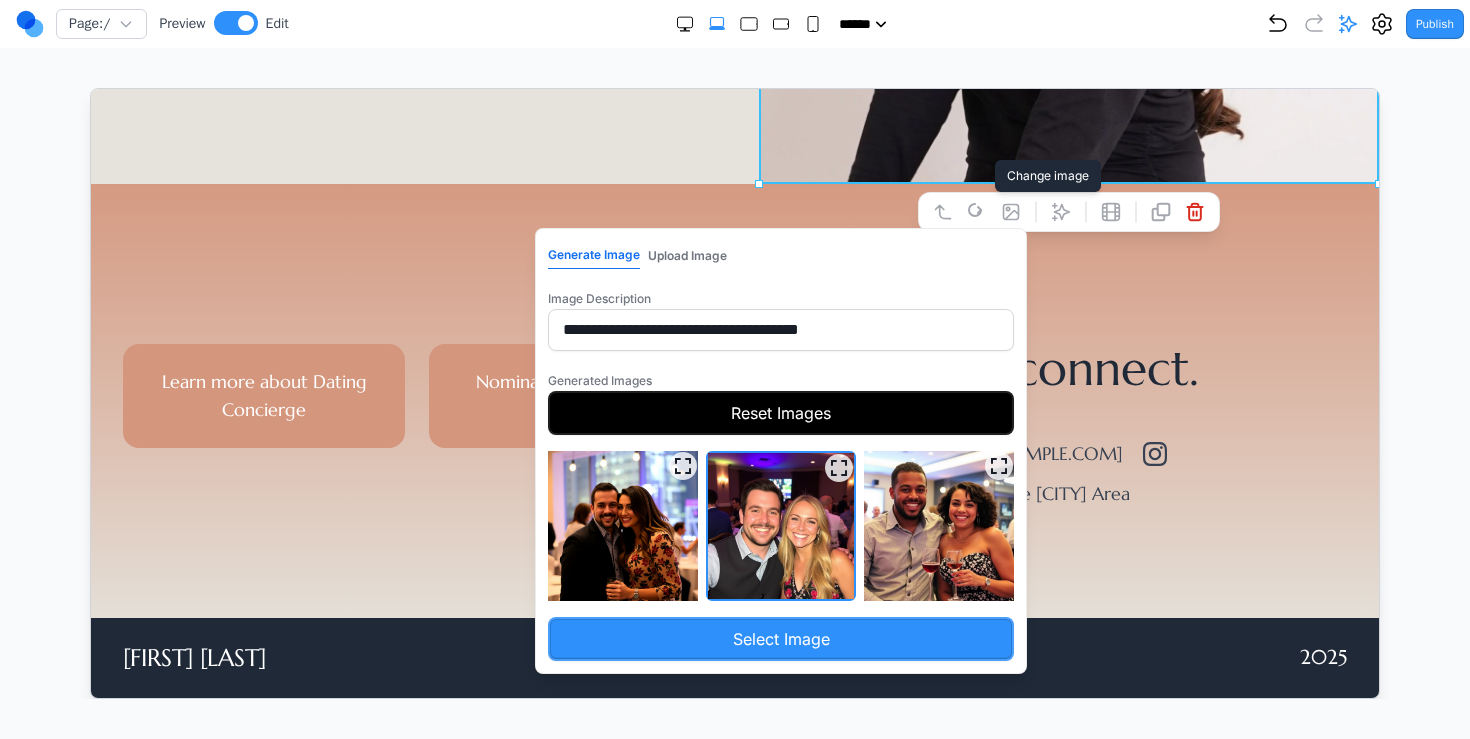 click on "Select Image" at bounding box center (780, 638) 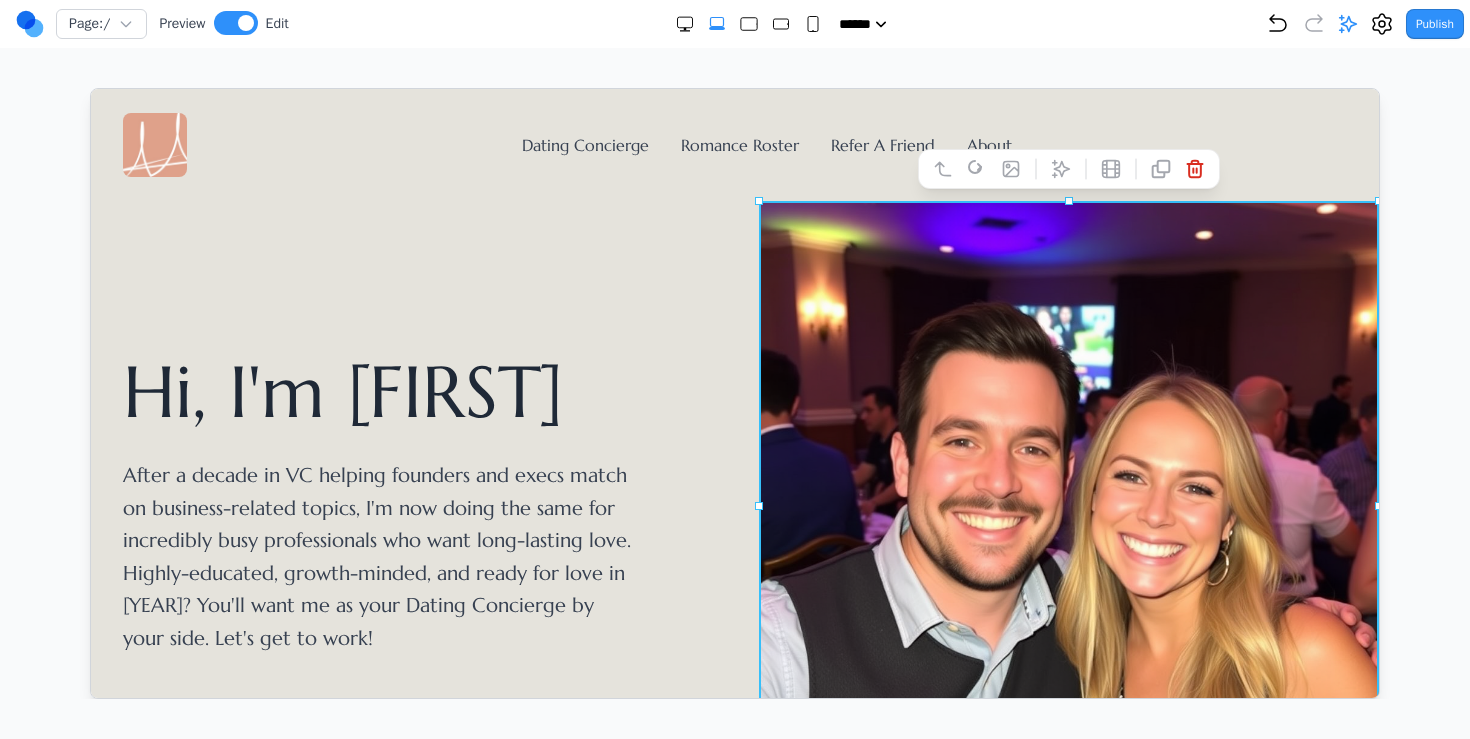 scroll, scrollTop: 81, scrollLeft: 0, axis: vertical 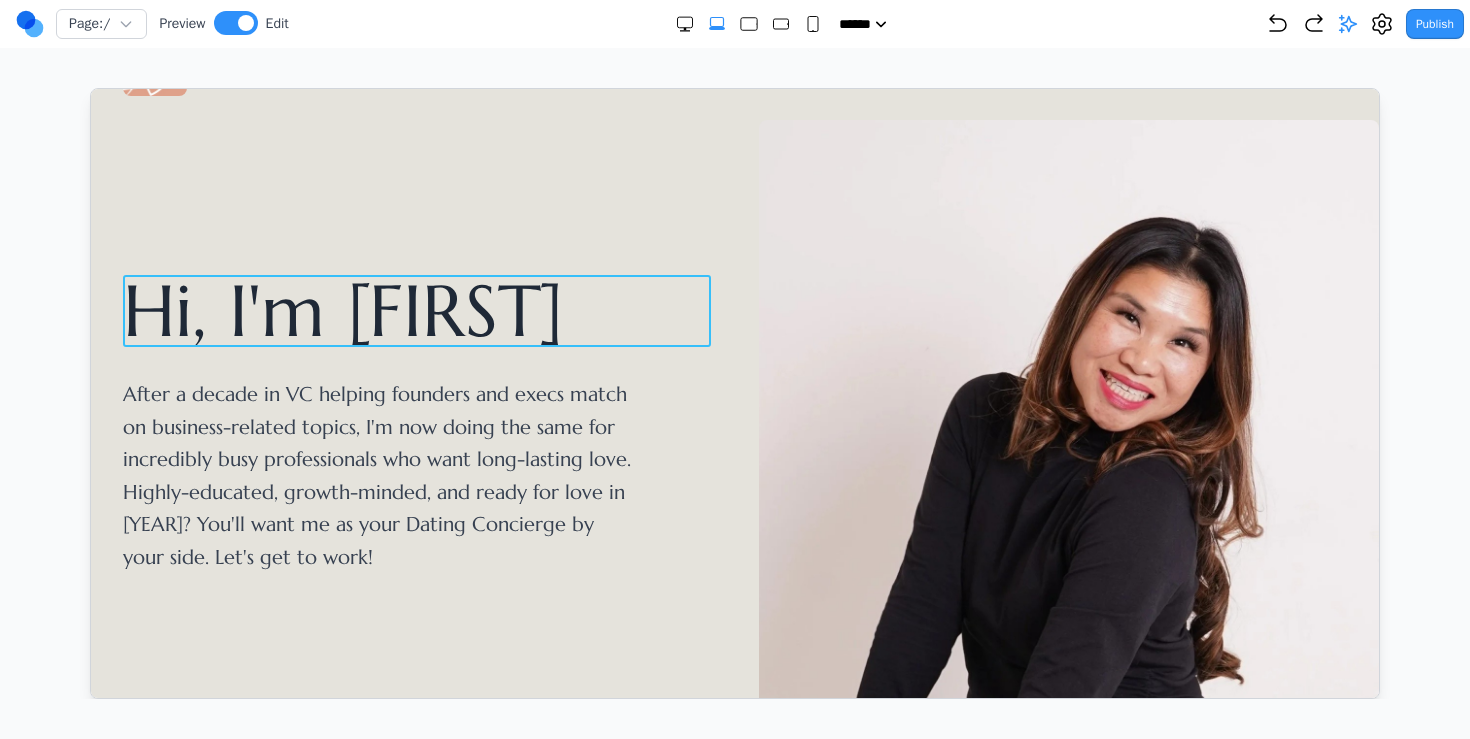 click on "Hi, I'm Whitnie." at bounding box center (416, 310) 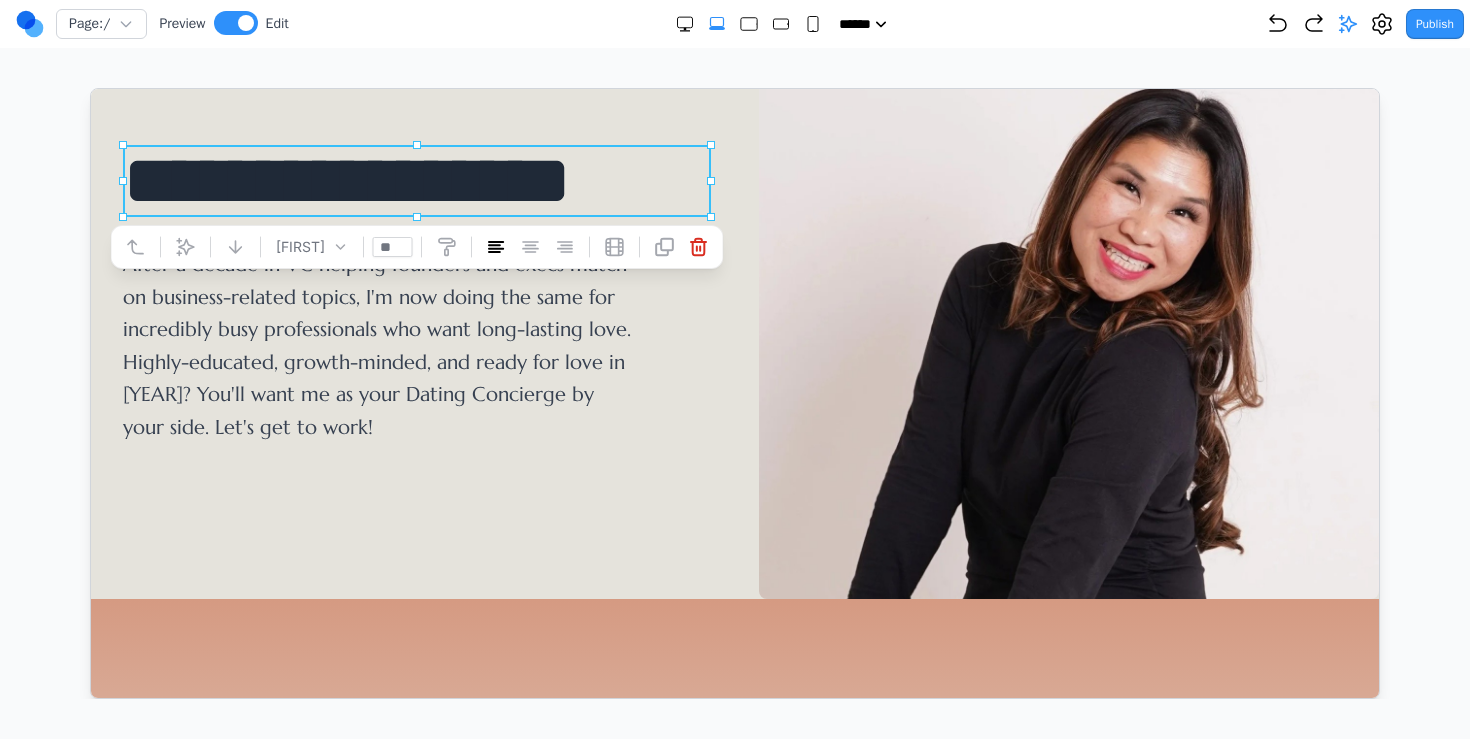 scroll, scrollTop: 0, scrollLeft: 0, axis: both 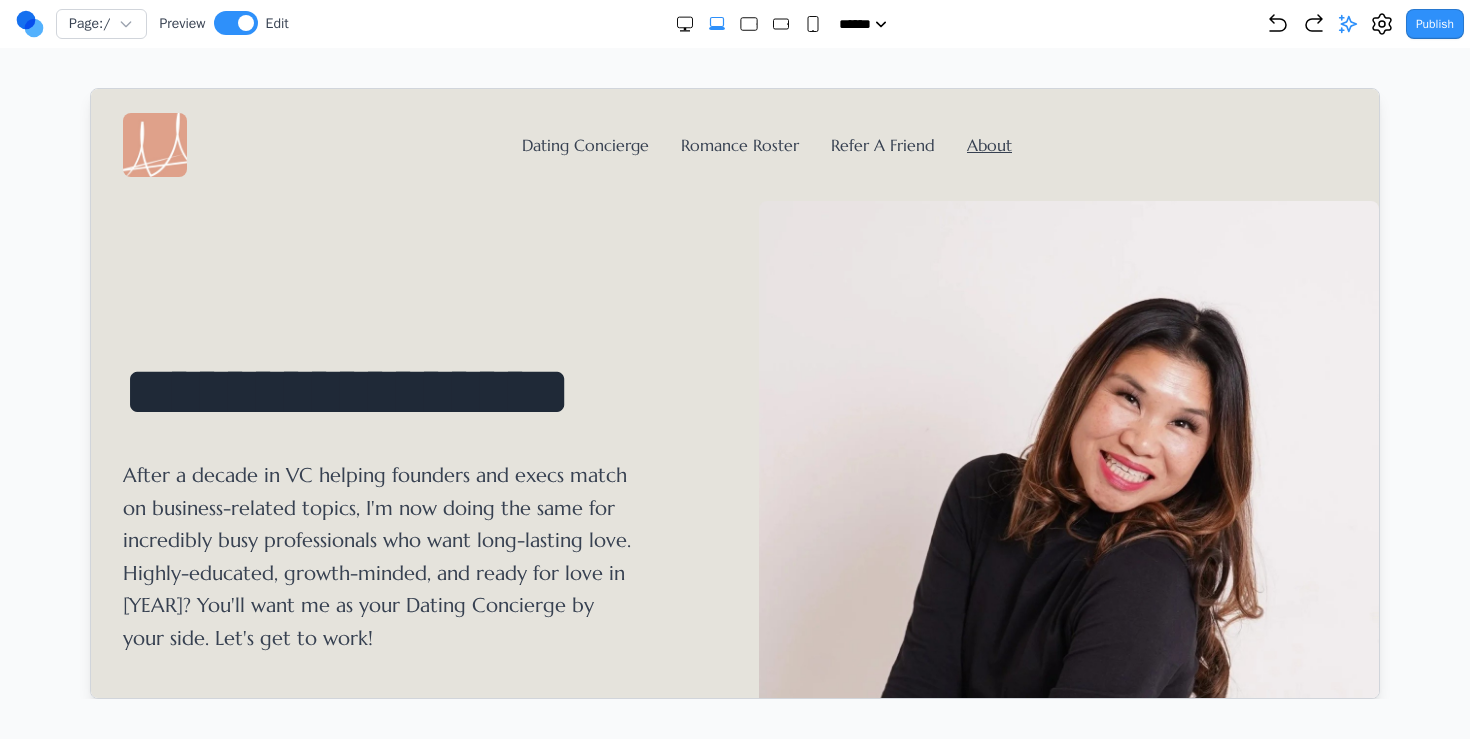 click on "Dating Concierge Romance Roster Refer A Friend About" at bounding box center (734, 144) 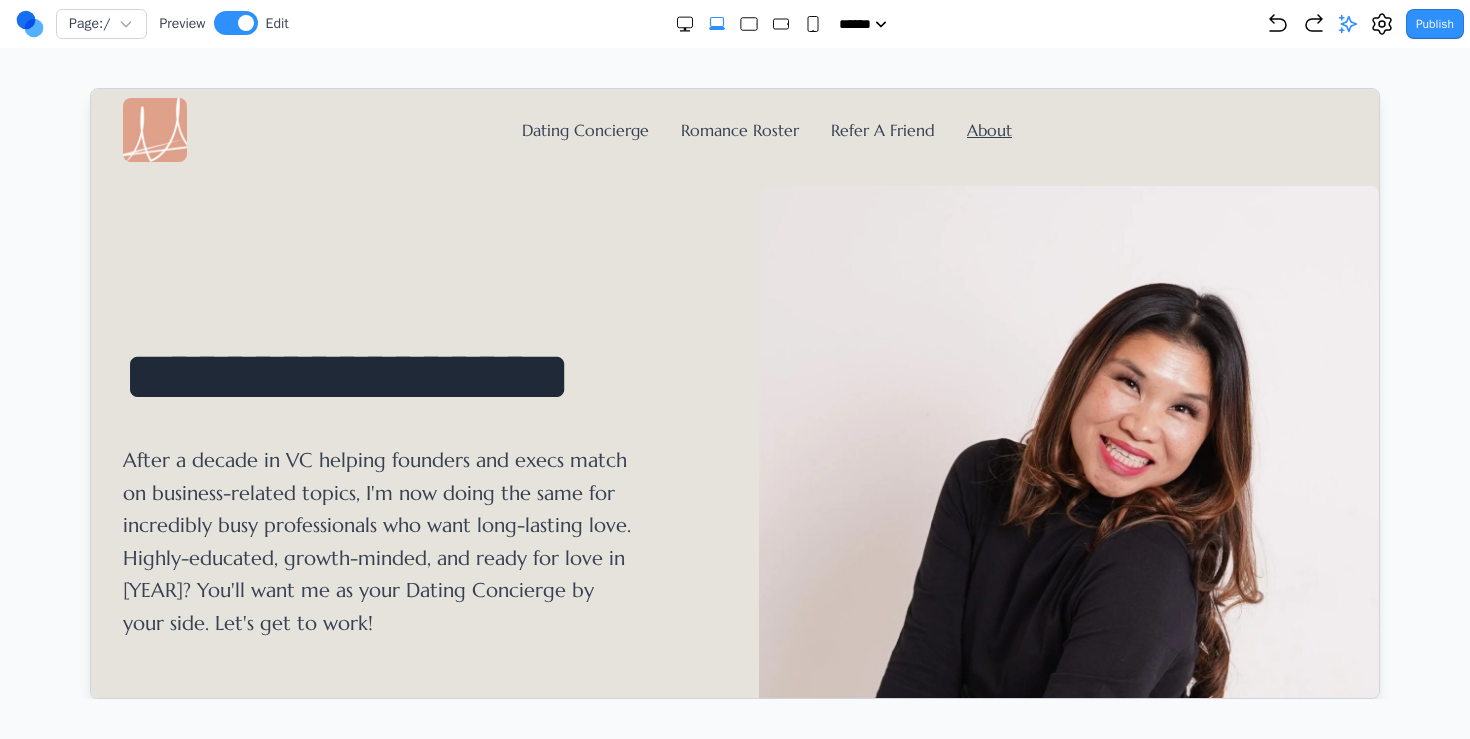 scroll, scrollTop: 6, scrollLeft: 0, axis: vertical 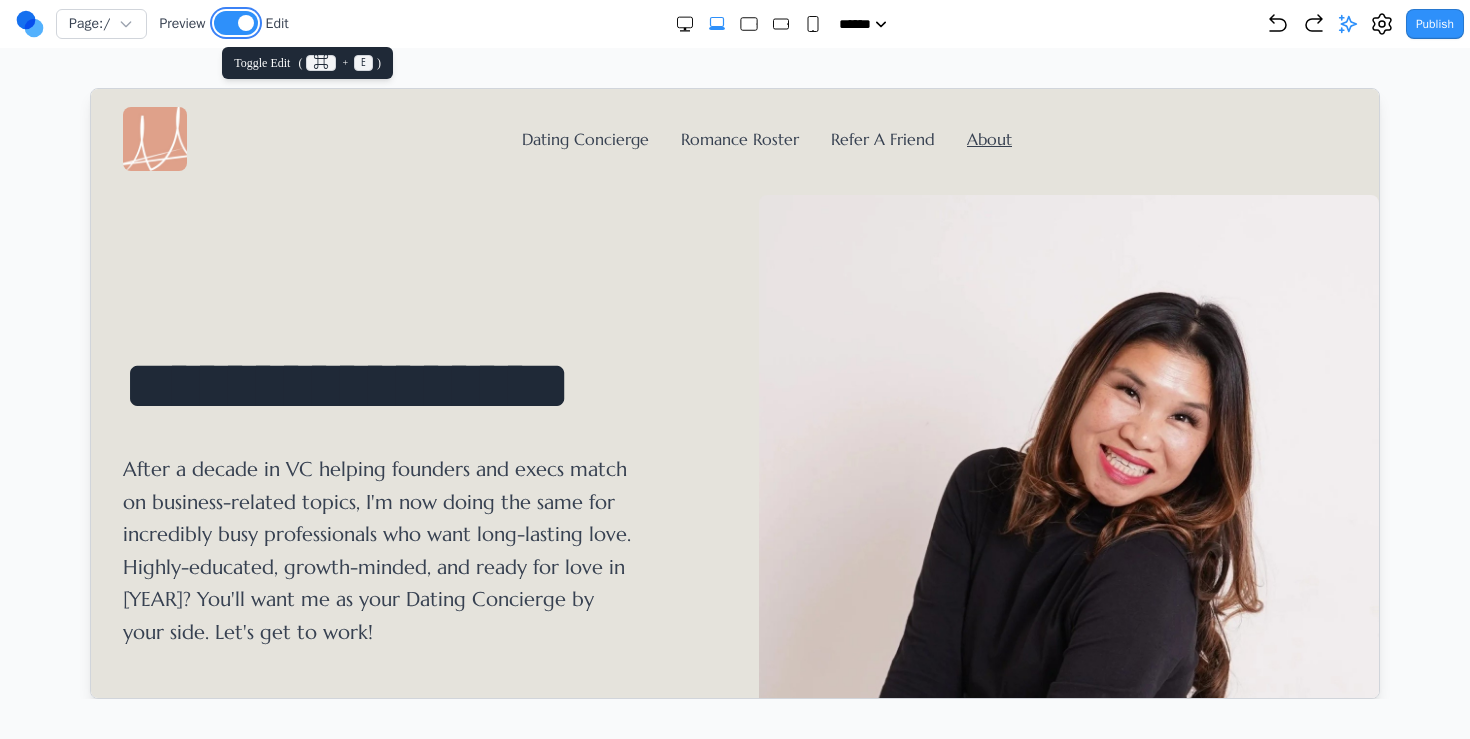 click at bounding box center [246, 23] 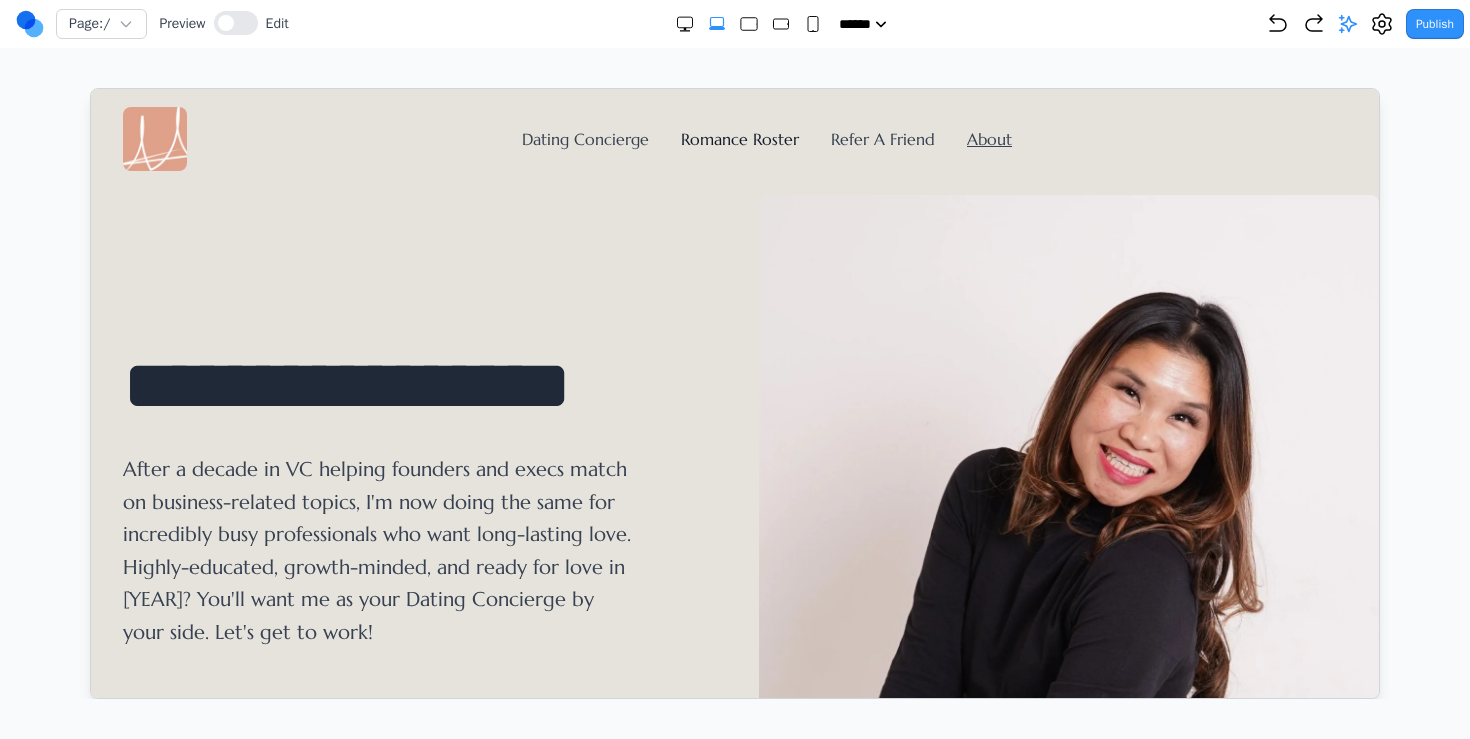 click on "Romance Roster" at bounding box center [739, 138] 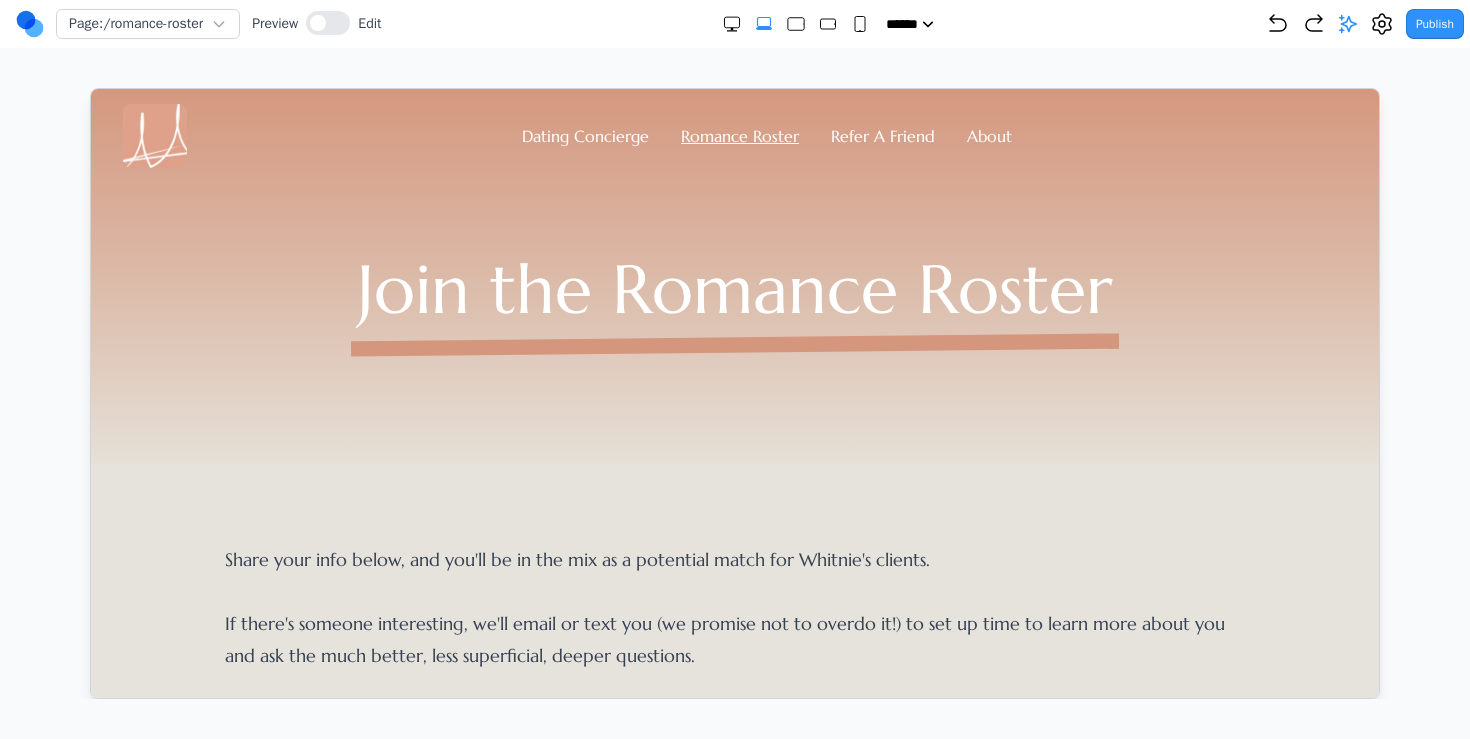 scroll, scrollTop: 0, scrollLeft: 0, axis: both 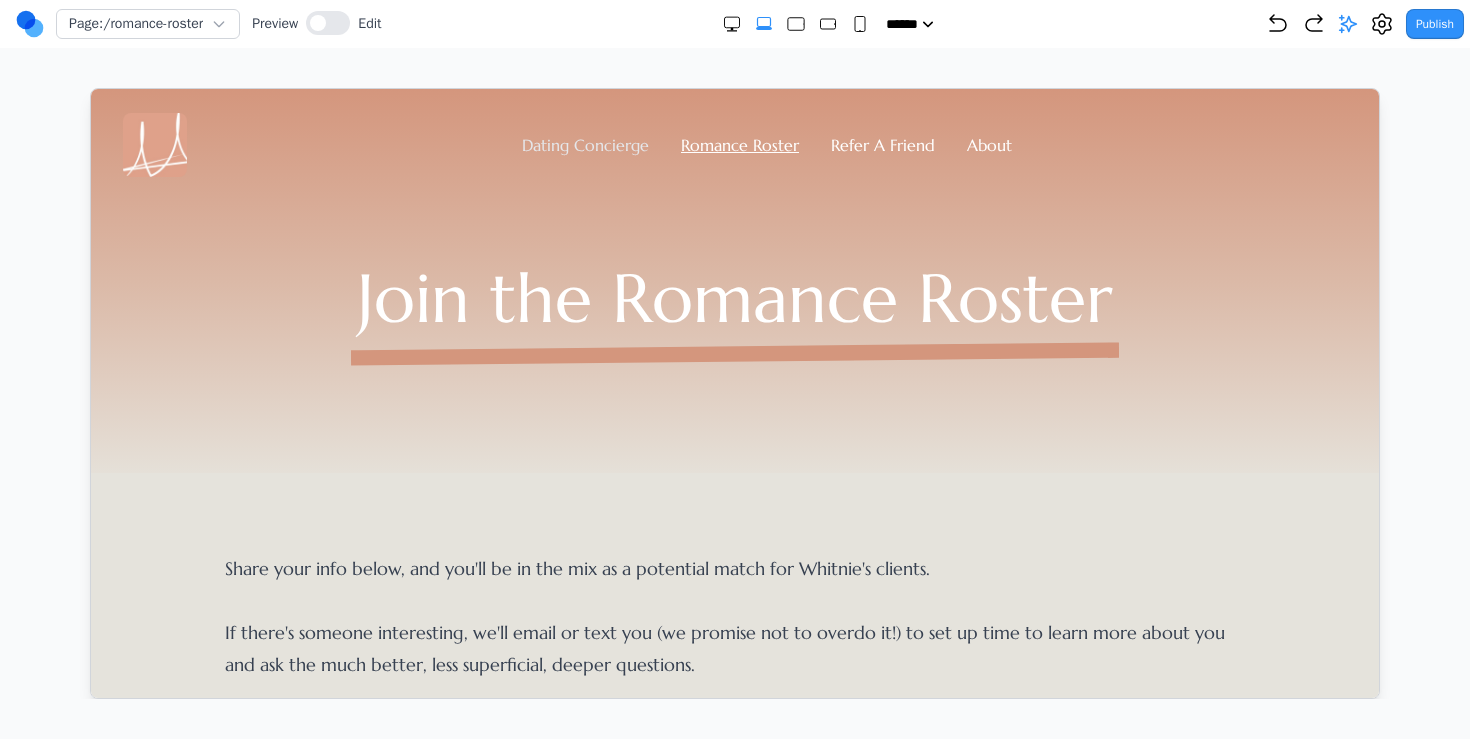 click on "Dating Concierge" at bounding box center (584, 144) 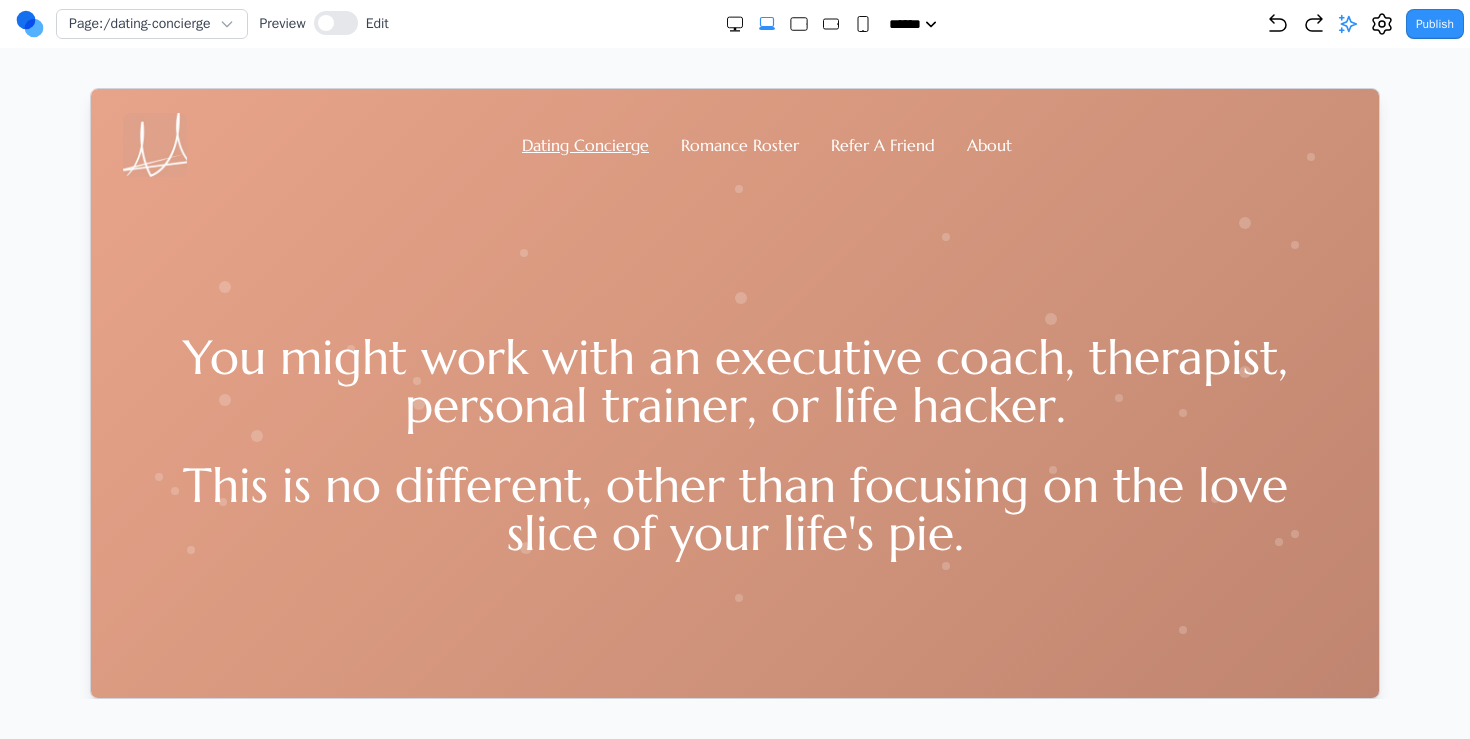 click at bounding box center (154, 144) 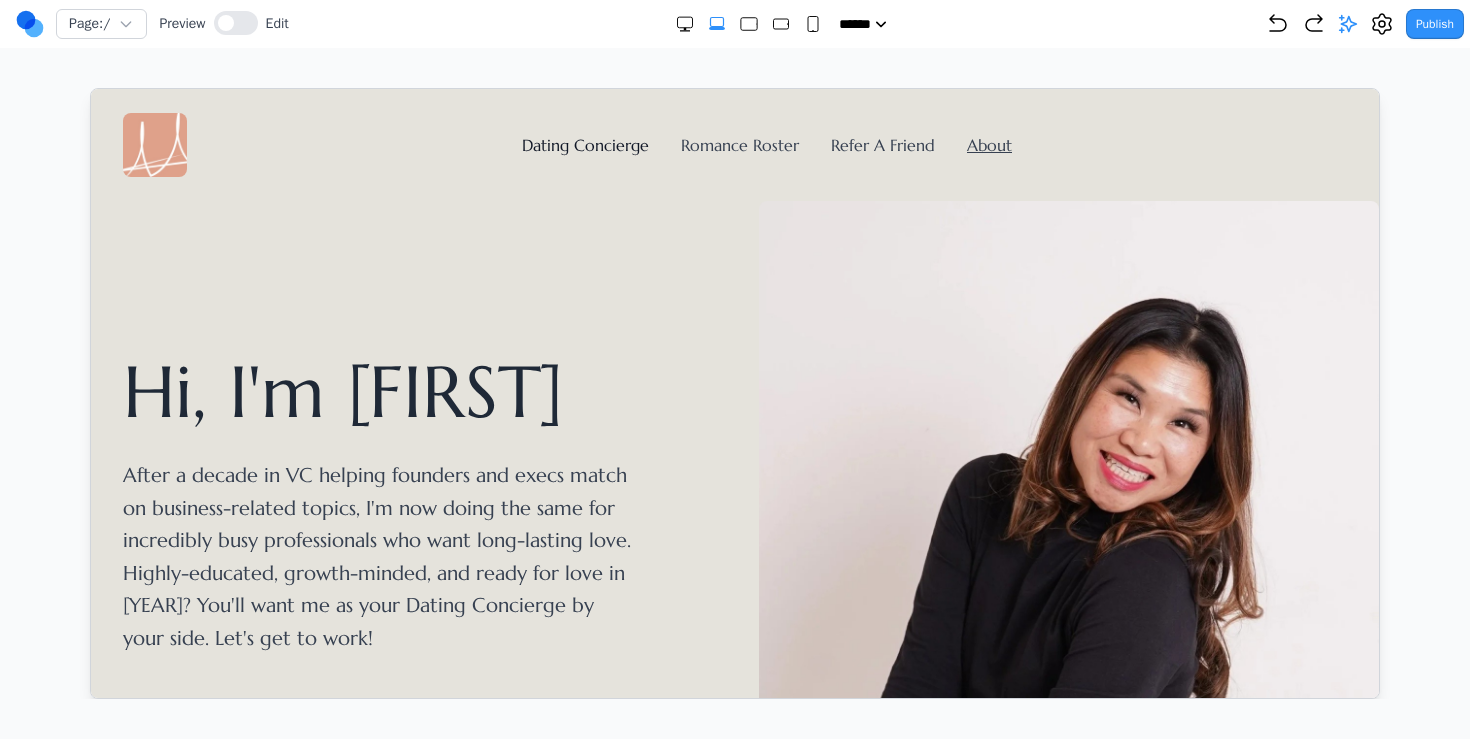 click on "Dating Concierge" at bounding box center (584, 144) 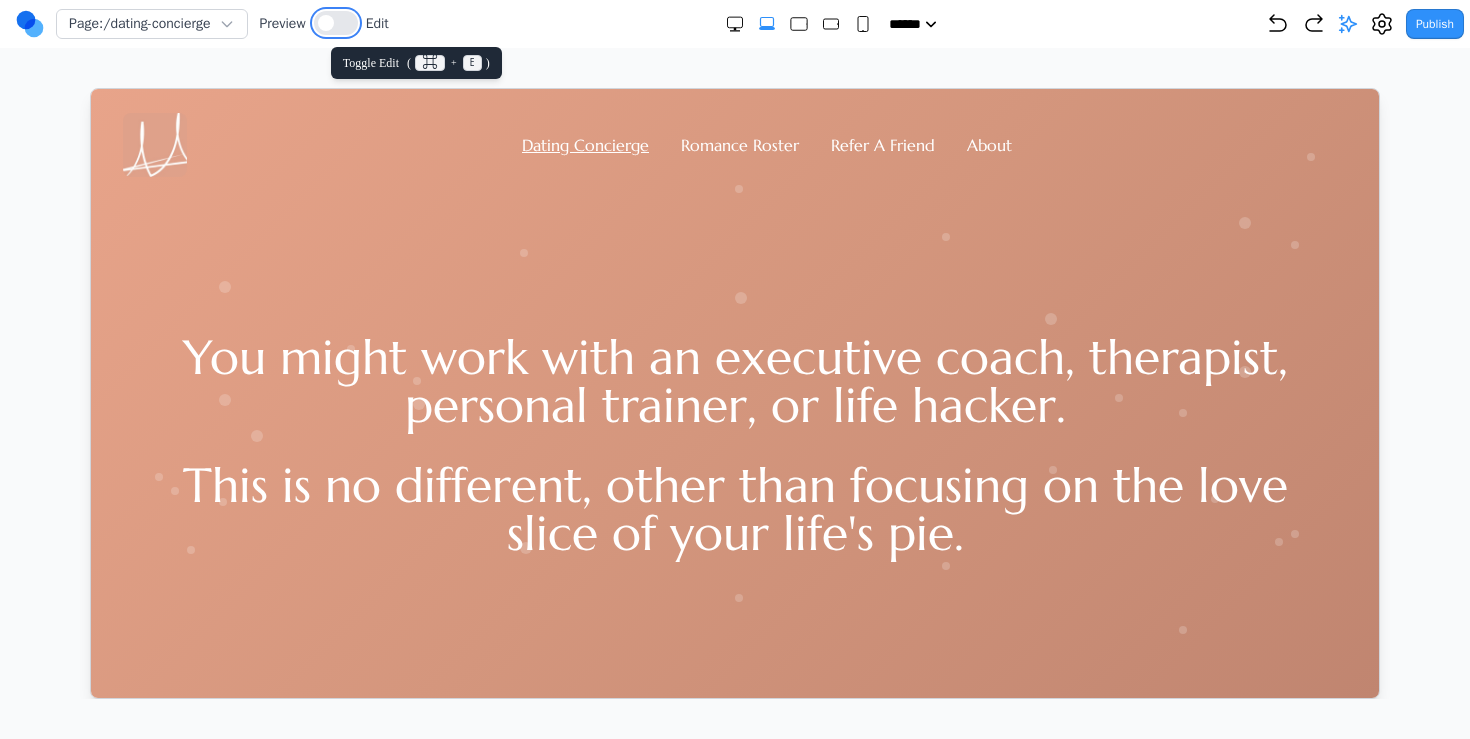 click at bounding box center (336, 23) 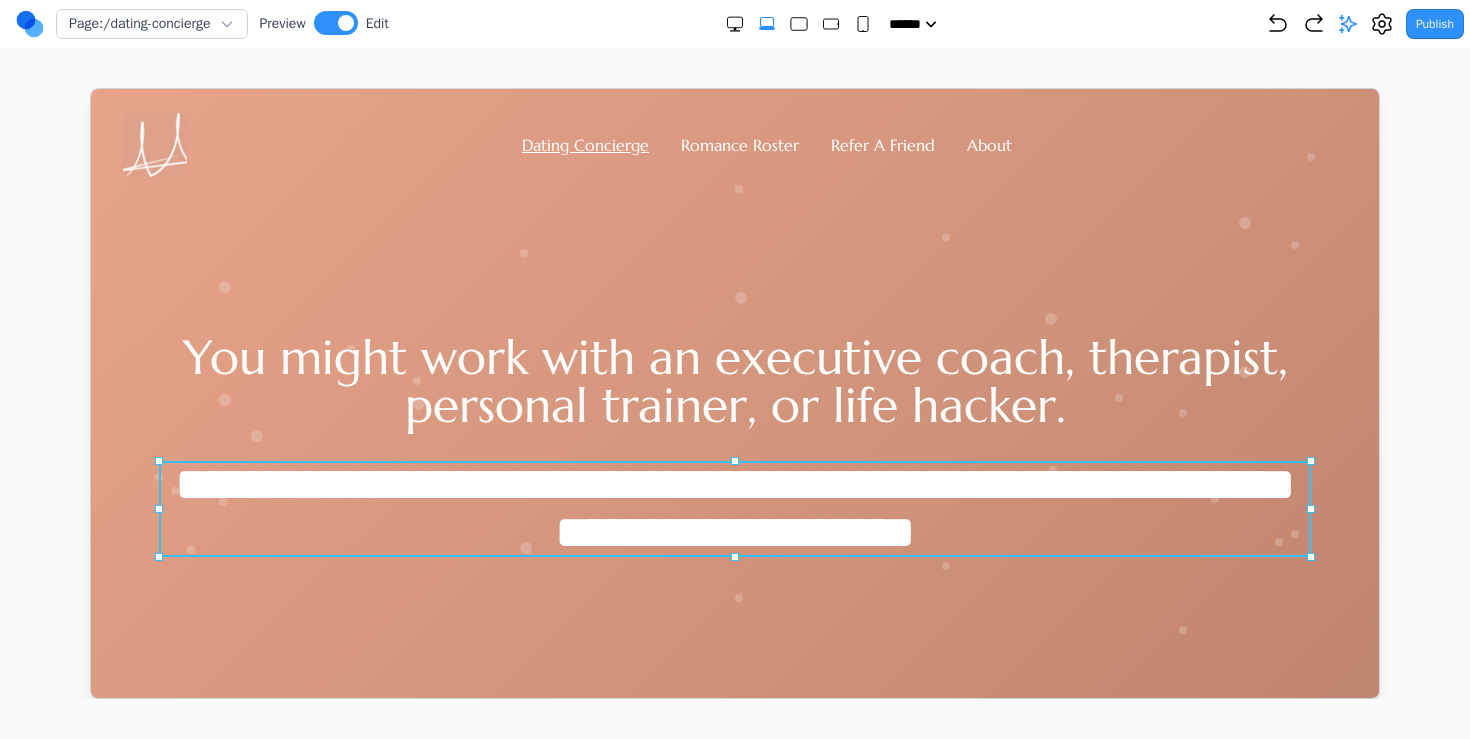 click on "**********" at bounding box center (734, 508) 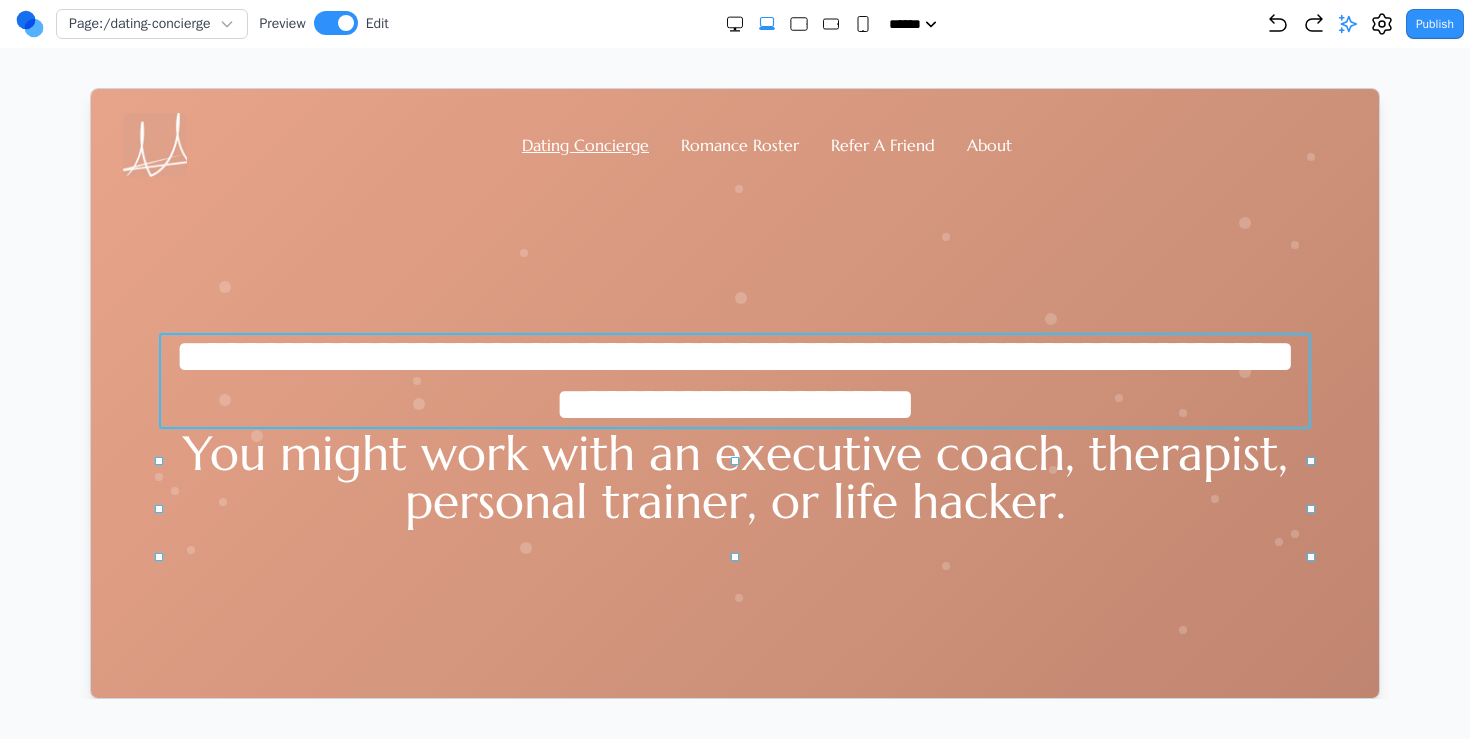 drag, startPoint x: 587, startPoint y: 487, endPoint x: 583, endPoint y: 327, distance: 160.04999 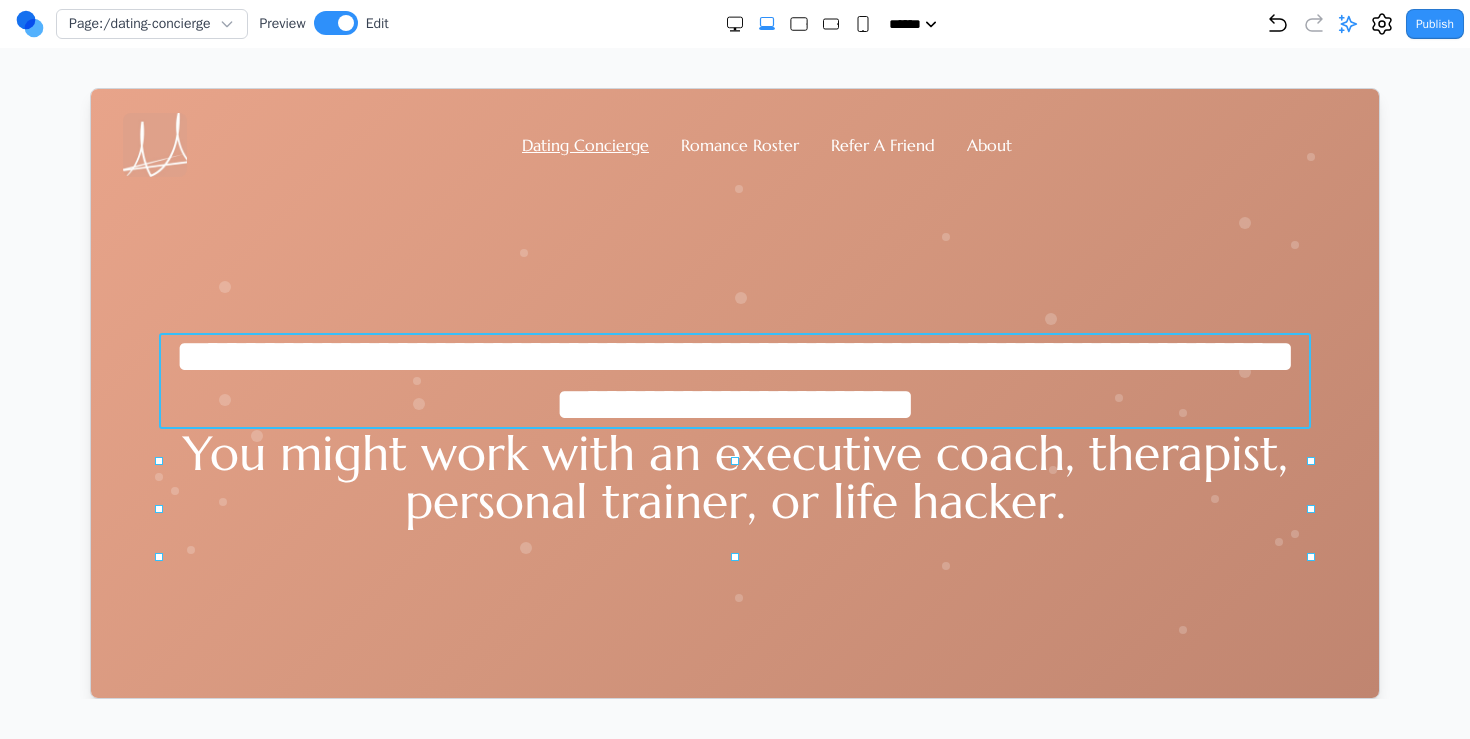 drag, startPoint x: 584, startPoint y: 346, endPoint x: 585, endPoint y: 477, distance: 131.00381 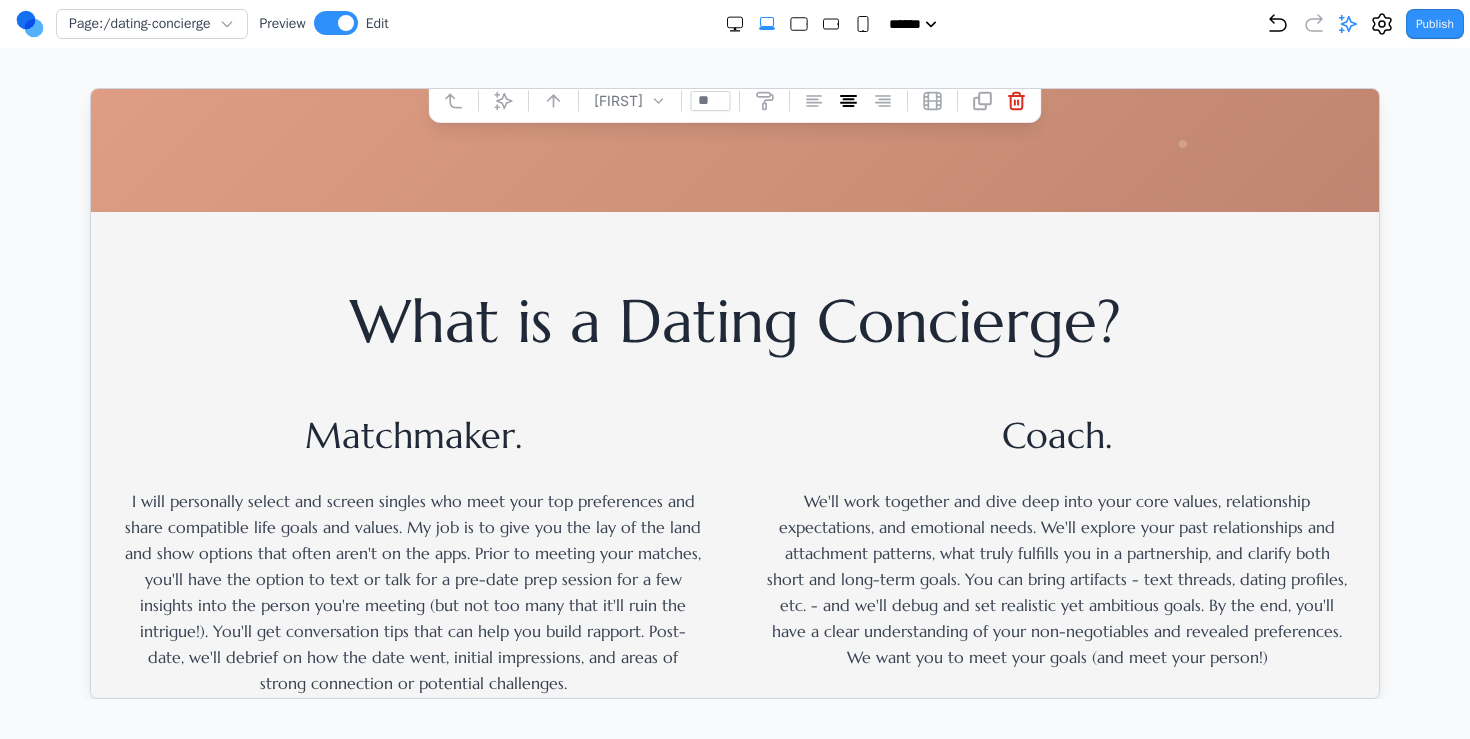scroll, scrollTop: 488, scrollLeft: 0, axis: vertical 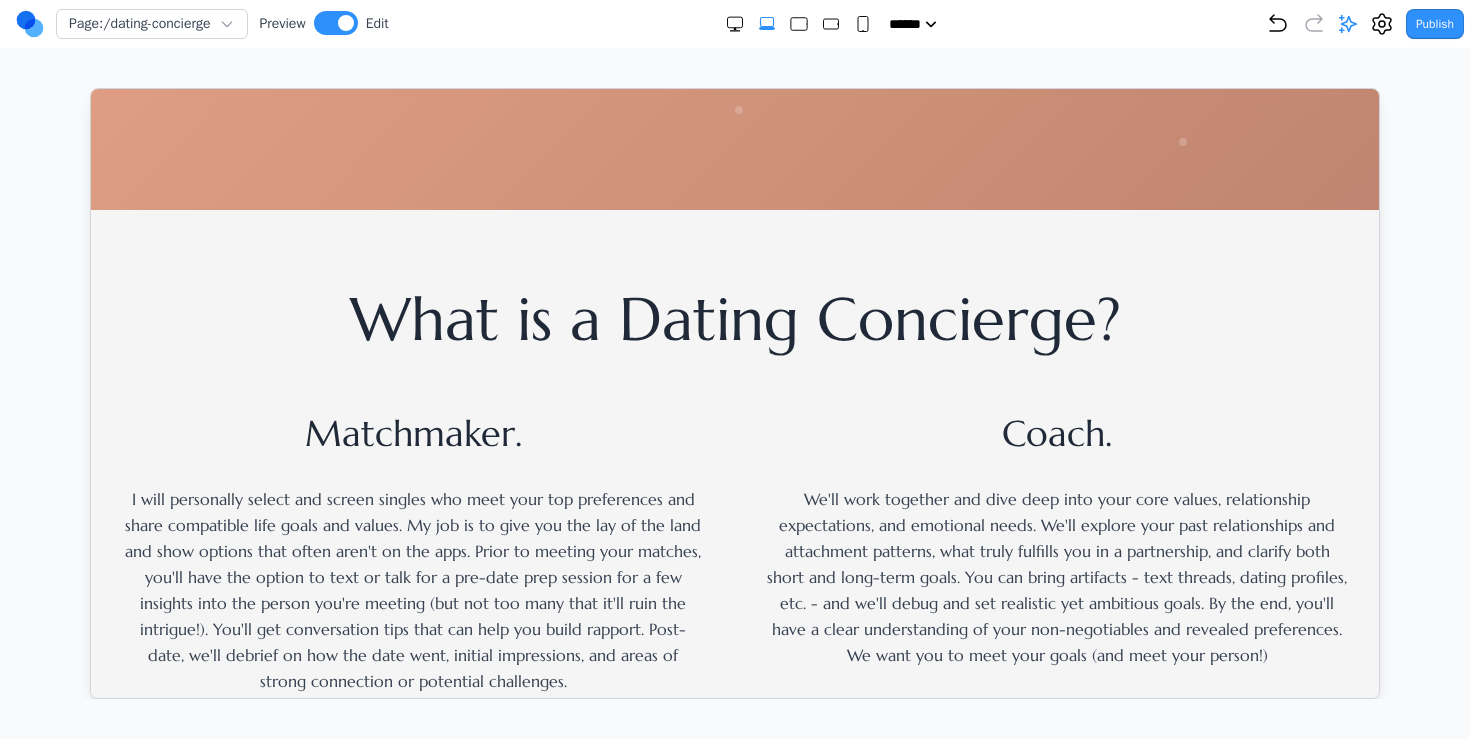 click on "I will personally select and screen singles who meet your top preferences and share compatible life goals and values. My job is to give you the lay of the land and show options that often aren't on the apps. Prior to meeting your matches, you'll have the option to text or talk for a pre-date prep session for a few insights into the person you're meeting (but not too many that it'll ruin the intrigue!). You'll get conversation tips that can help you build rapport. Post-date, we'll debrief on how the date went, initial impressions, and areas of strong connection or potential challenges." at bounding box center (412, 589) 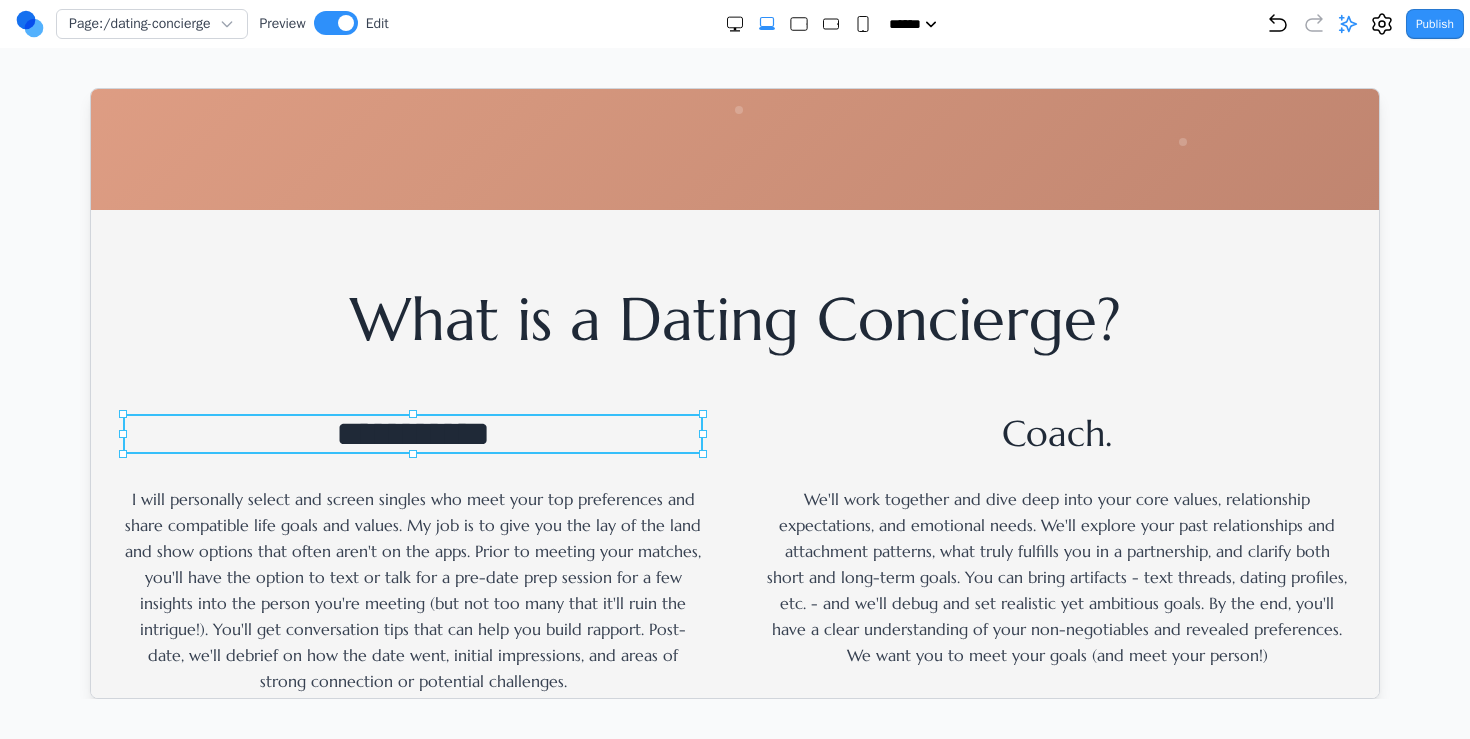 click on "**********" at bounding box center [412, 433] 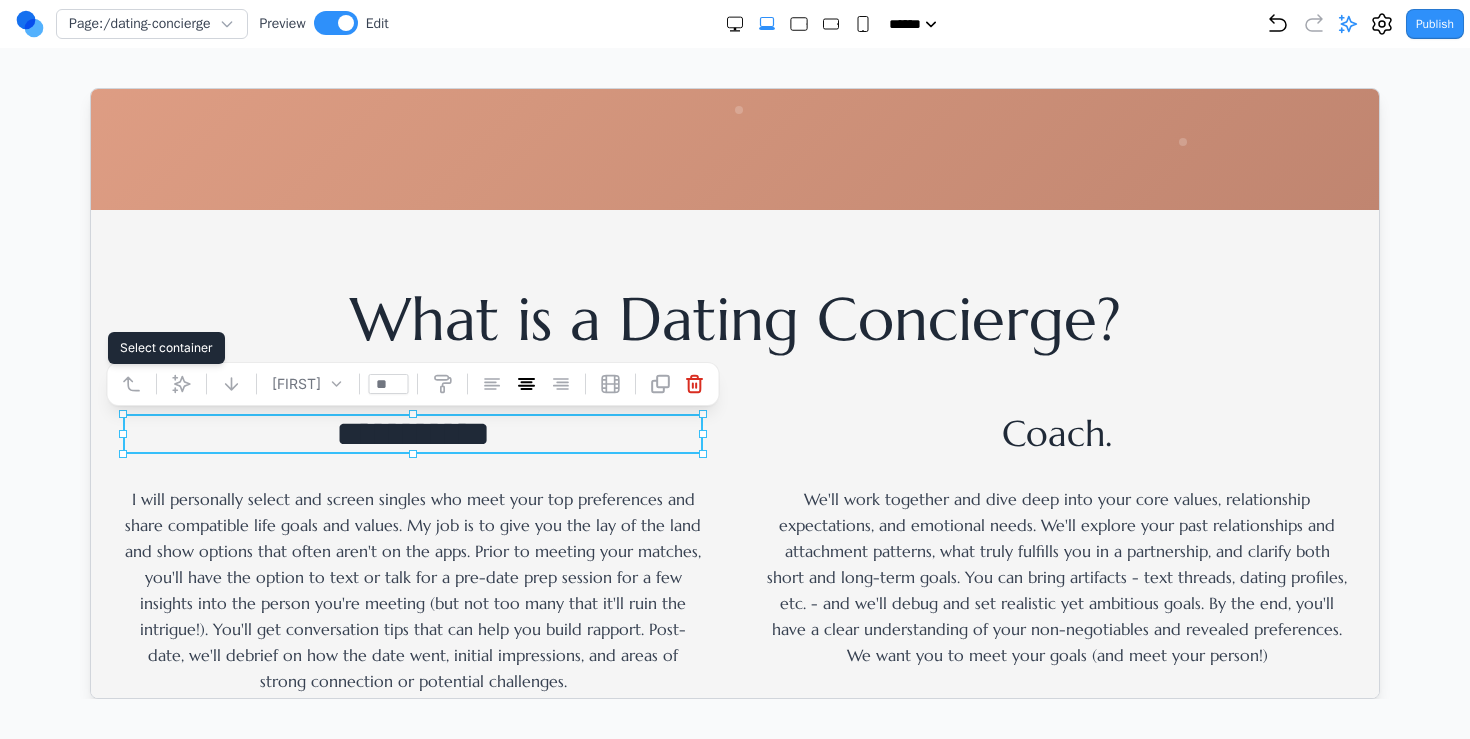 click 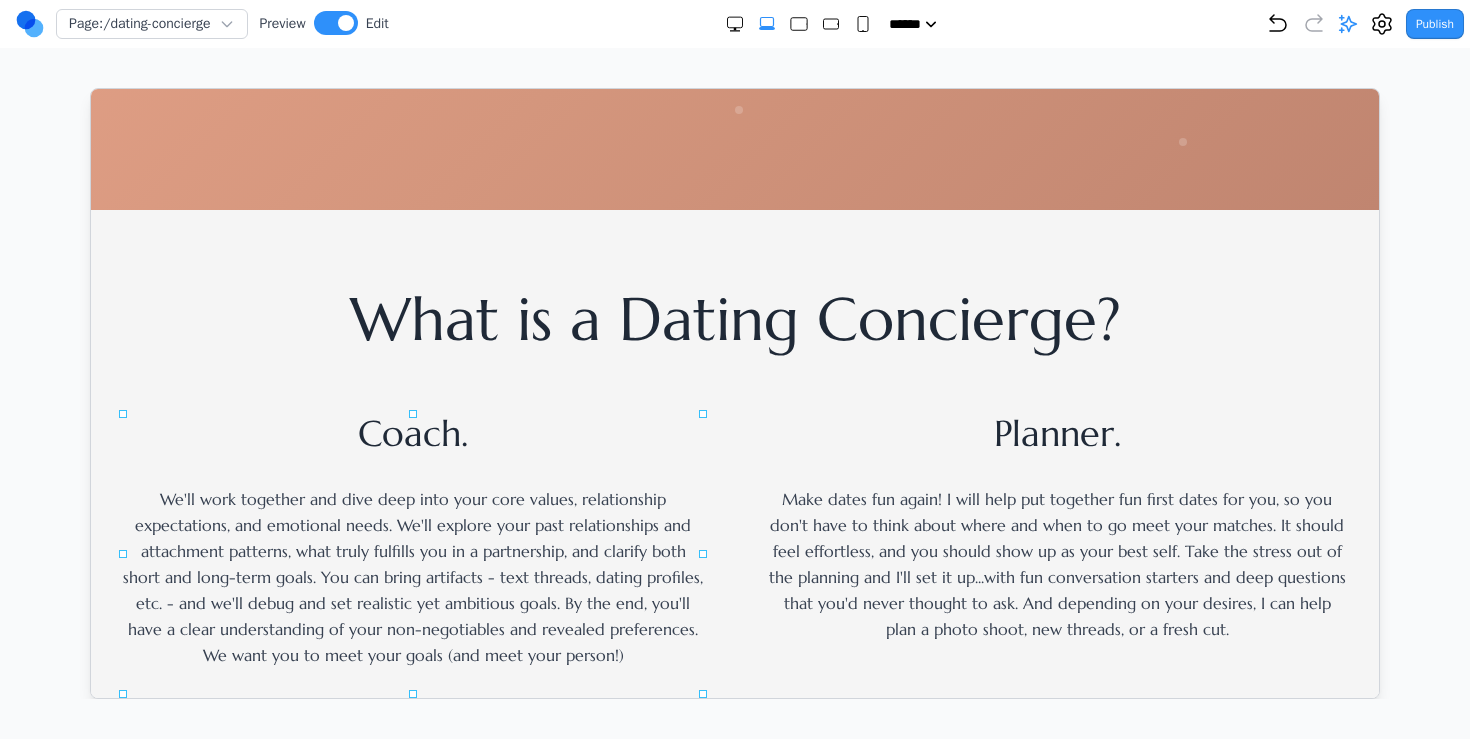 drag, startPoint x: 599, startPoint y: 466, endPoint x: 1247, endPoint y: 454, distance: 648.1111 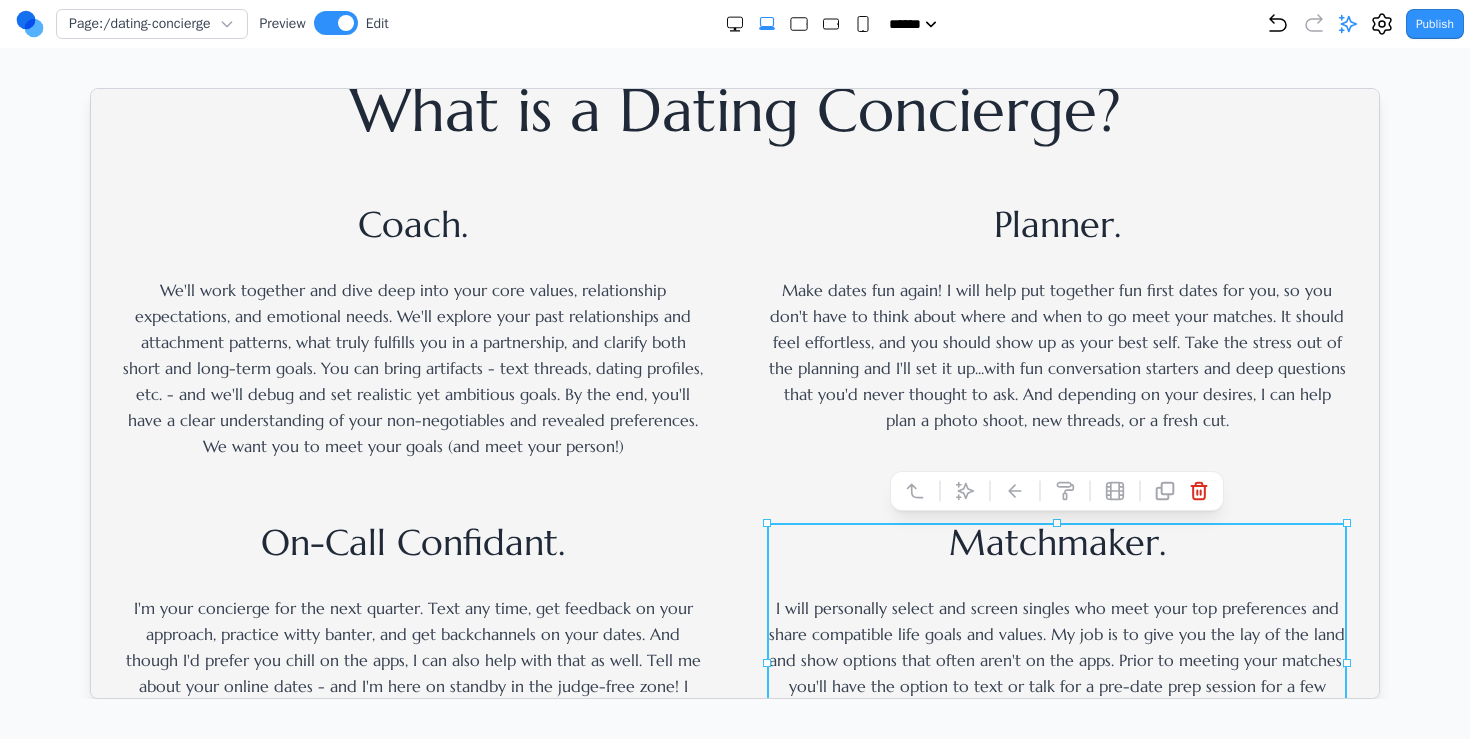 scroll, scrollTop: 699, scrollLeft: 0, axis: vertical 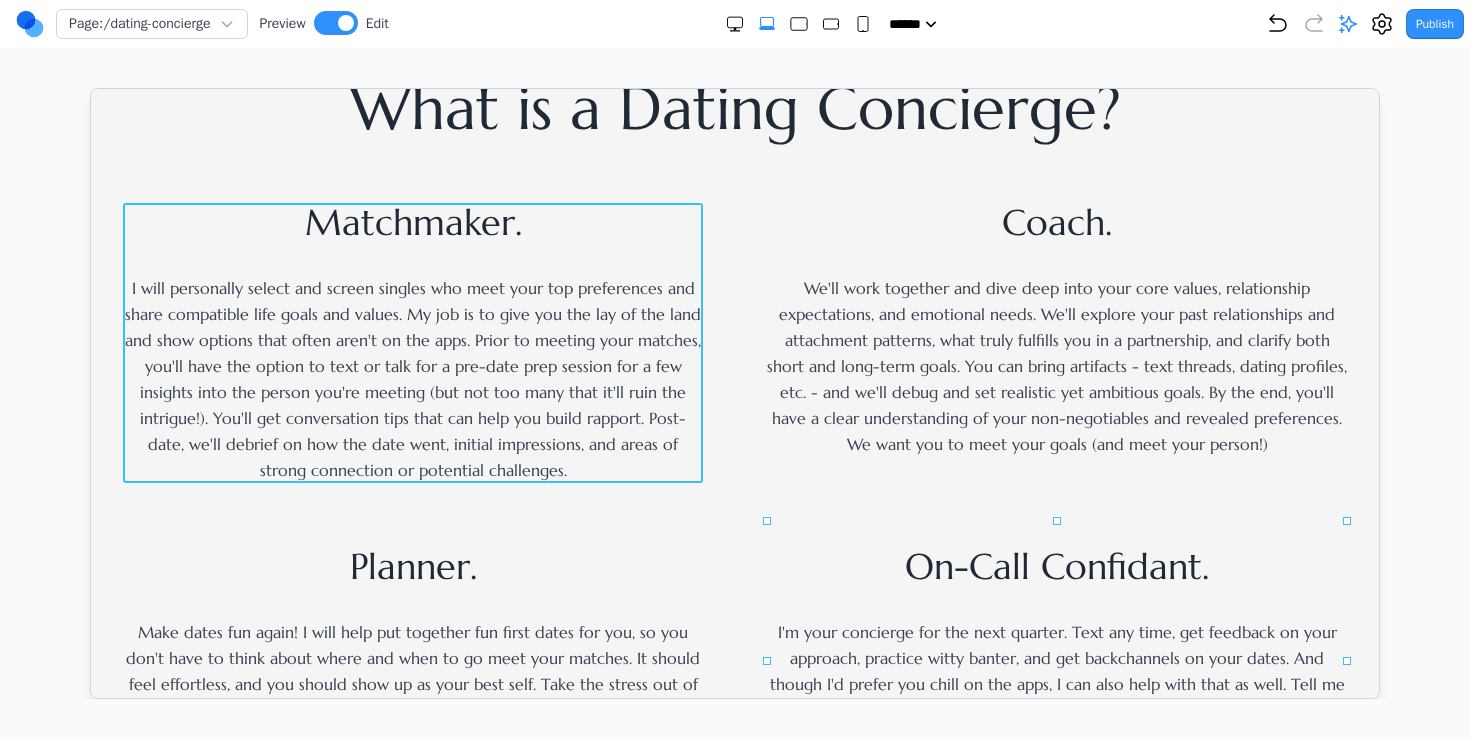 drag, startPoint x: 850, startPoint y: 553, endPoint x: 370, endPoint y: 202, distance: 594.6436 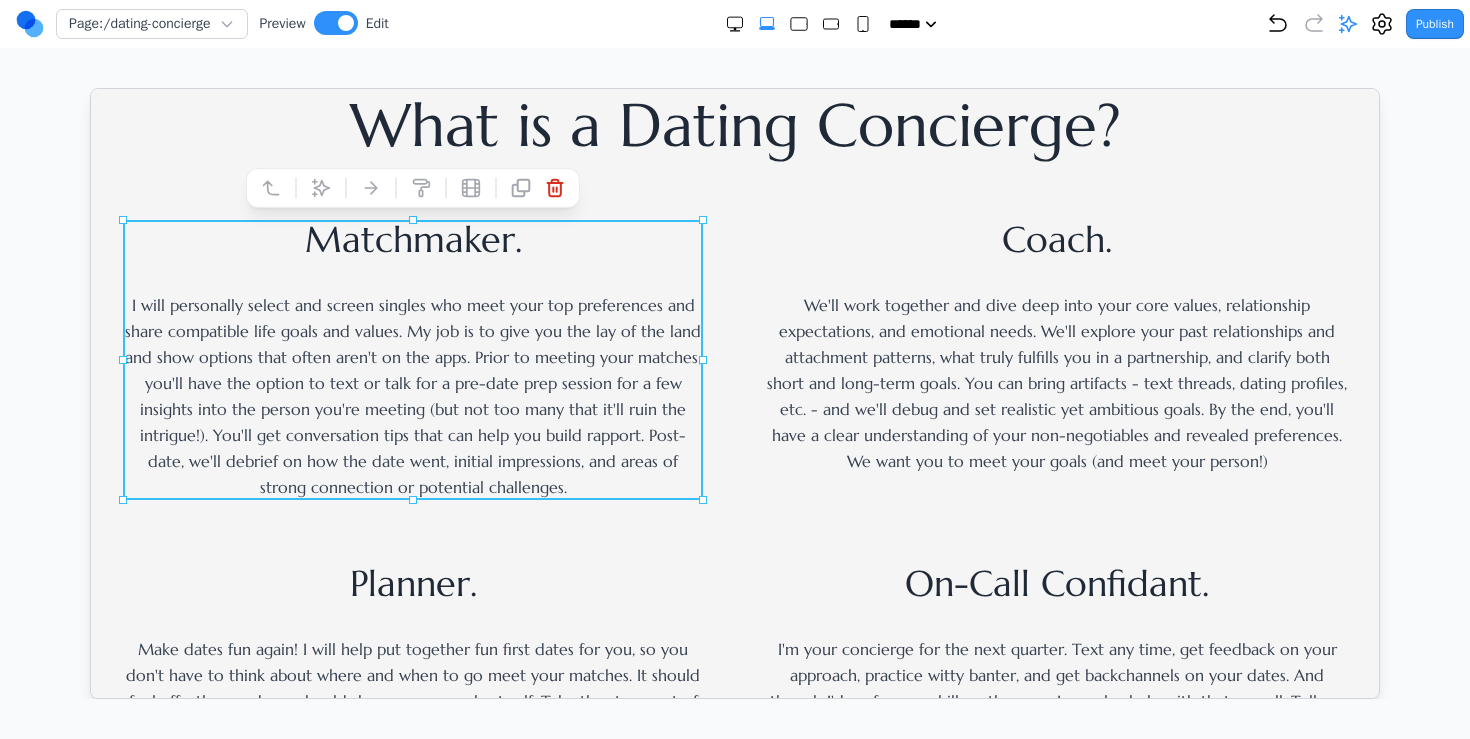 scroll, scrollTop: 661, scrollLeft: 0, axis: vertical 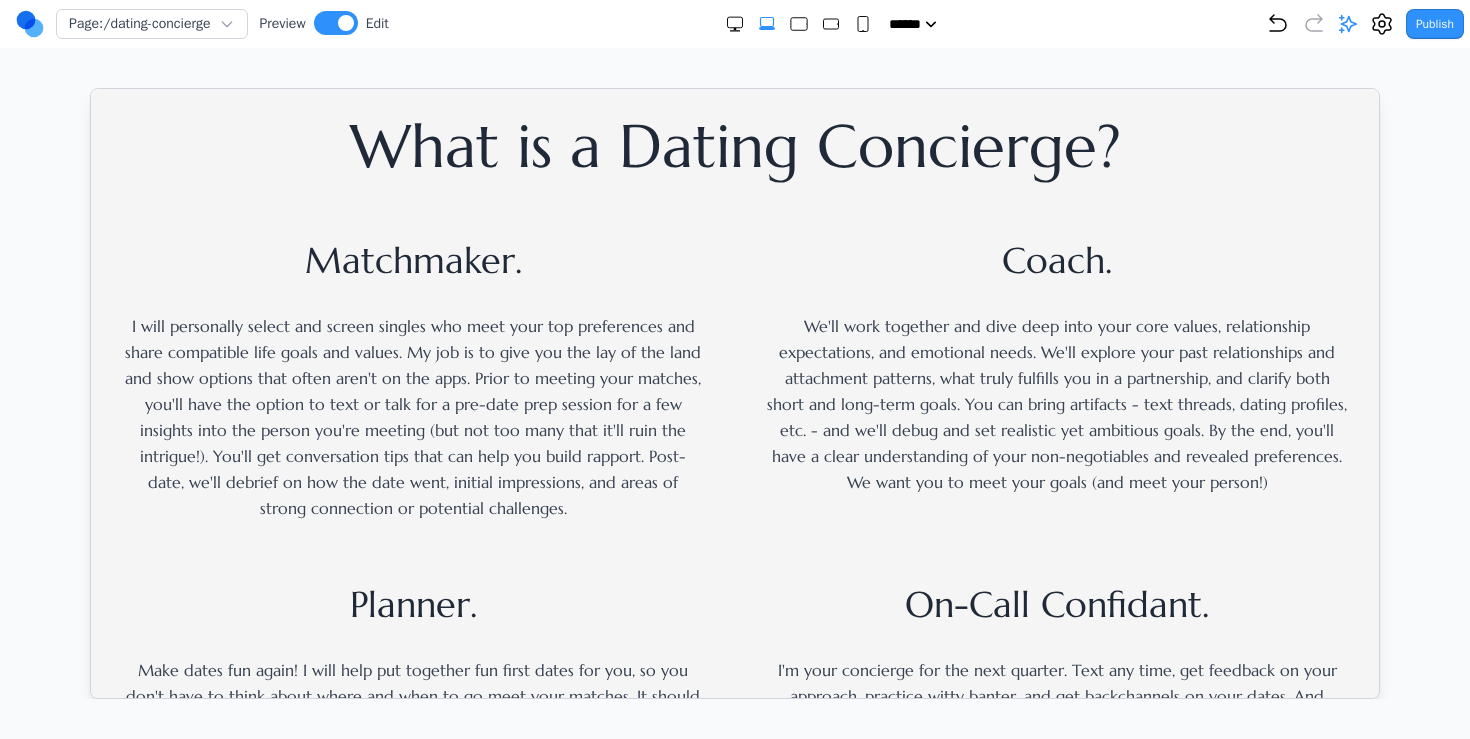 click on "What is a Dating Concierge? Matchmaker. I will personally select and screen singles who meet your top preferences and share compatible life goals and values. My job is to give you the lay of the land and show options that often aren't on the apps. Prior to meeting your matches, you'll have the option to text or talk for a pre-date prep session for a few insights into the person you're meeting (but not too many that it'll ruin the intrigue!). You'll get conversation tips that can help you build rapport. Post-date, we'll debrief on how the date went, initial impressions, and areas of strong connection or potential challenges. Coach. Planner. On-Call Confidant. Get Started" at bounding box center [734, 526] 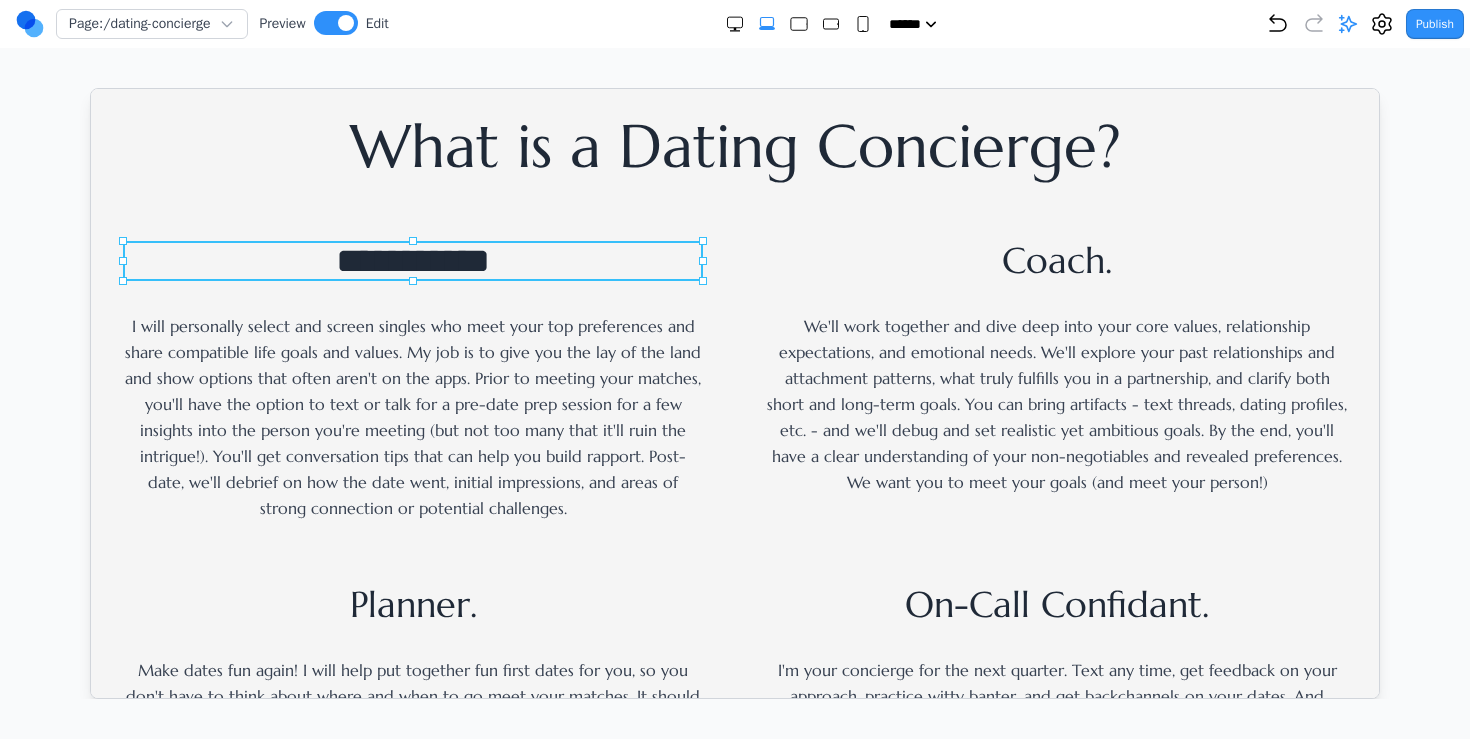 click on "**********" at bounding box center [412, 260] 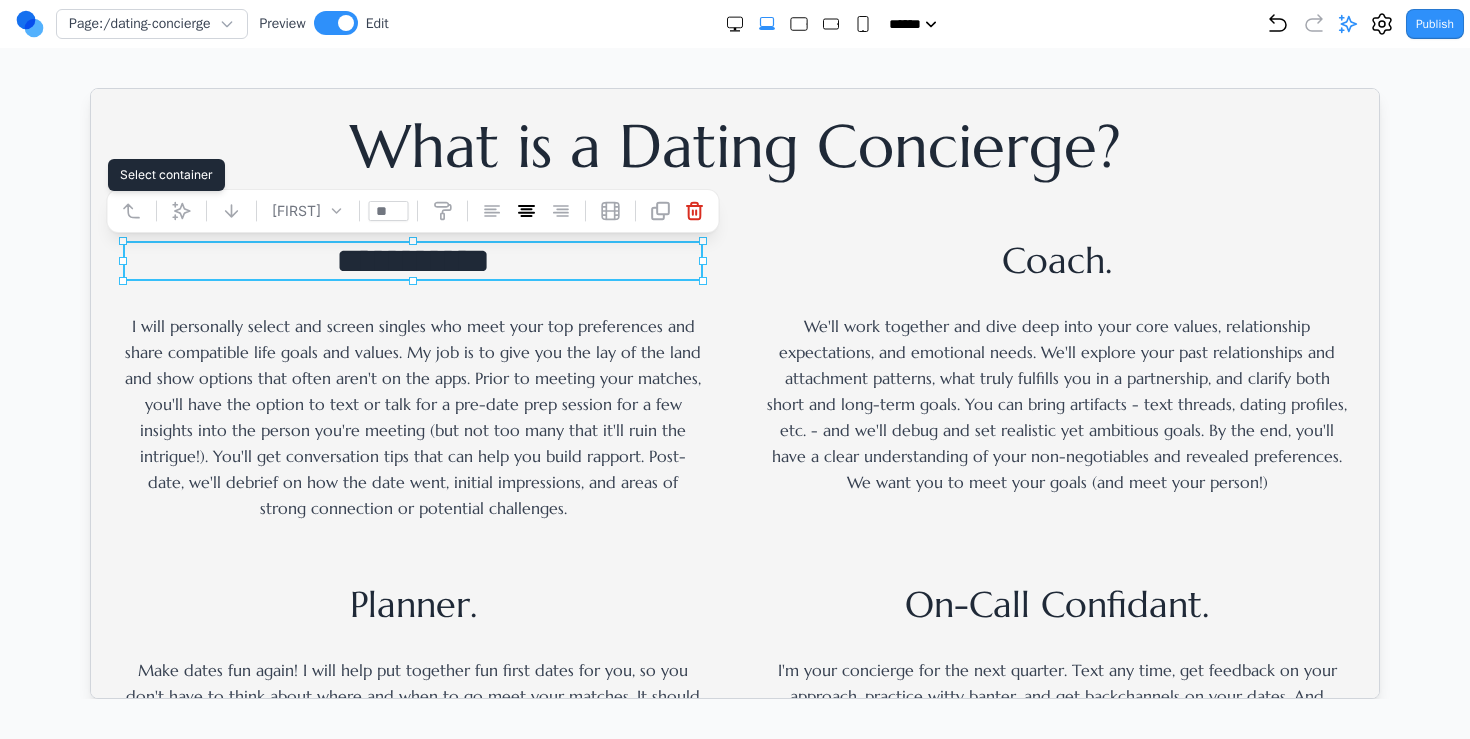 click at bounding box center [131, 210] 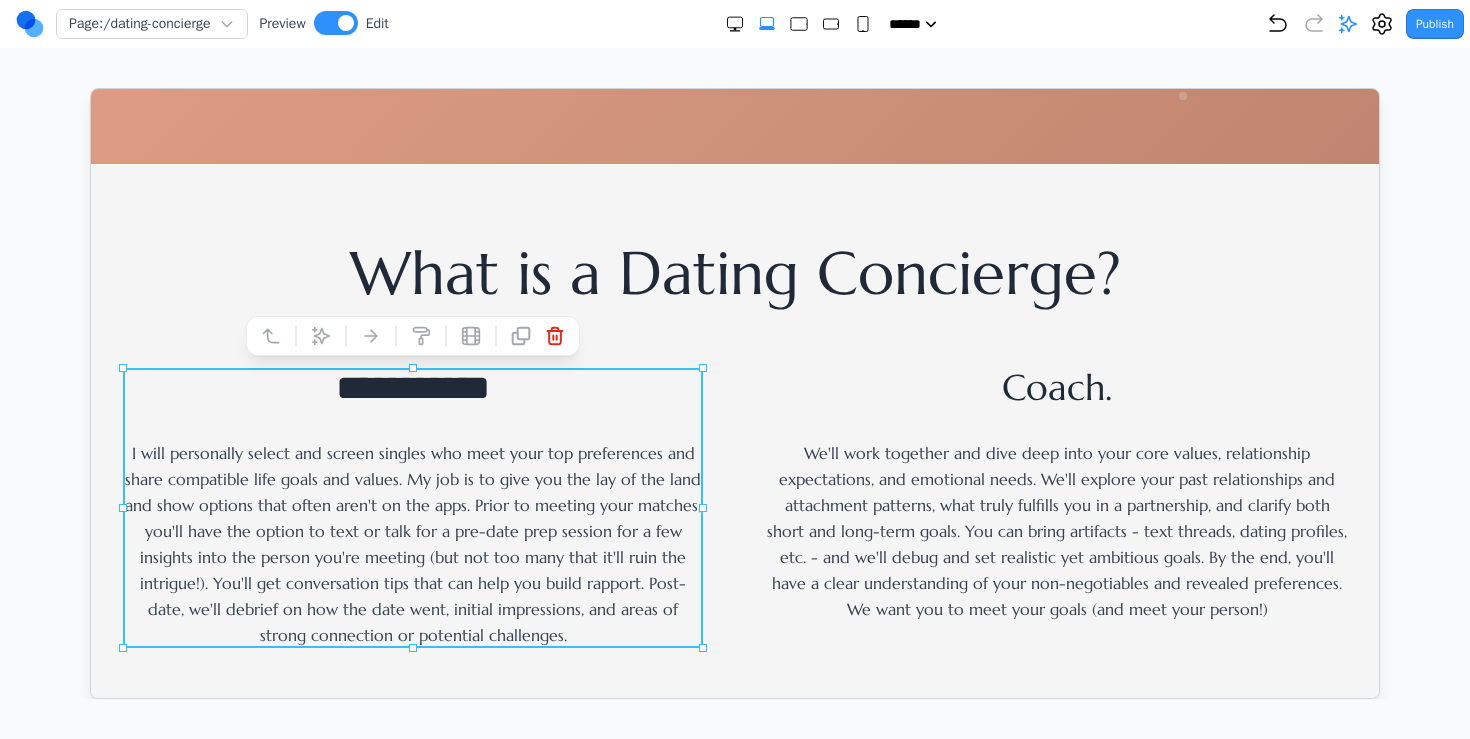 scroll, scrollTop: 591, scrollLeft: 0, axis: vertical 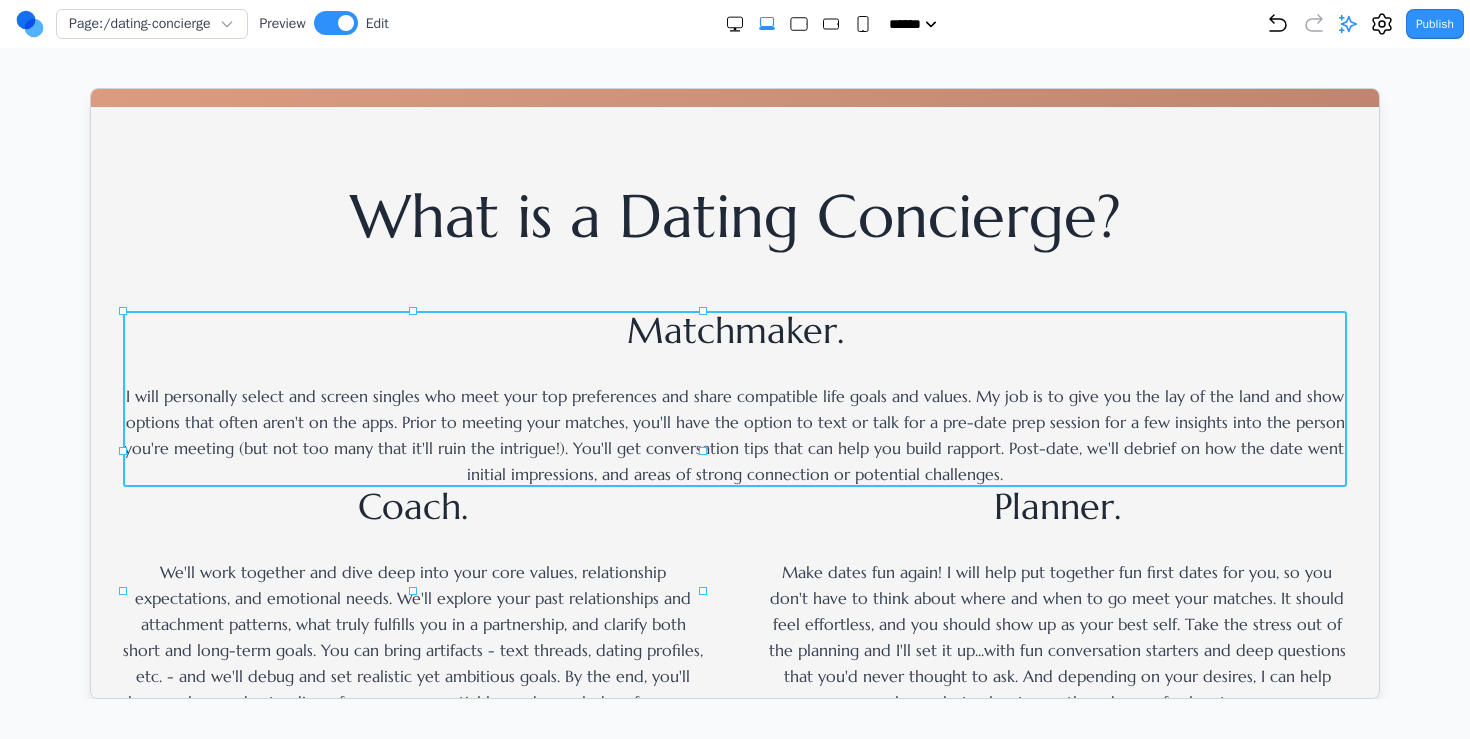 drag, startPoint x: 602, startPoint y: 362, endPoint x: 753, endPoint y: 249, distance: 188.60011 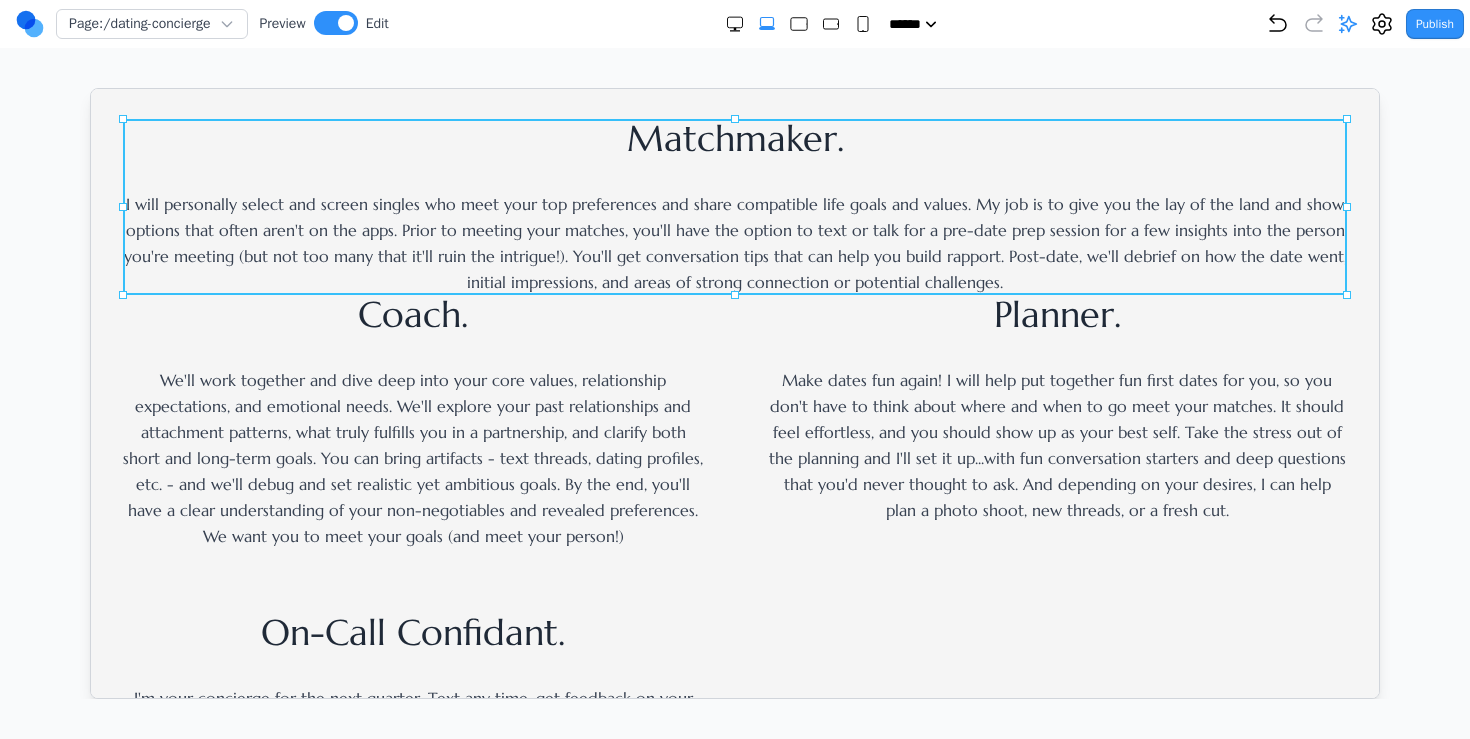 scroll, scrollTop: 607, scrollLeft: 0, axis: vertical 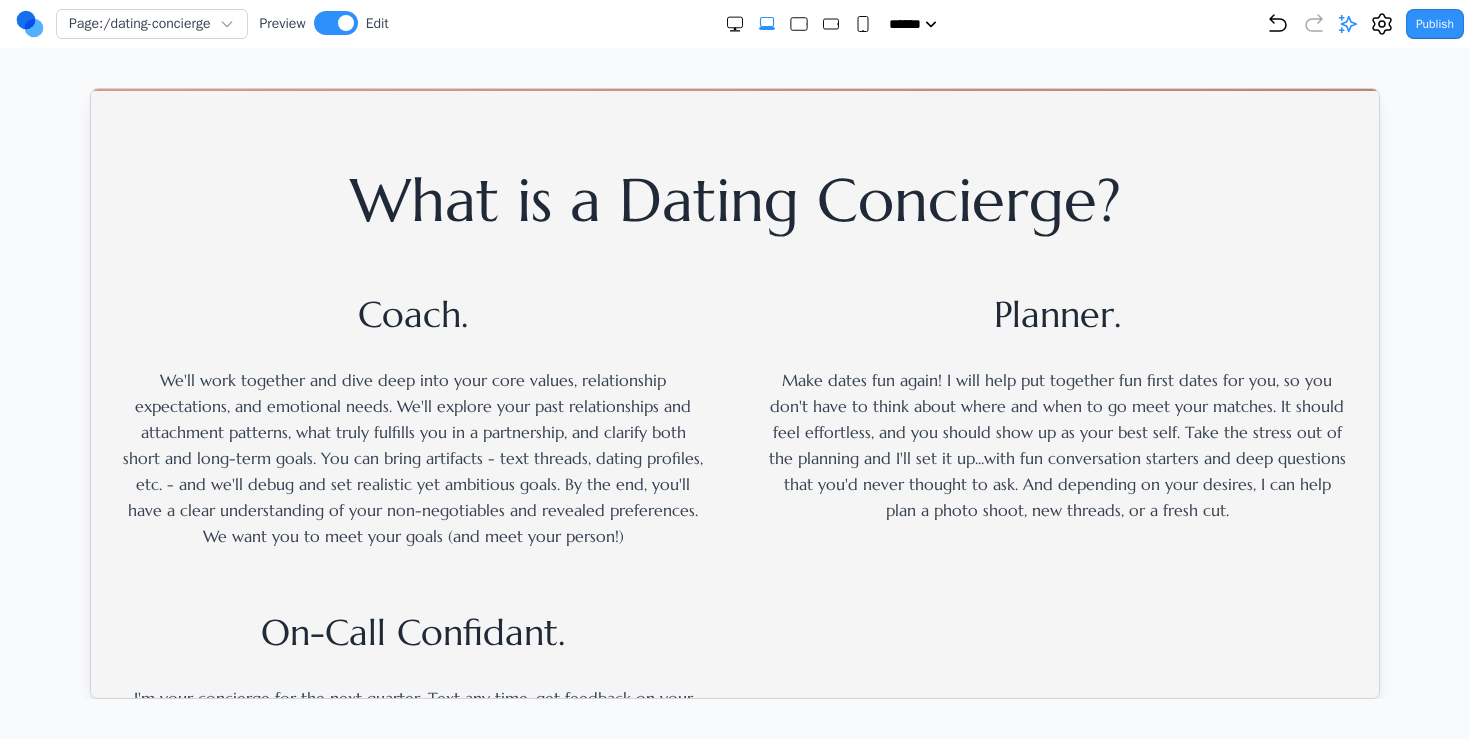 drag, startPoint x: 344, startPoint y: 147, endPoint x: 951, endPoint y: 589, distance: 750.8748 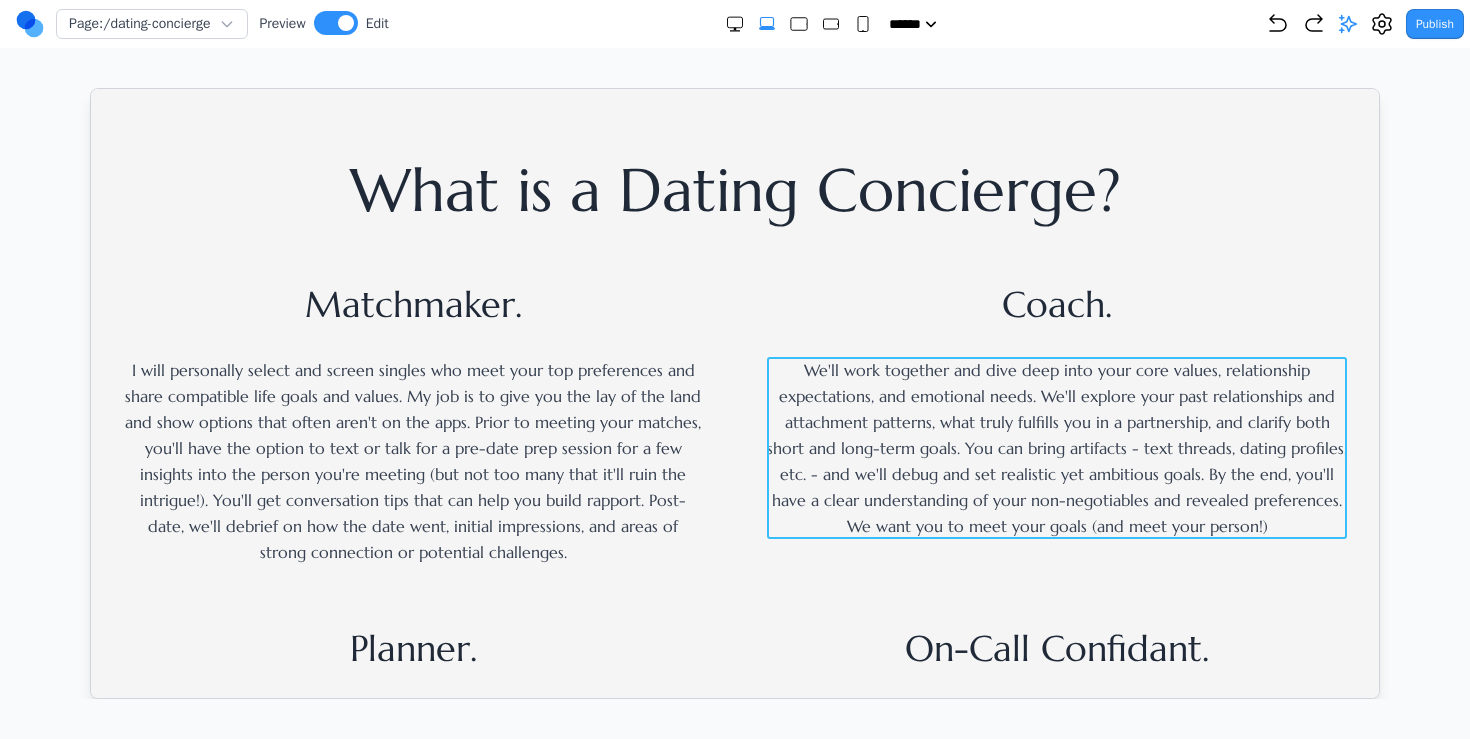 scroll, scrollTop: 612, scrollLeft: 0, axis: vertical 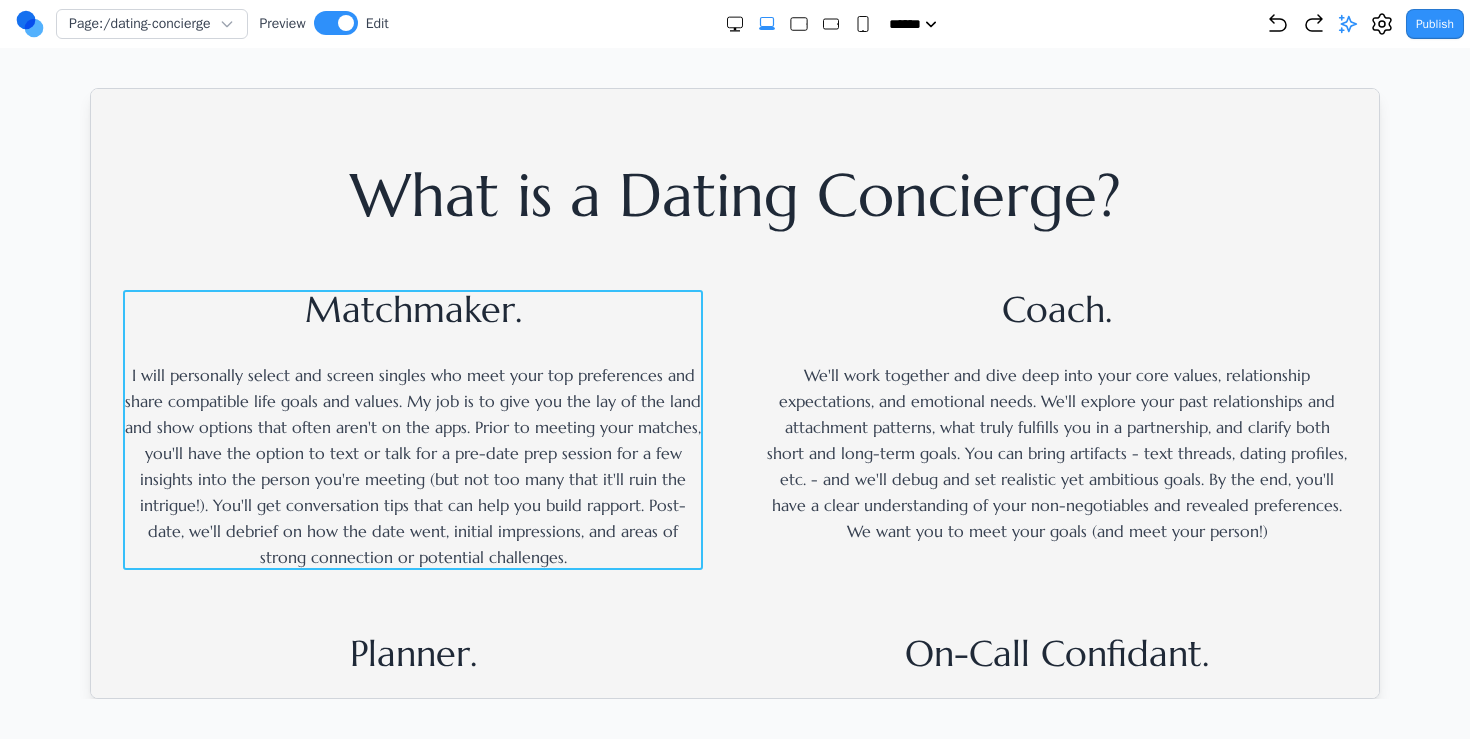 click on "Matchmaker. I will personally select and screen singles who meet your top preferences and share compatible life goals and values. My job is to give you the lay of the land and show options that often aren't on the apps. Prior to meeting your matches, you'll have the option to text or talk for a pre-date prep session for a few insights into the person you're meeting (but not too many that it'll ruin the intrigue!). You'll get conversation tips that can help you build rapport. Post-date, we'll debrief on how the date went, initial impressions, and areas of strong connection or potential challenges." at bounding box center [412, 429] 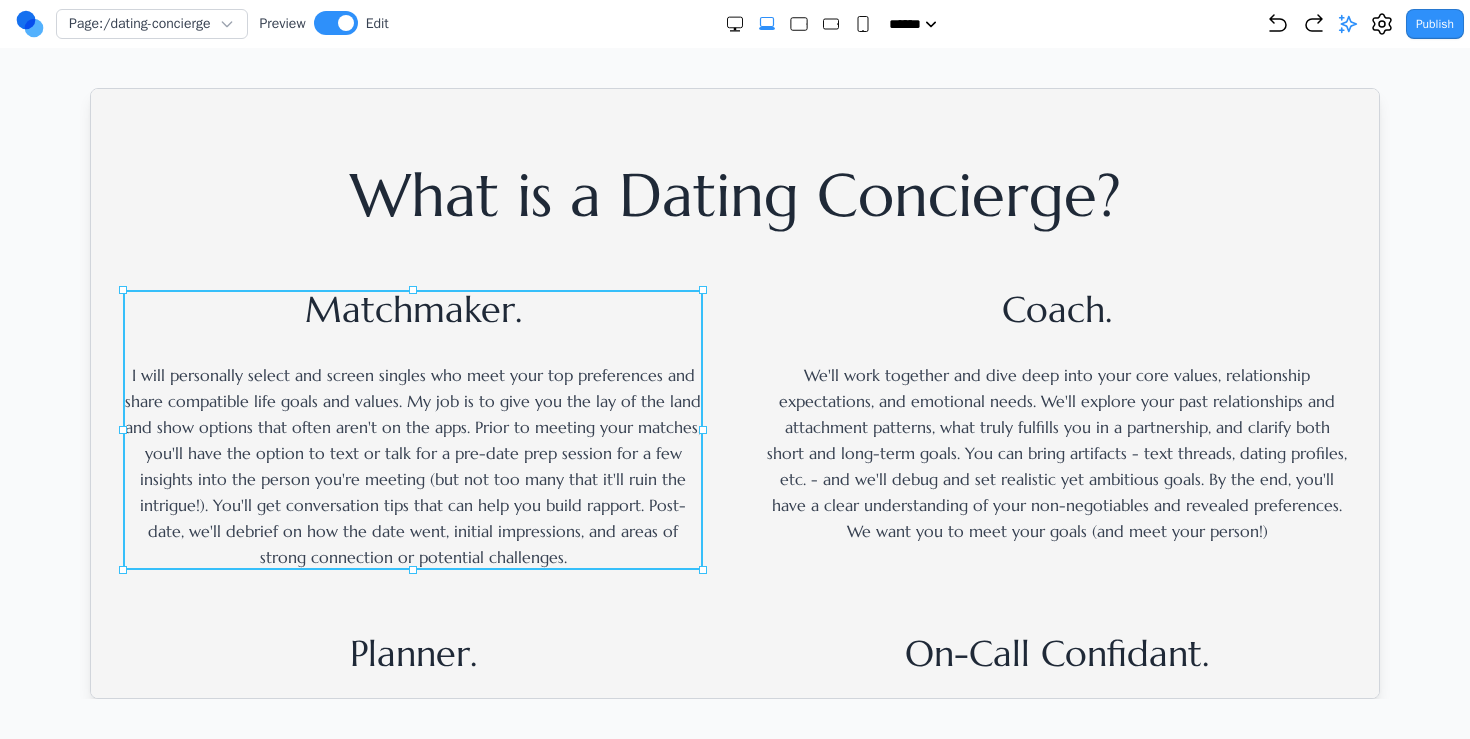 drag, startPoint x: 589, startPoint y: 340, endPoint x: 276, endPoint y: 292, distance: 316.65912 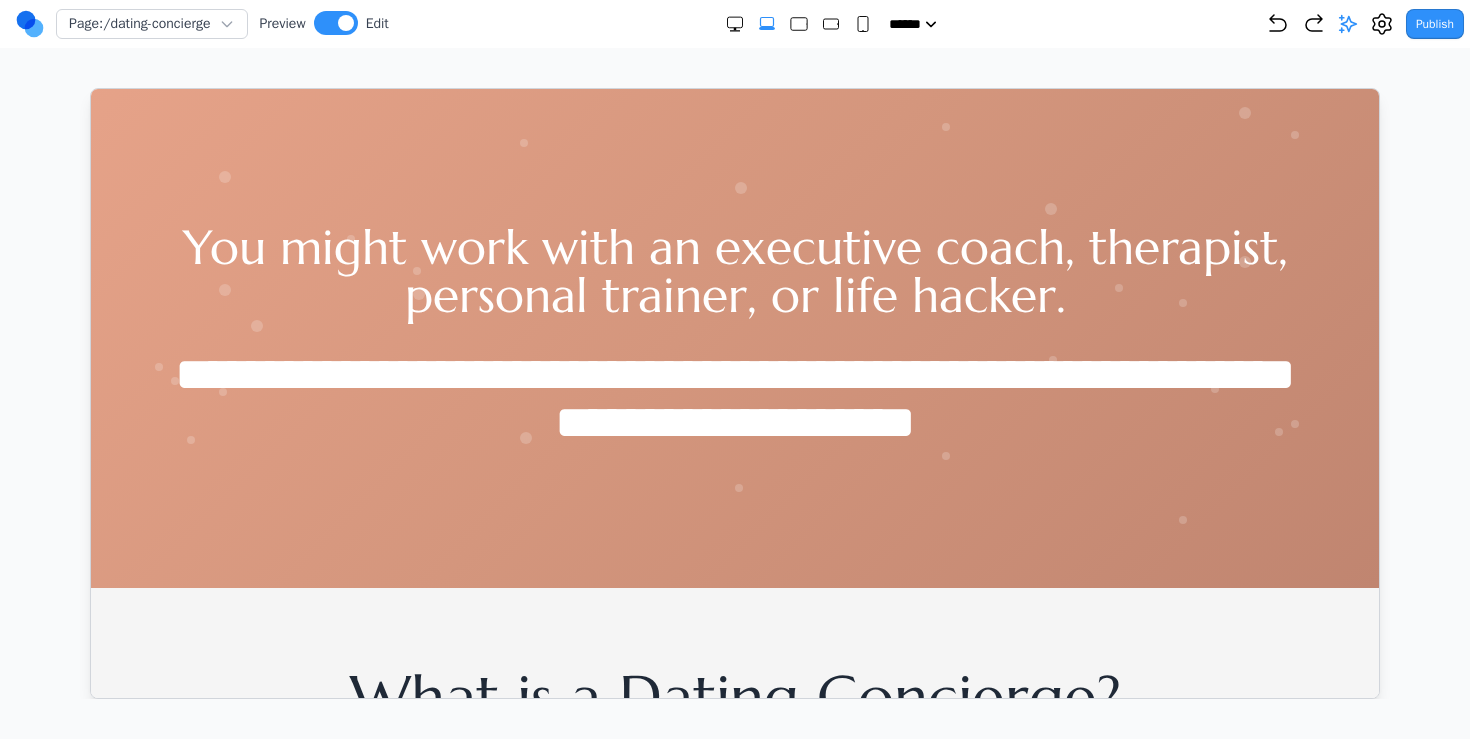 scroll, scrollTop: 113, scrollLeft: 0, axis: vertical 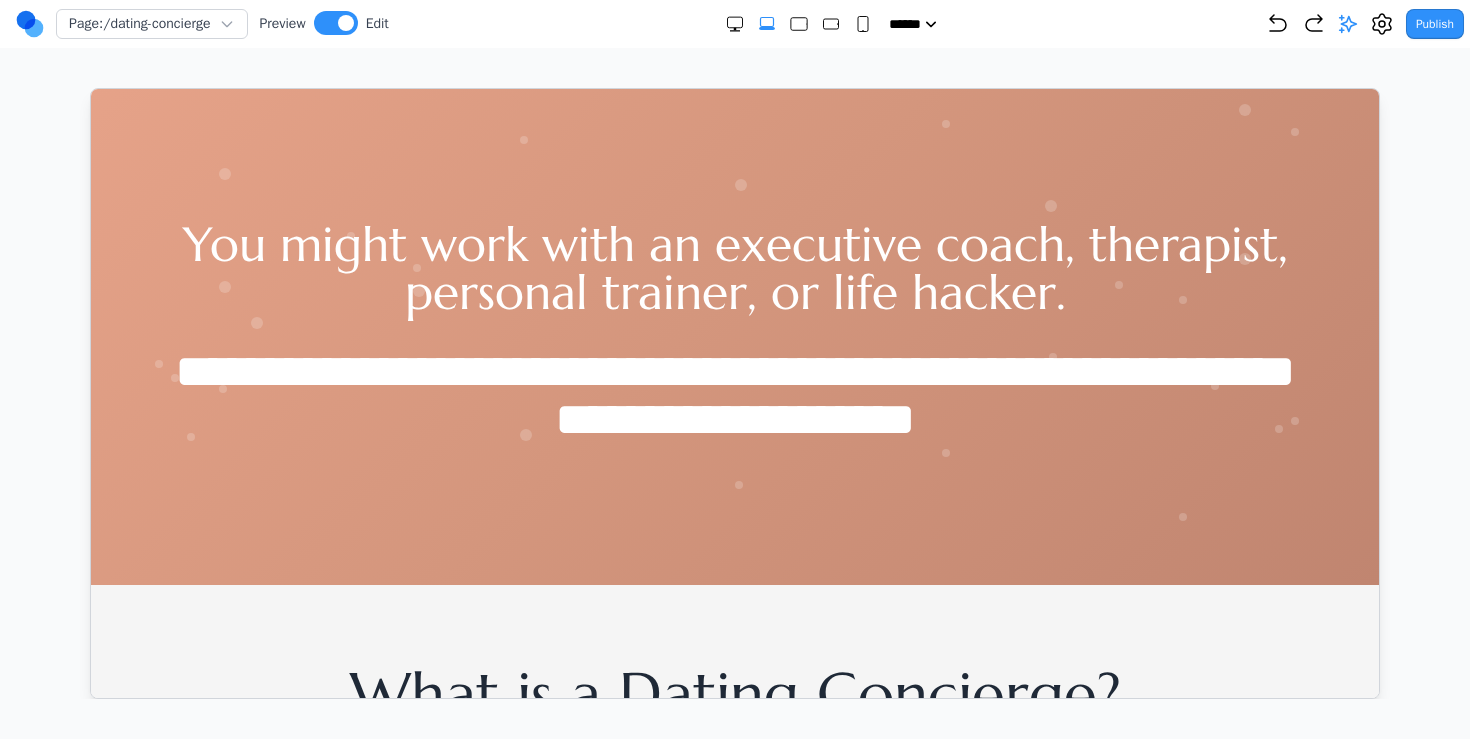 click on "You might work with an executive coach, therapist, personal trainer, or life hacker." at bounding box center (734, 267) 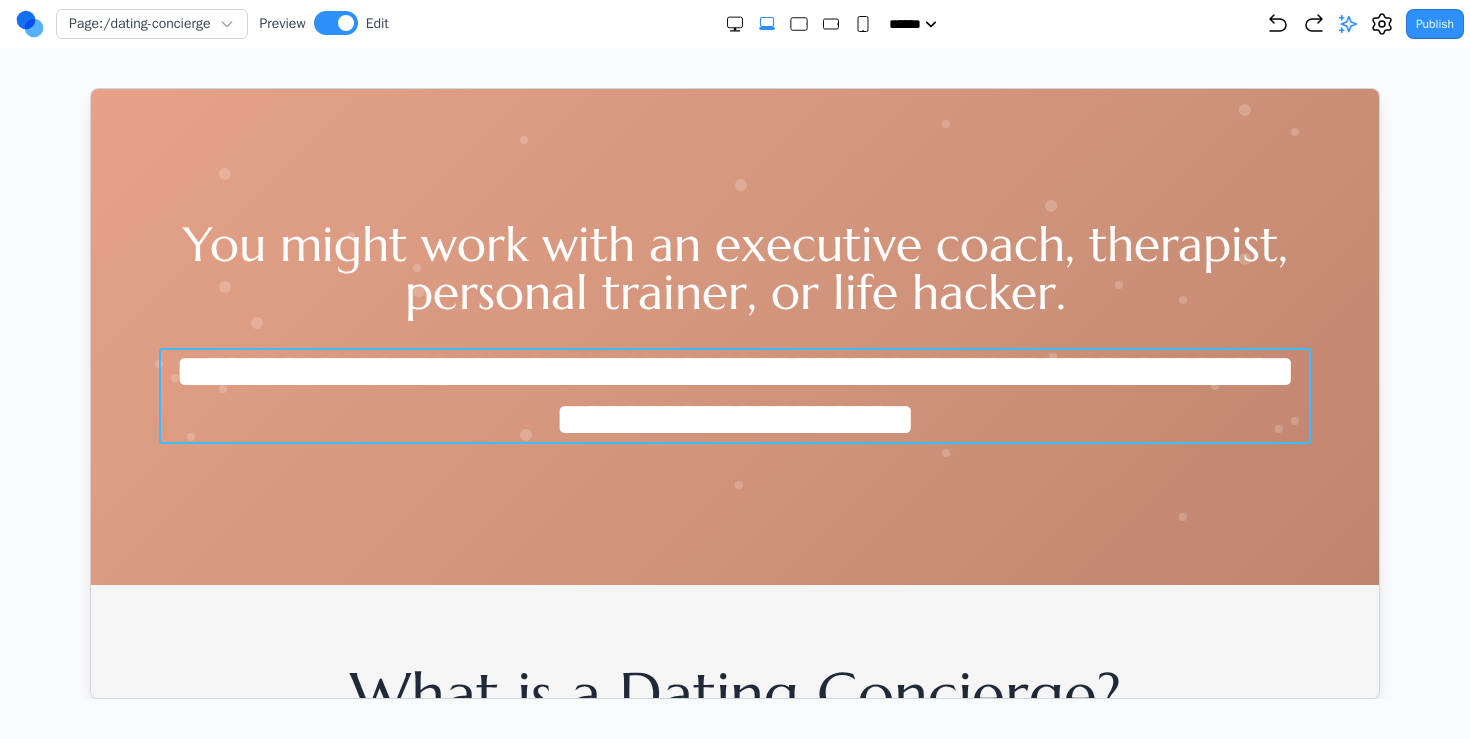 click on "**********" at bounding box center [734, 395] 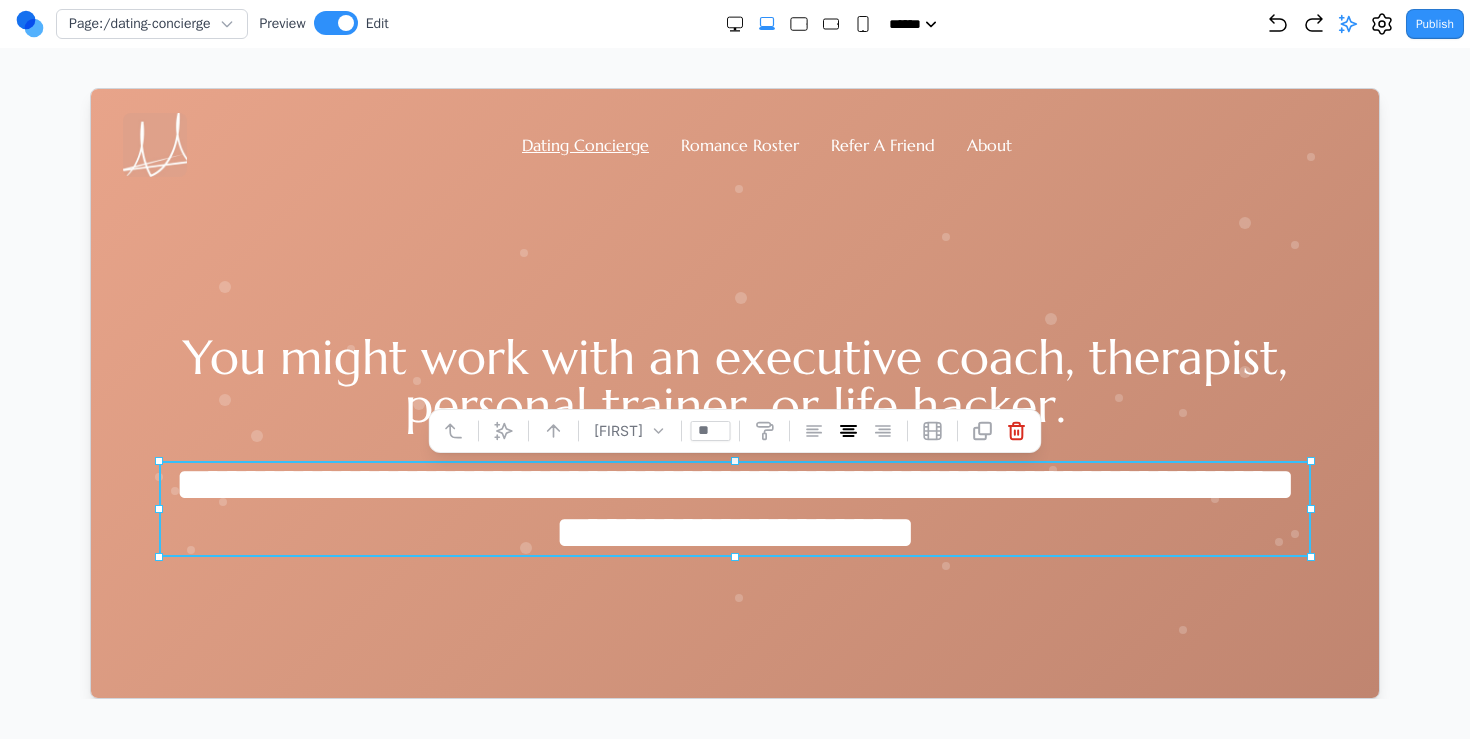 scroll, scrollTop: 34, scrollLeft: 0, axis: vertical 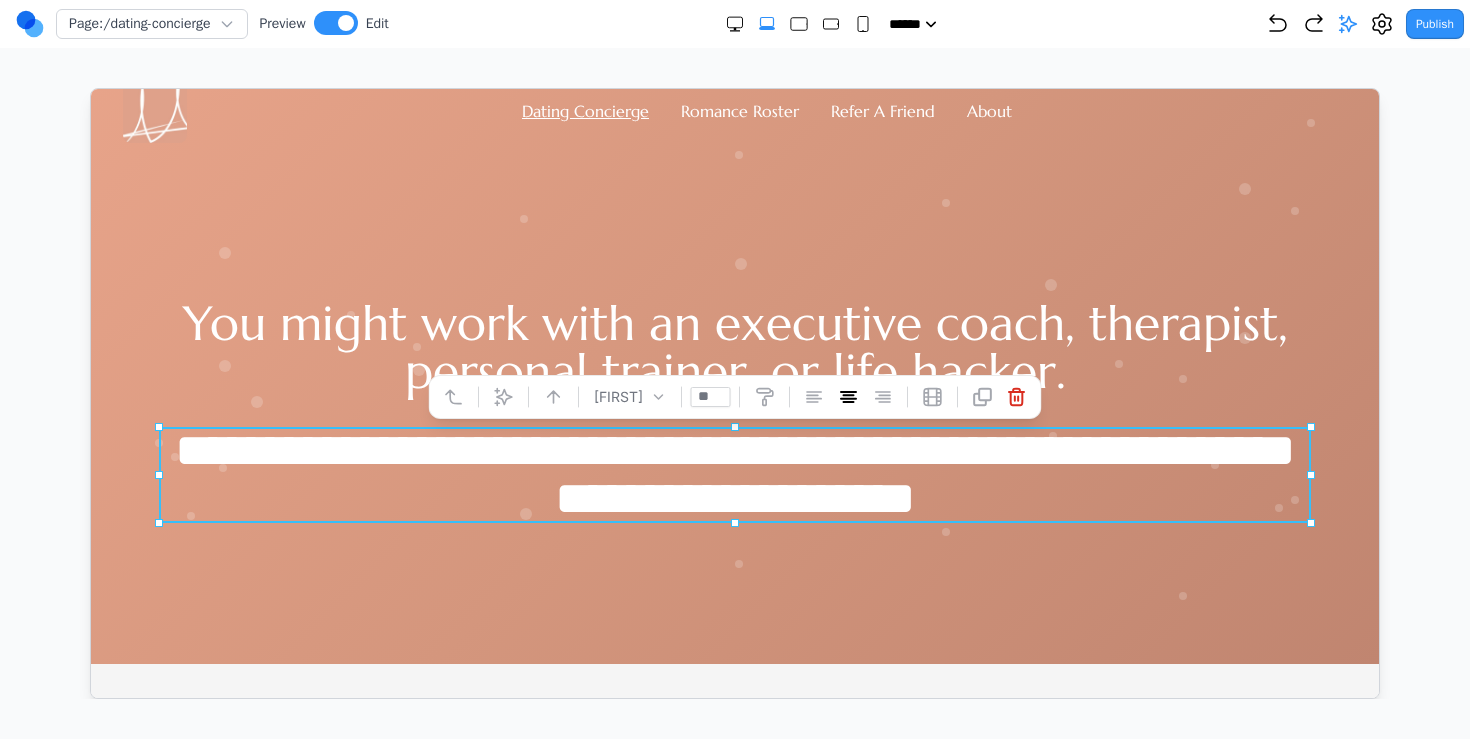 click on "**********" at bounding box center [734, 409] 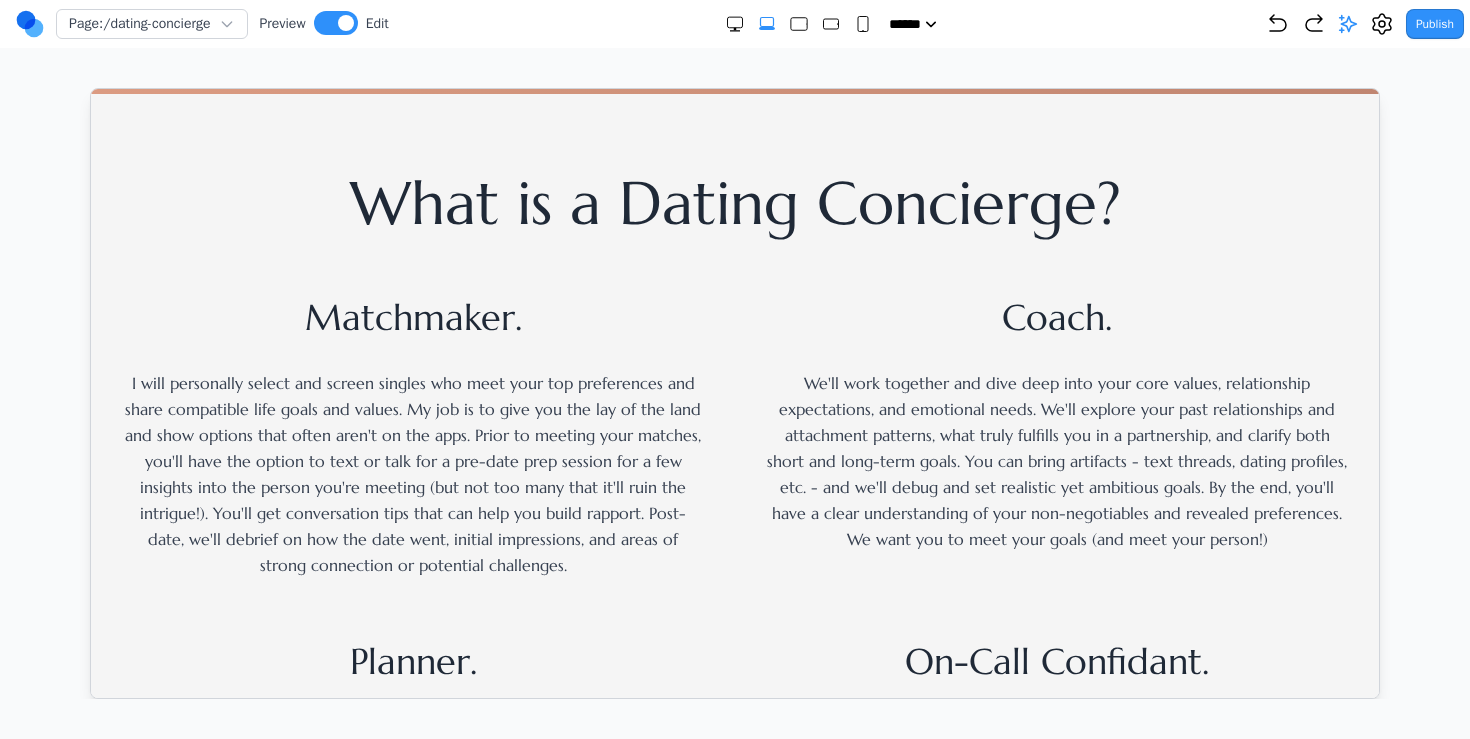 scroll, scrollTop: 662, scrollLeft: 0, axis: vertical 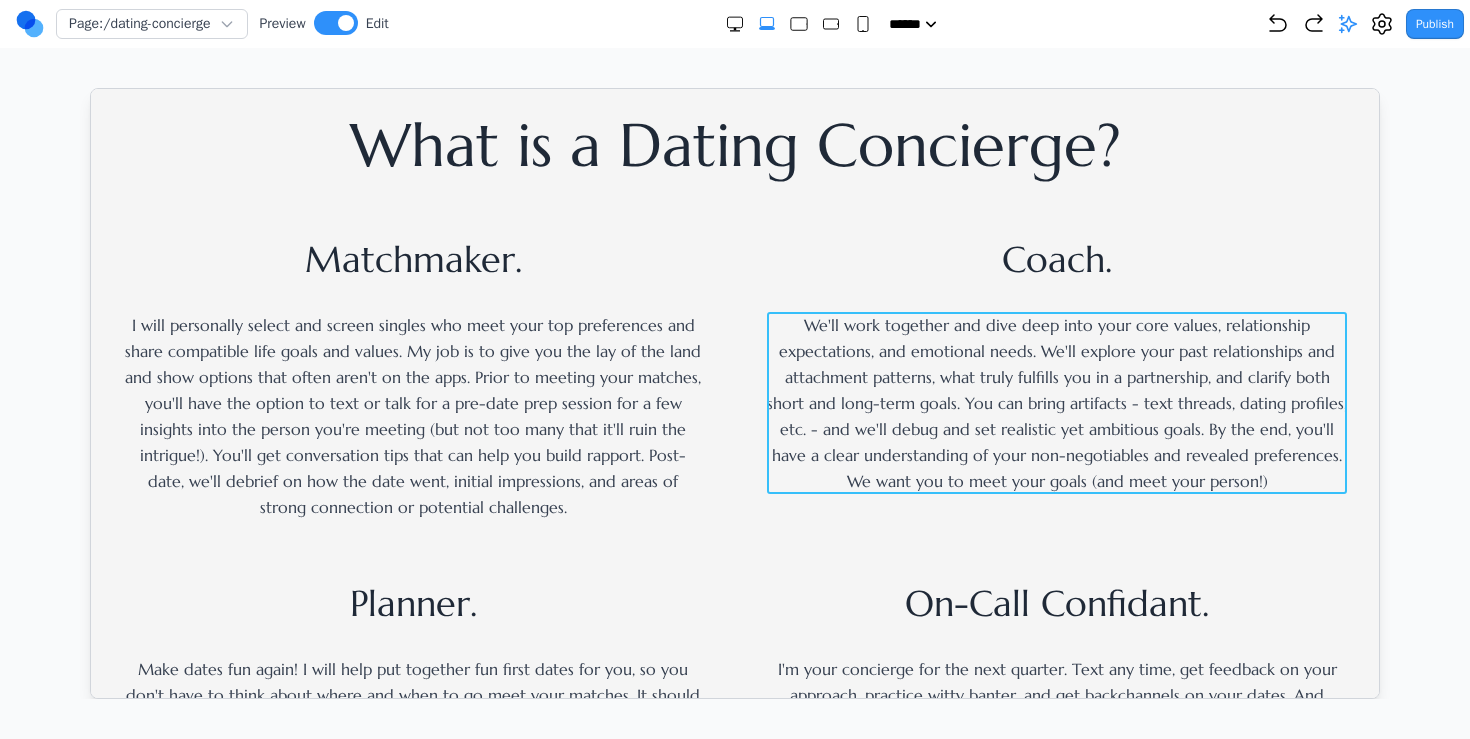 click on "We'll work together and dive deep into your core values, relationship expectations, and emotional needs. We'll explore your past relationships and attachment patterns, what truly fulfills you in a partnership, and clarify both short and long-term goals. You can bring artifacts - text threads, dating profiles, etc. - and we'll debug and set realistic yet ambitious goals. By the end, you'll have a clear understanding of your non-negotiables and revealed preferences. We want you to meet your goals (and meet your person!)" at bounding box center (1056, 402) 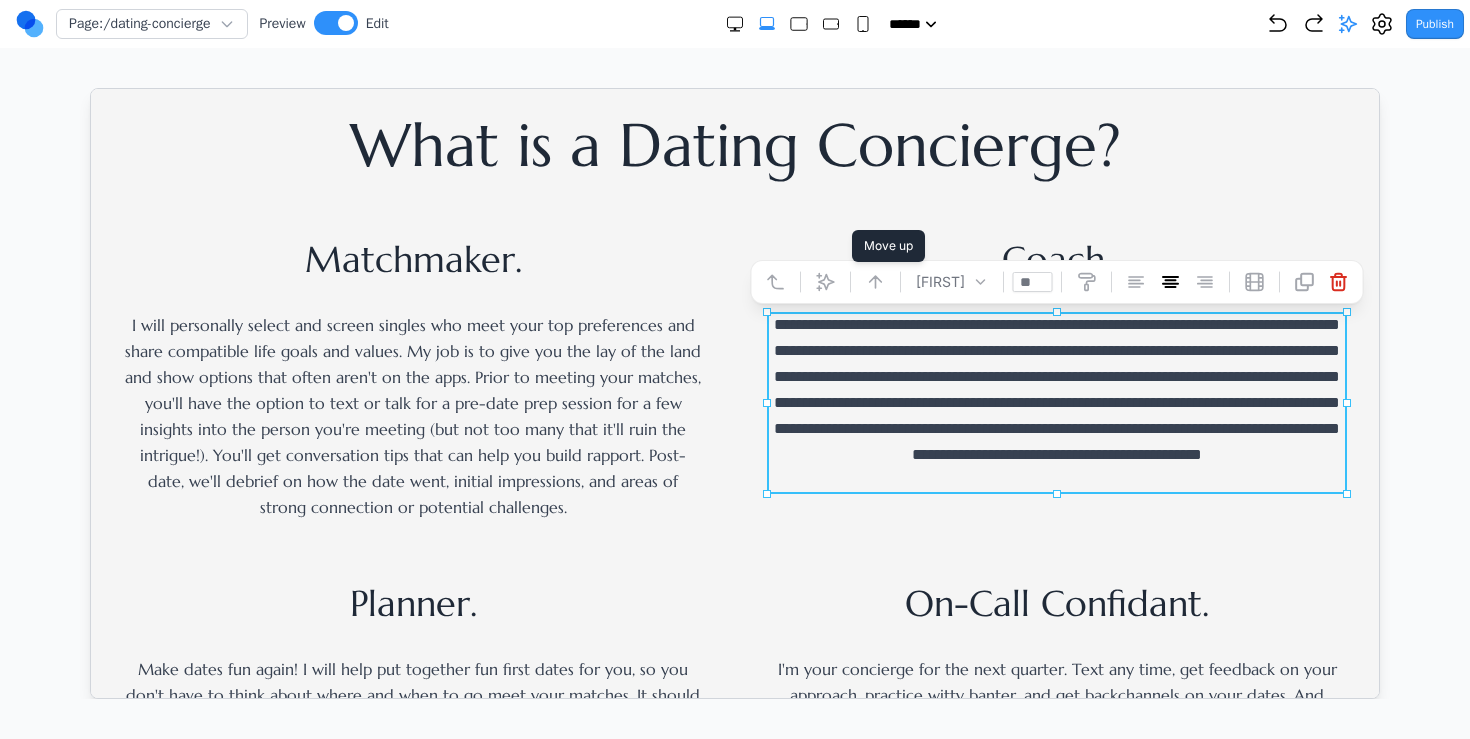 click 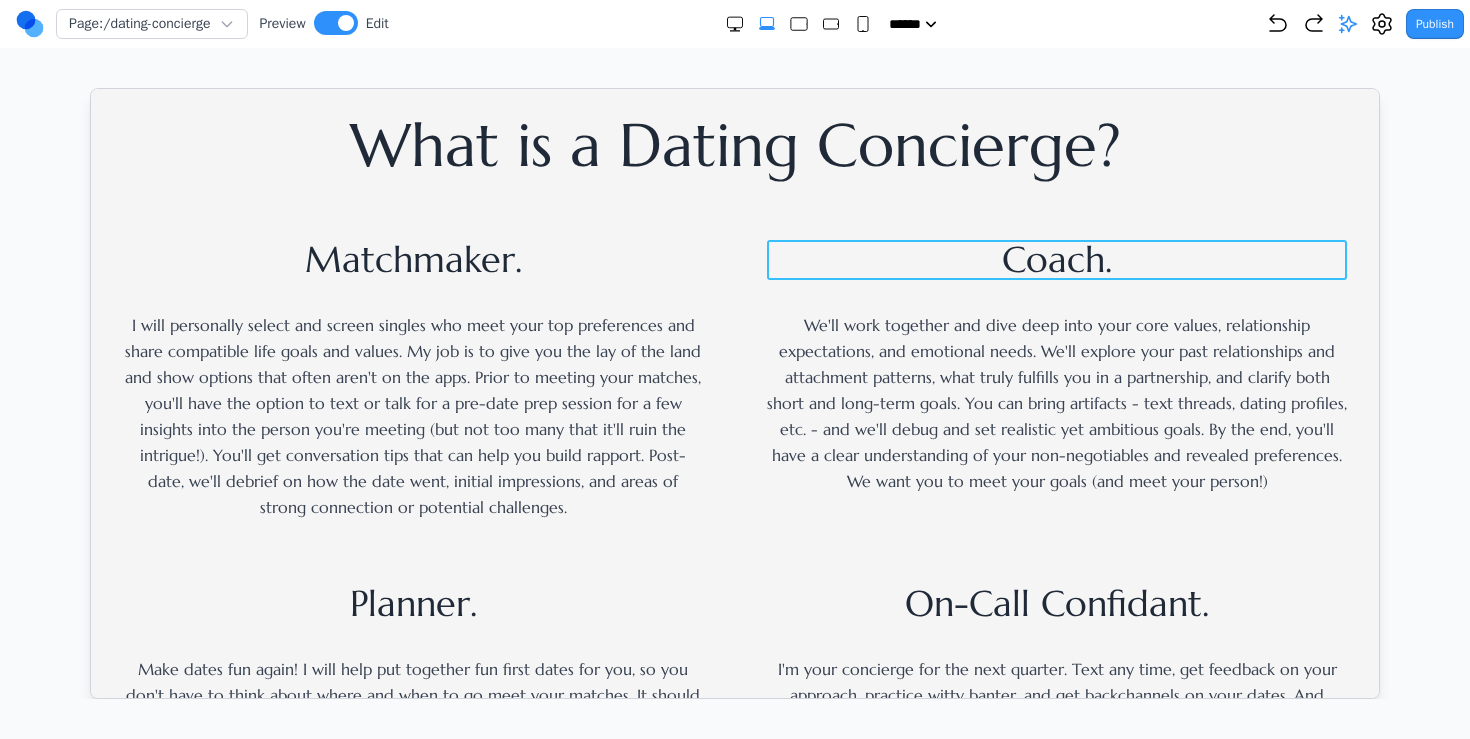 click on "Coach." at bounding box center [1056, 259] 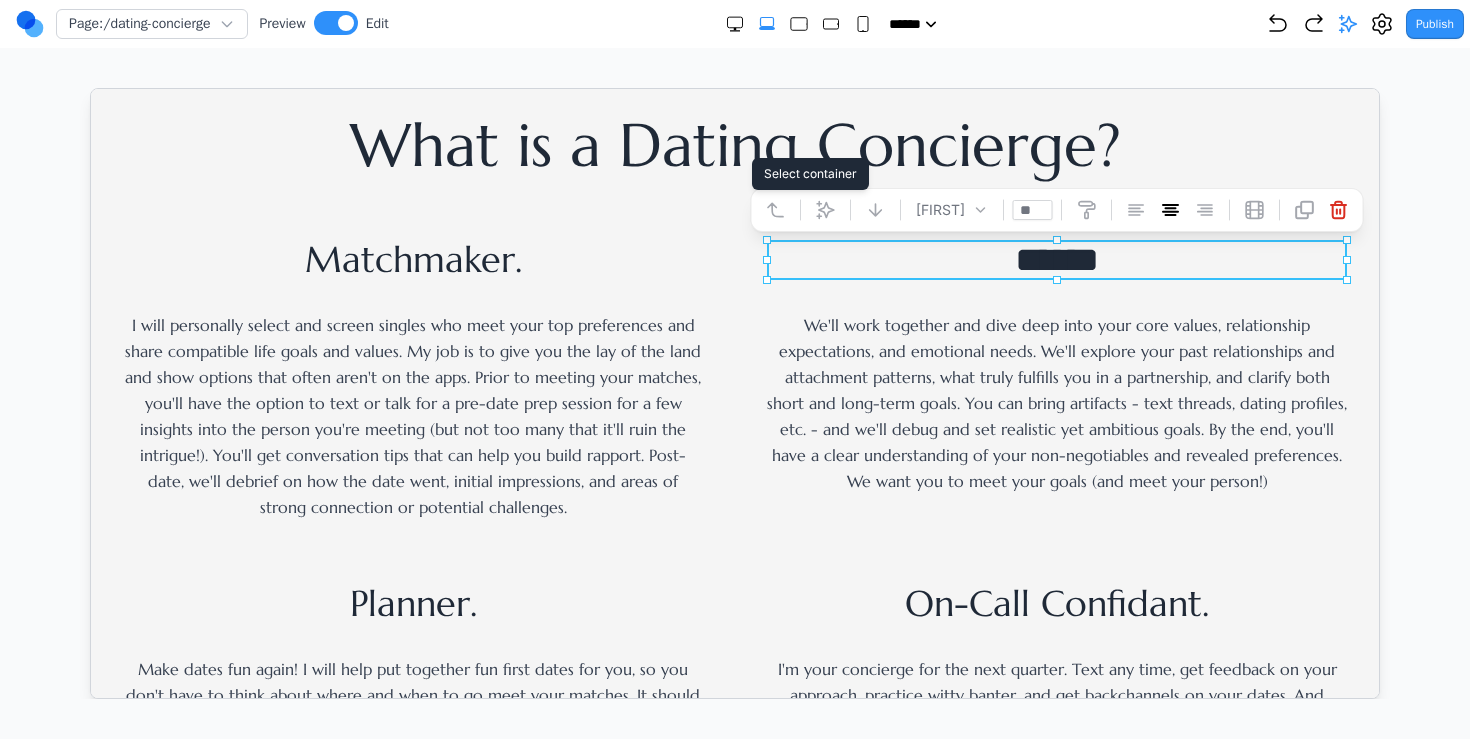 click at bounding box center [775, 209] 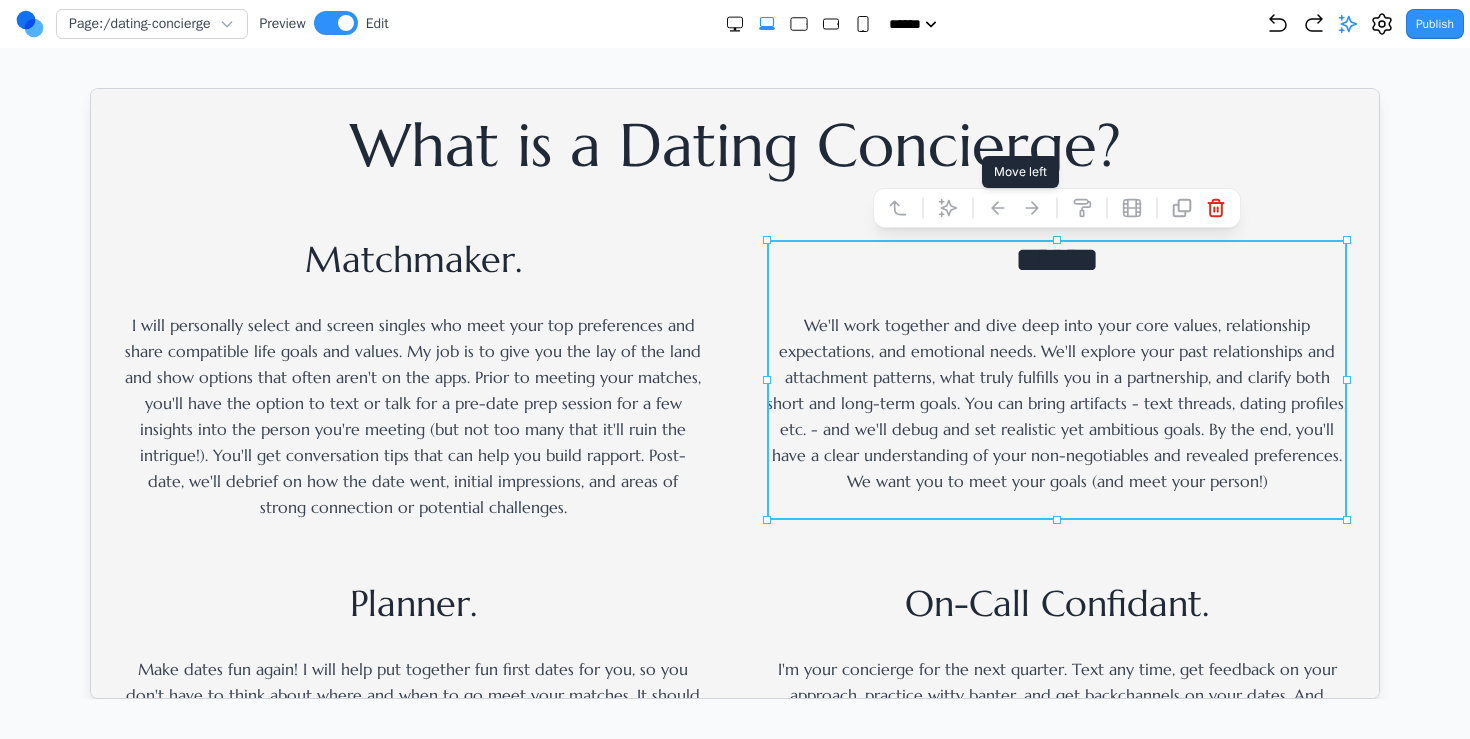 click 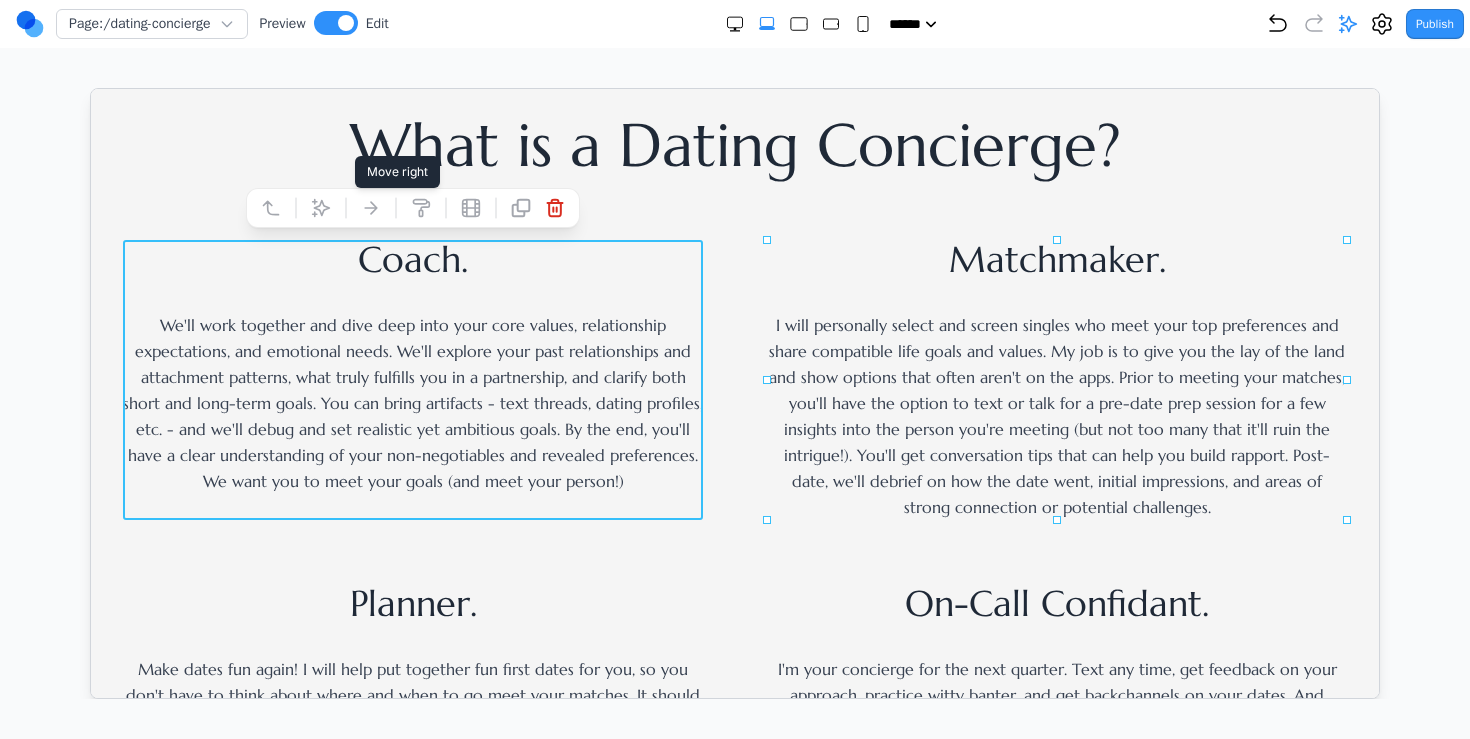 click 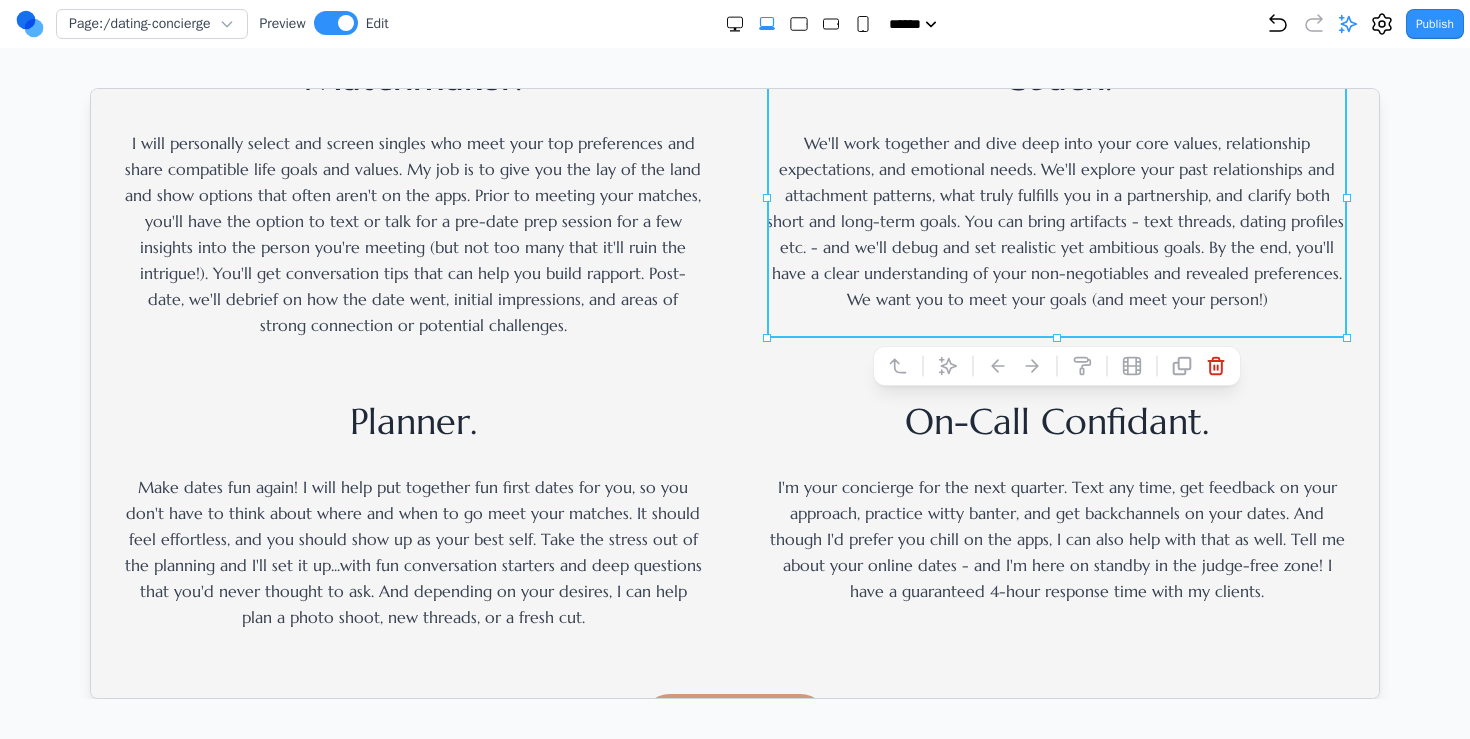 scroll, scrollTop: 848, scrollLeft: 0, axis: vertical 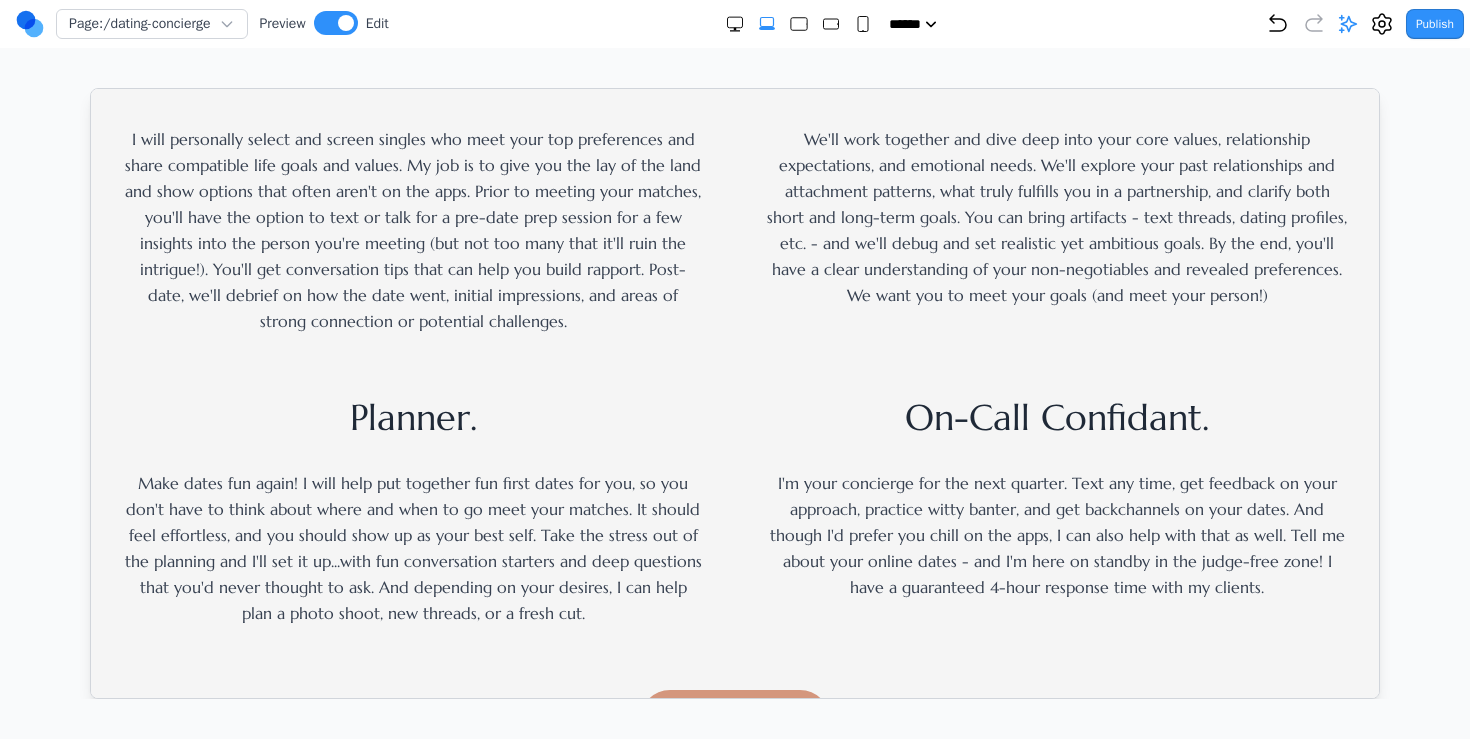 click on "Matchmaker. I will personally select and screen singles who meet your top preferences and share compatible life goals and values. My job is to give you the lay of the land and show options that often aren't on the apps. Prior to meeting your matches, you'll have the option to text or talk for a pre-date prep session for a few insights into the person you're meeting (but not too many that it'll ruin the intrigue!). You'll get conversation tips that can help you build rapport. Post-date, we'll debrief on how the date went, initial impressions, and areas of strong connection or potential challenges. Coach. Planner. On-Call Confidant. I'm your concierge for the next quarter. Text any time, get feedback on your approach, practice witty banter, and get backchannels on your dates. And though I'd prefer you chill on the apps, I can also help with that as well. Tell me about your online dates - and I'm here on standby in the judge-free zone! I have a guaranteed 4-hour response time with my clients." at bounding box center (734, 339) 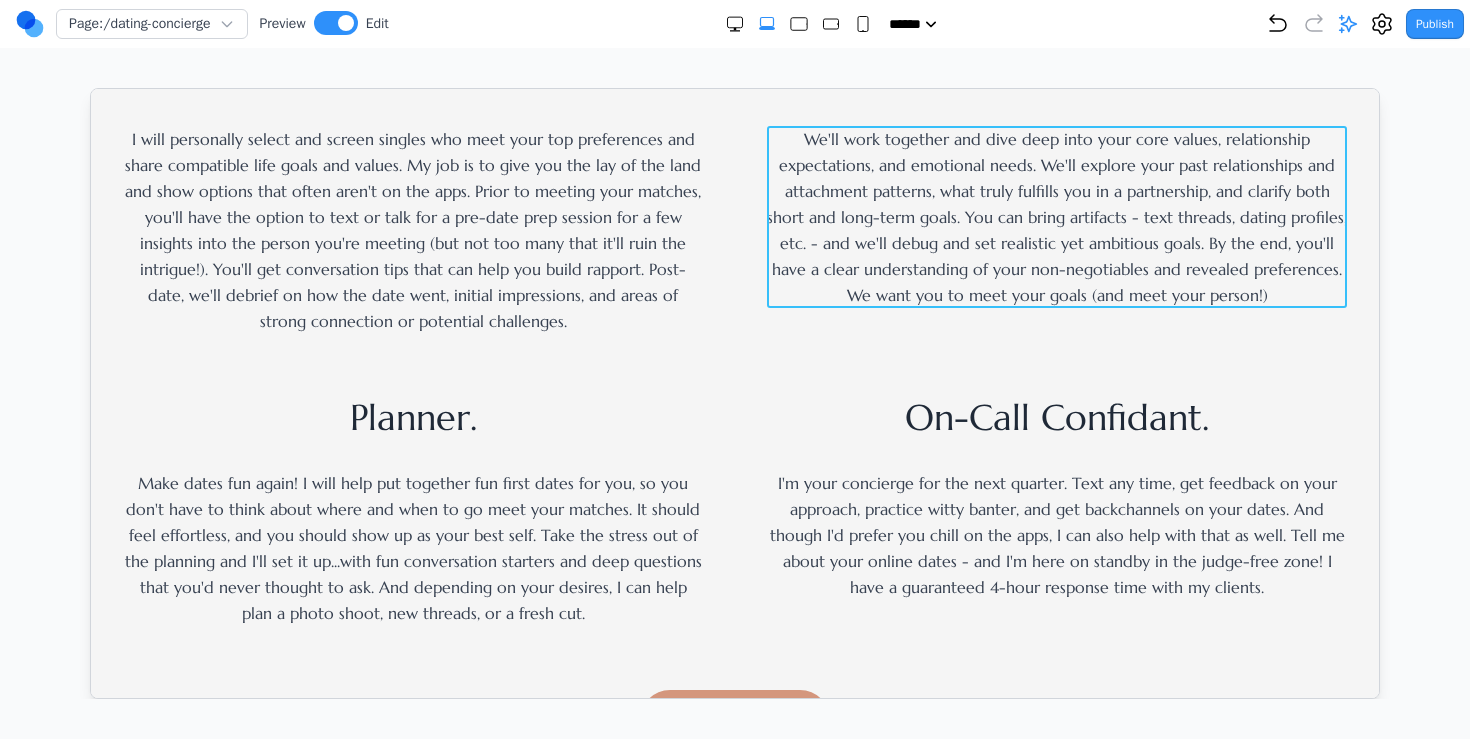 click on "We'll work together and dive deep into your core values, relationship expectations, and emotional needs. We'll explore your past relationships and attachment patterns, what truly fulfills you in a partnership, and clarify both short and long-term goals. You can bring artifacts - text threads, dating profiles, etc. - and we'll debug and set realistic yet ambitious goals. By the end, you'll have a clear understanding of your non-negotiables and revealed preferences. We want you to meet your goals (and meet your person!)" at bounding box center (1056, 216) 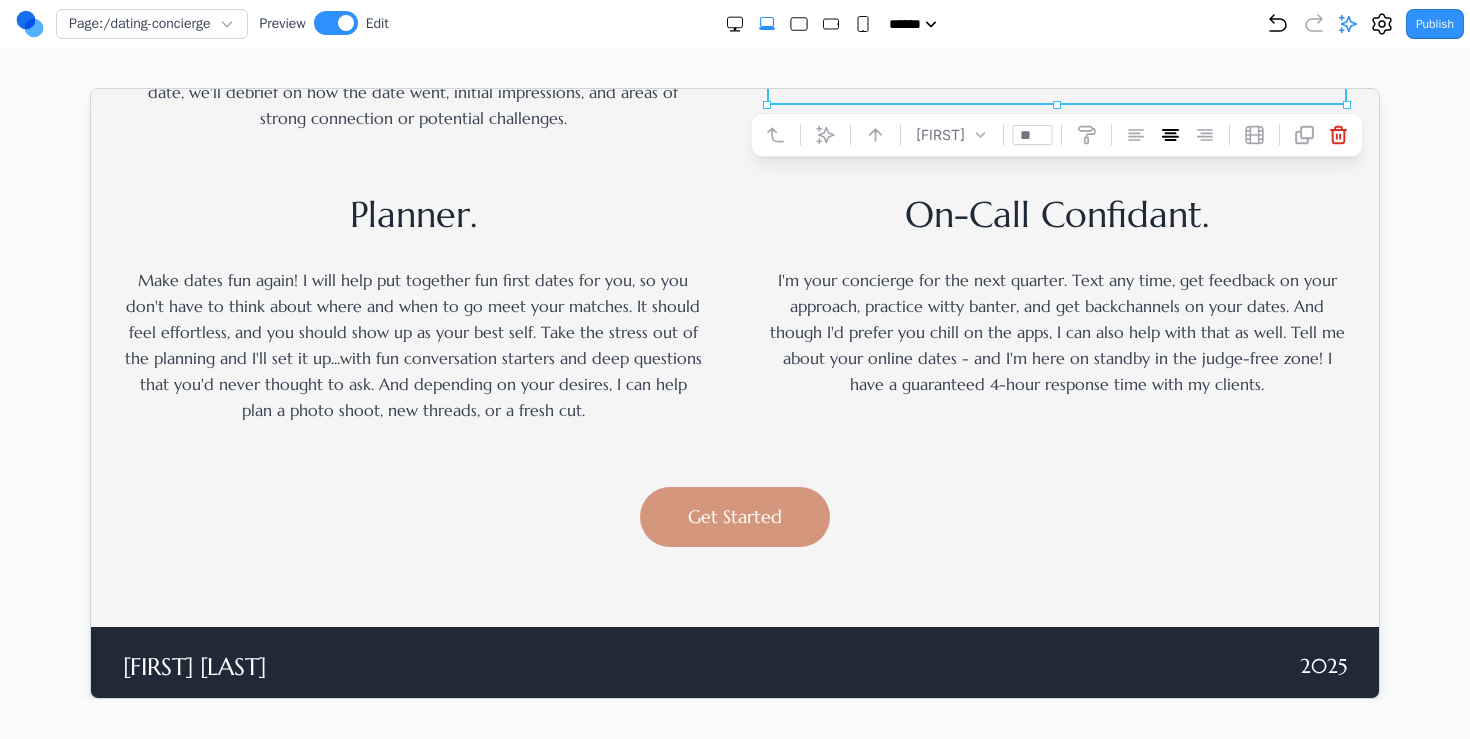 click on "Make dates fun again! I will help put together fun first dates for you, so you don't have to think about where and when to go meet your matches. It should feel effortless, and you should show up as your best self. Take the stress out of the planning and I'll set it up...with fun conversation starters and deep questions that you'd never thought to ask. And depending on your desires, I can help plan a photo shoot, new threads, or a fresh cut." at bounding box center [412, 344] 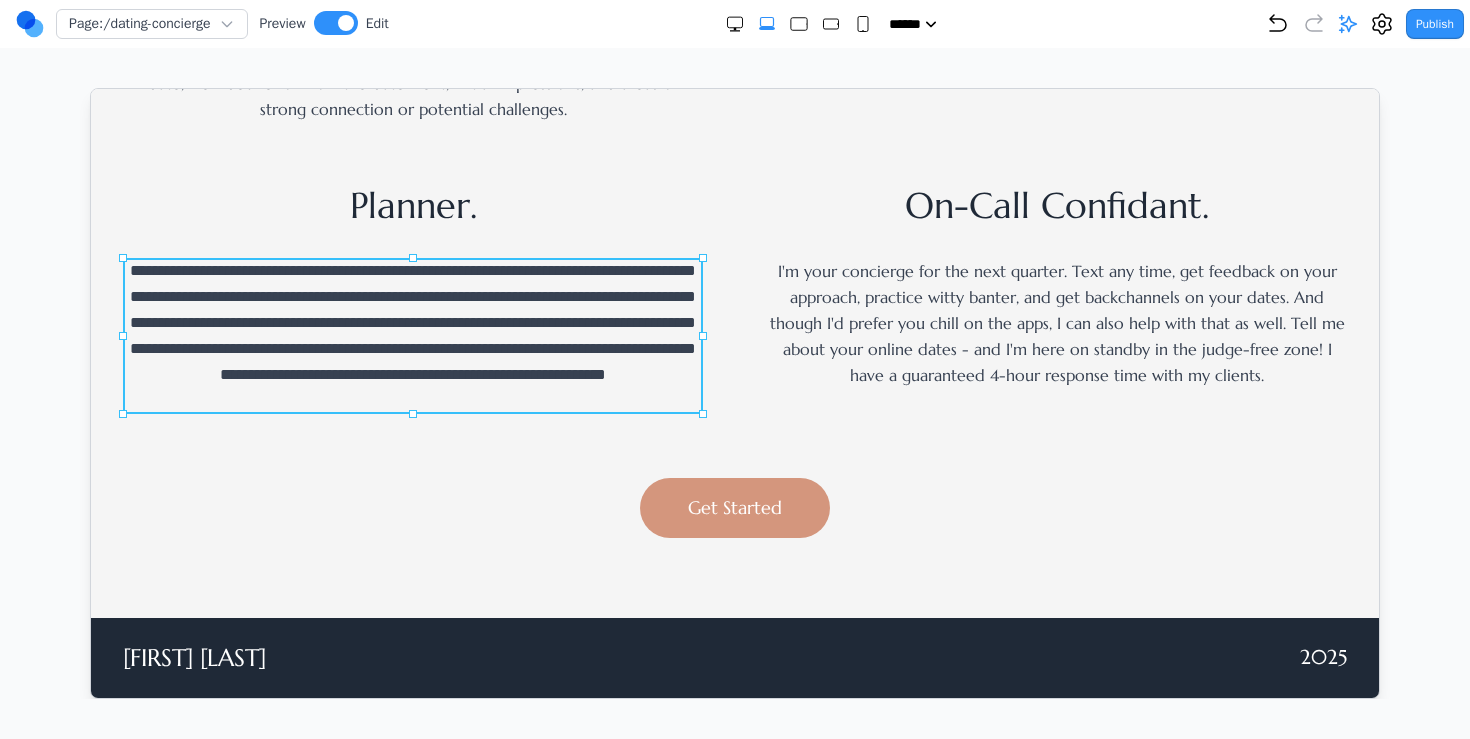 click on "**********" at bounding box center (412, 335) 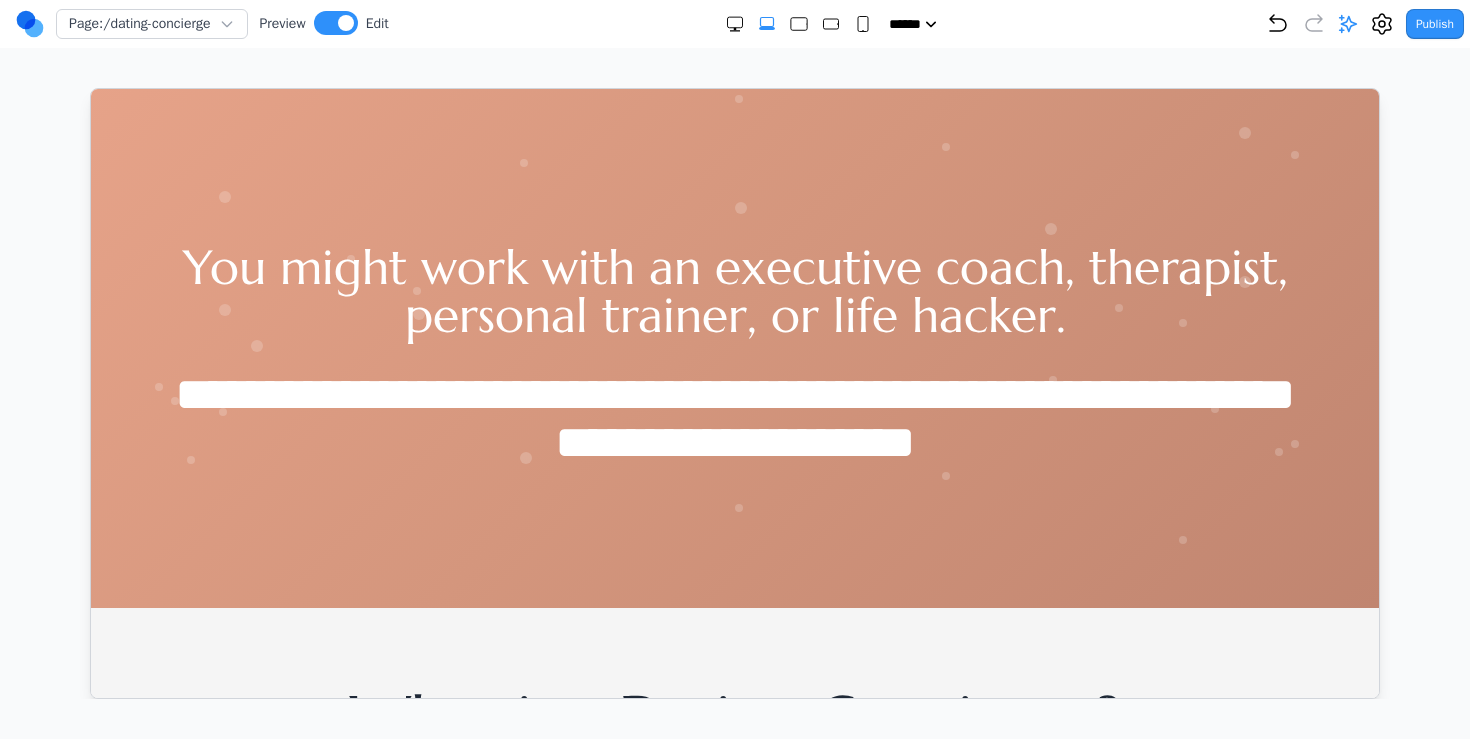 scroll, scrollTop: 0, scrollLeft: 0, axis: both 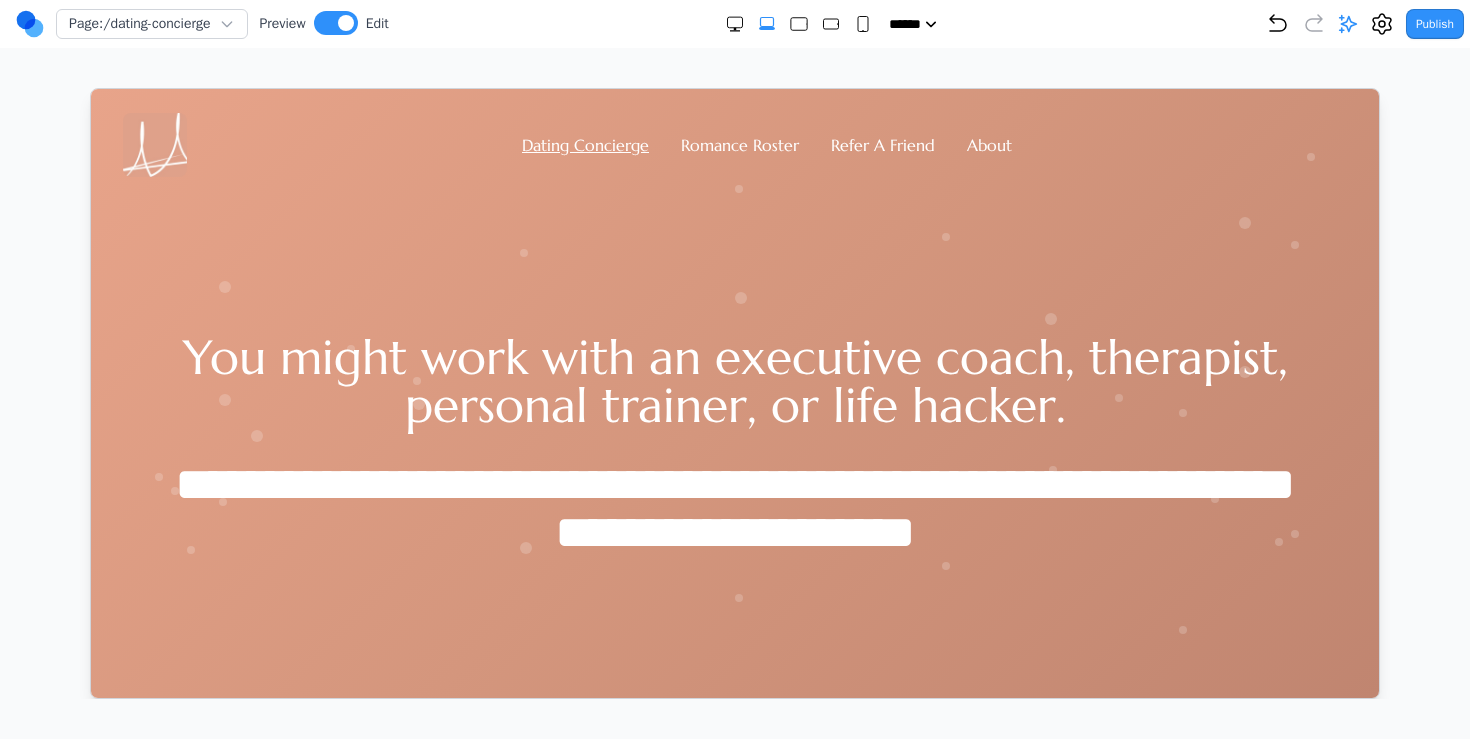click on "You might work with an executive coach, therapist, personal trainer, or life hacker." at bounding box center (734, 380) 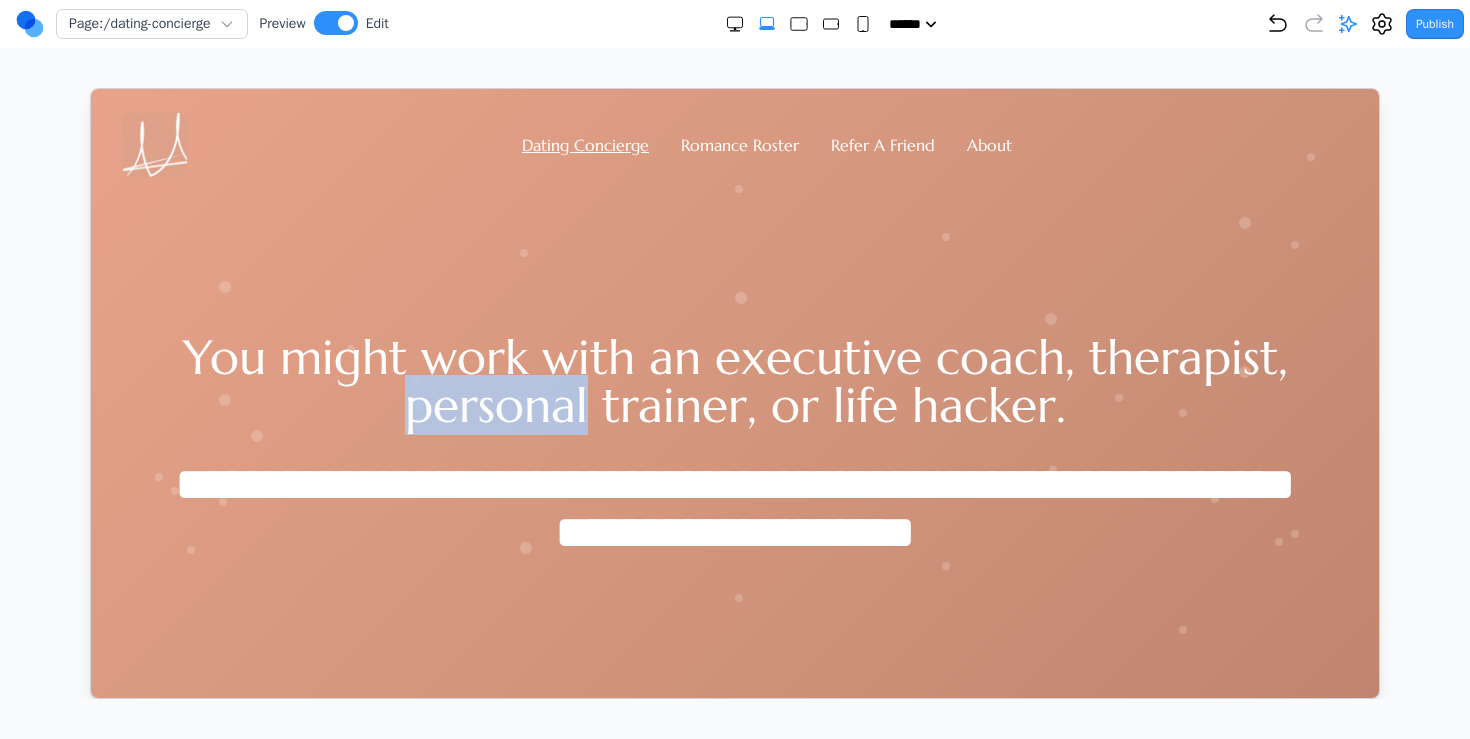 click on "You might work with an executive coach, therapist, personal trainer, or life hacker." at bounding box center [734, 380] 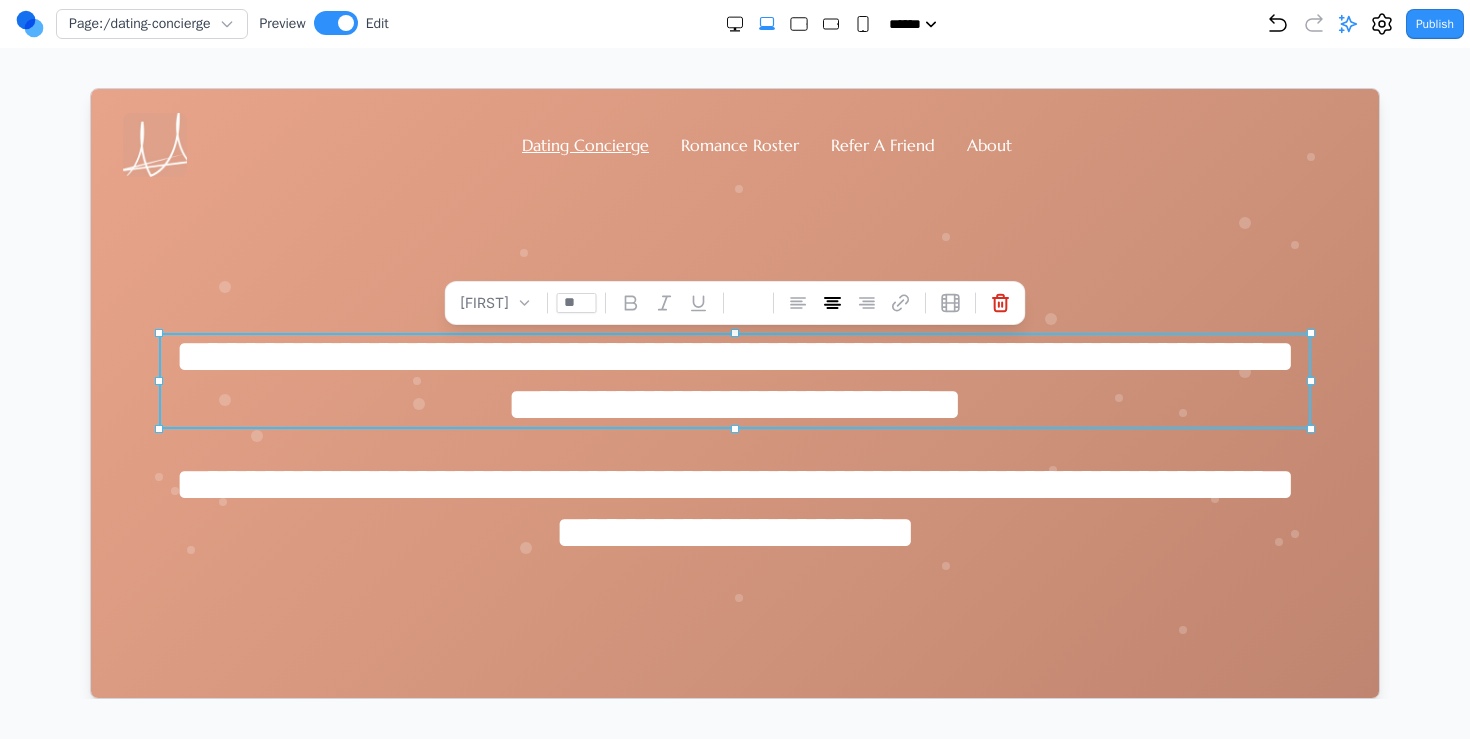 click on "**********" at bounding box center [734, 508] 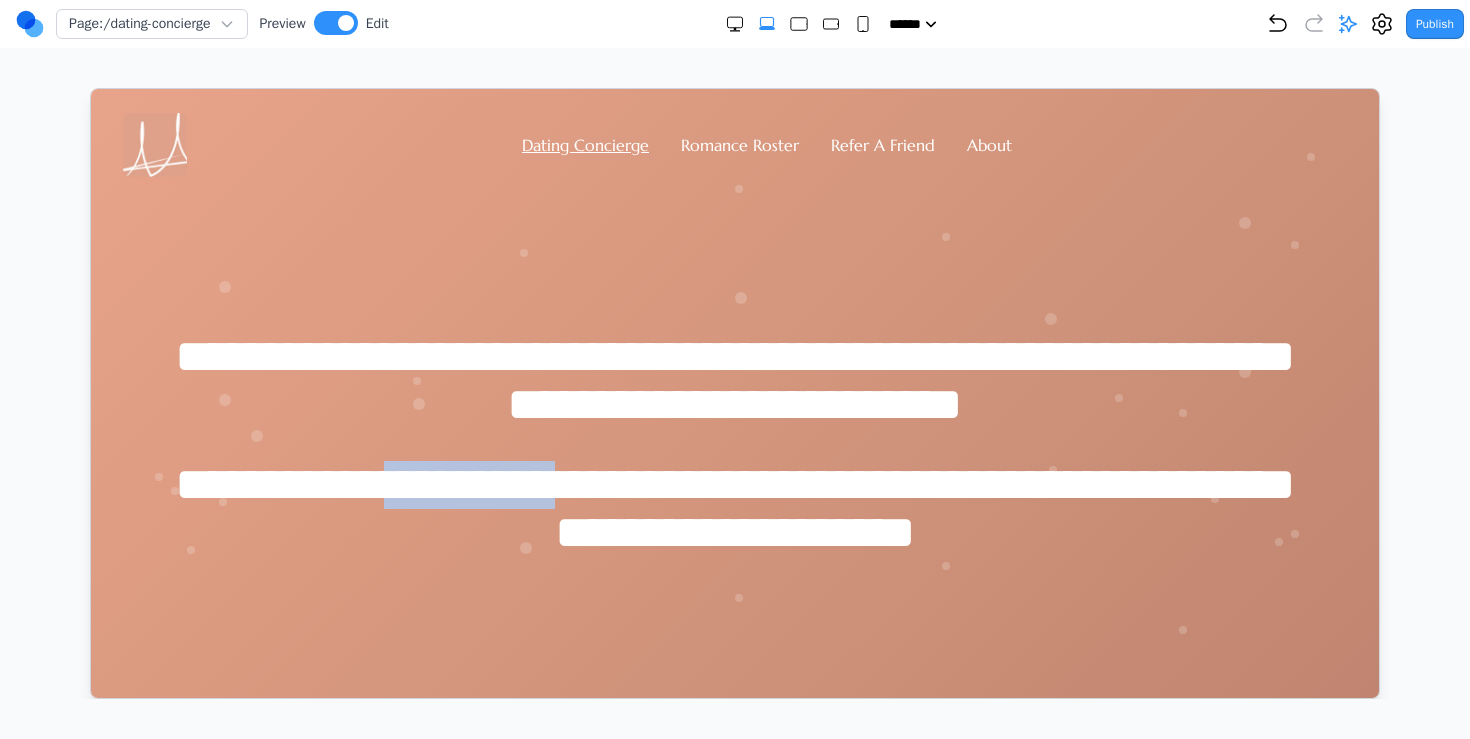 click on "**********" at bounding box center [734, 508] 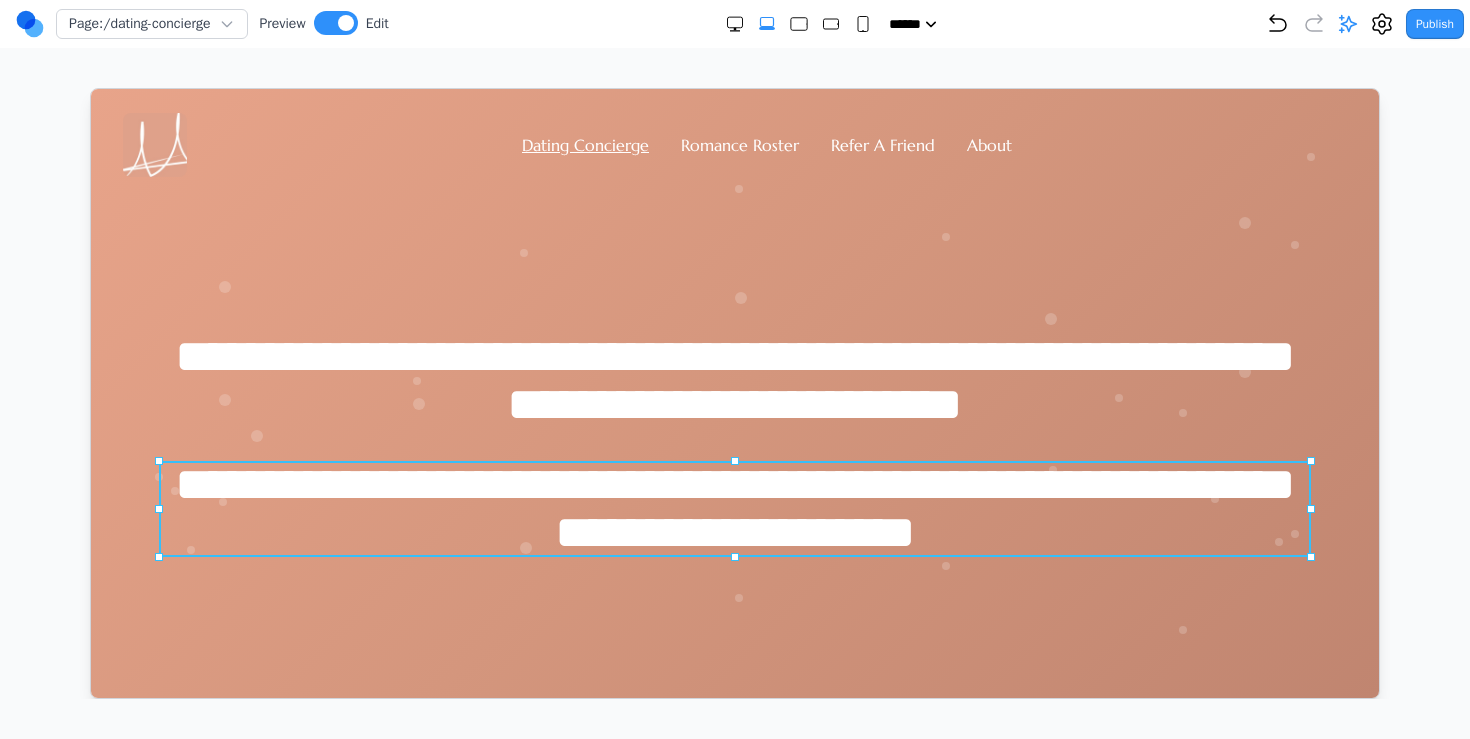 click on "**********" at bounding box center [734, 508] 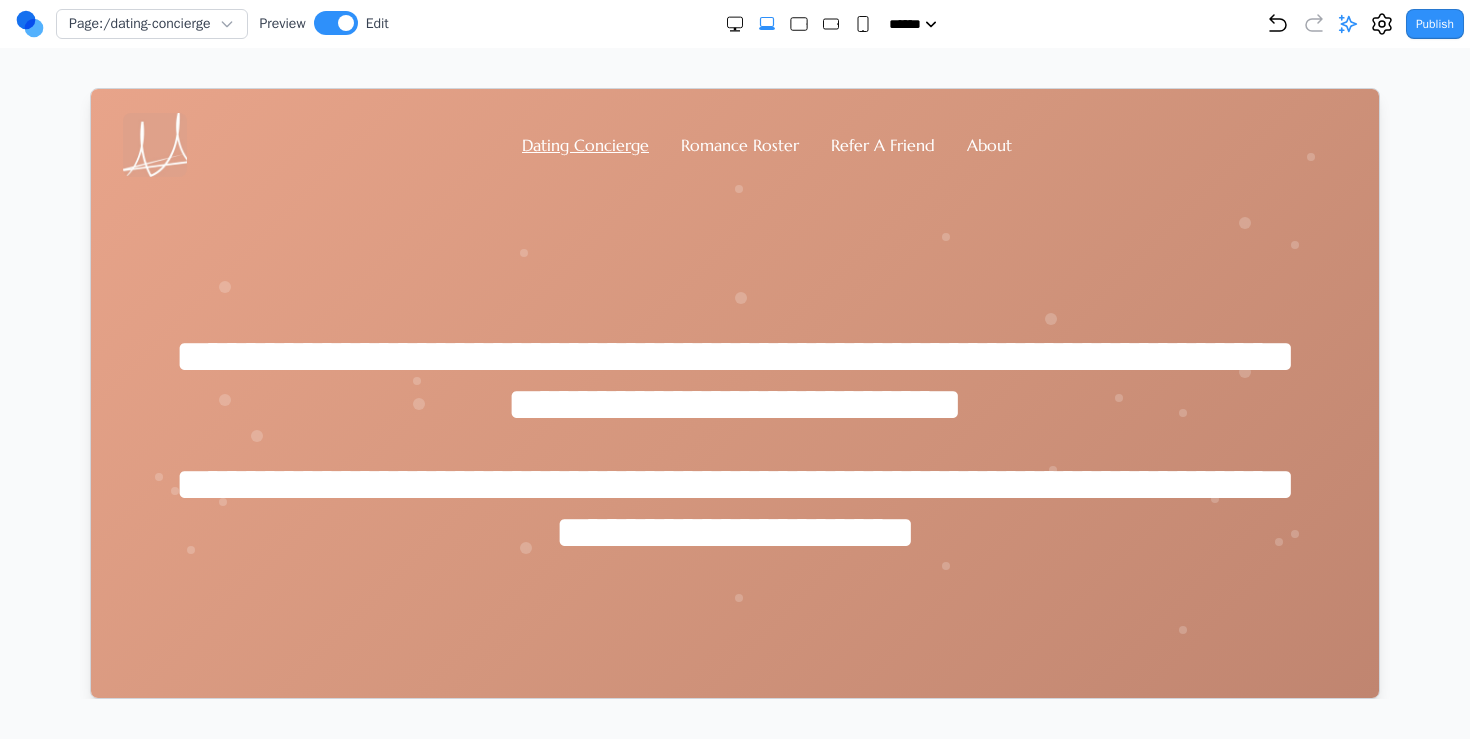 click on "**********" at bounding box center (734, 443) 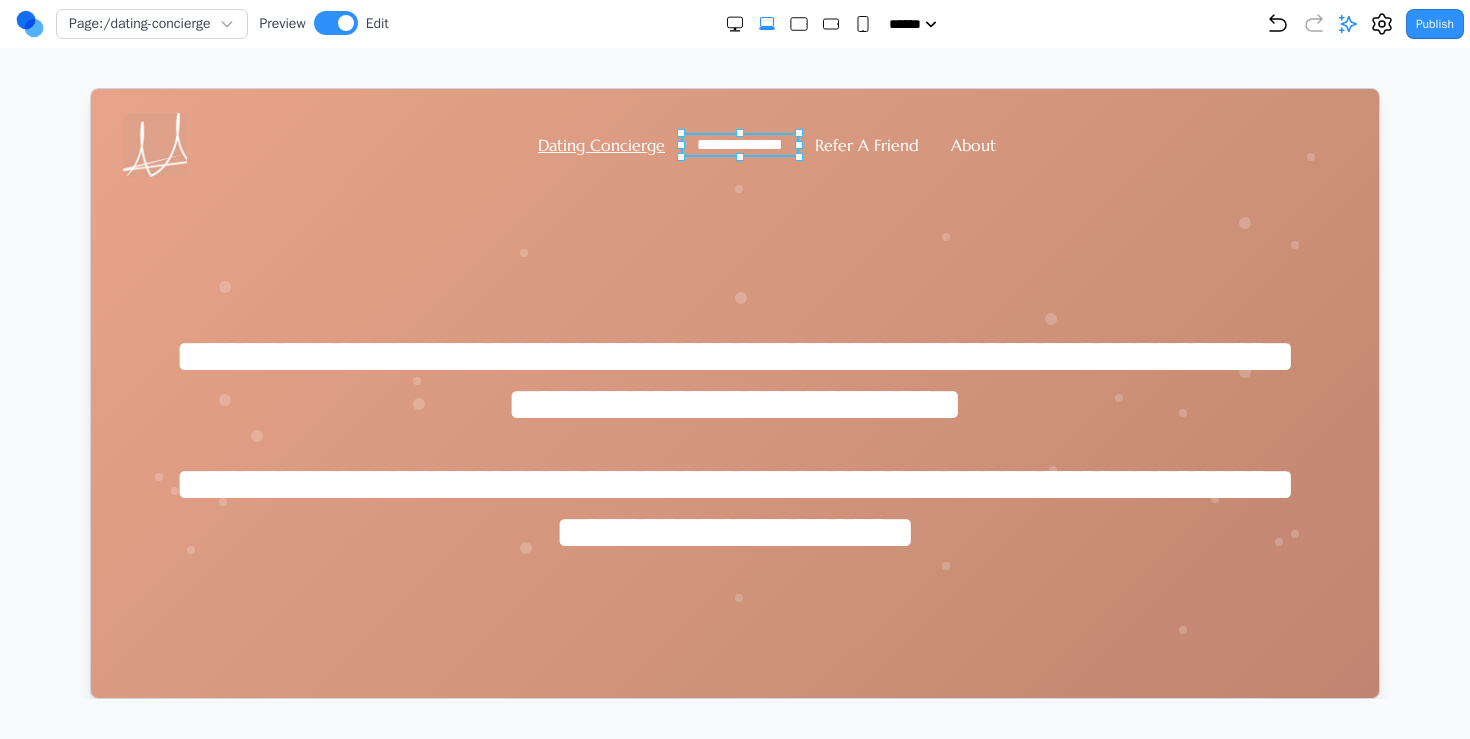 click on "**********" at bounding box center [739, 143] 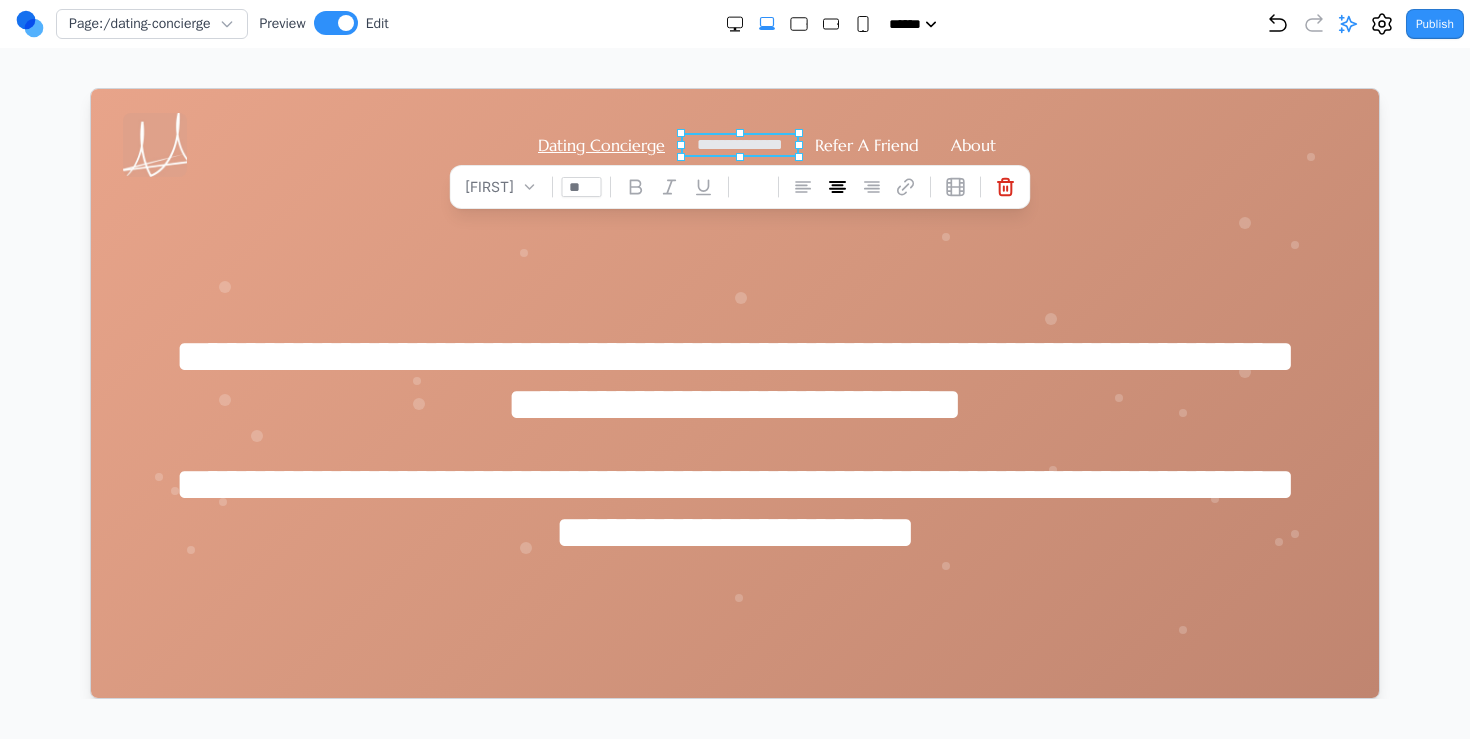 click on "**********" at bounding box center (739, 143) 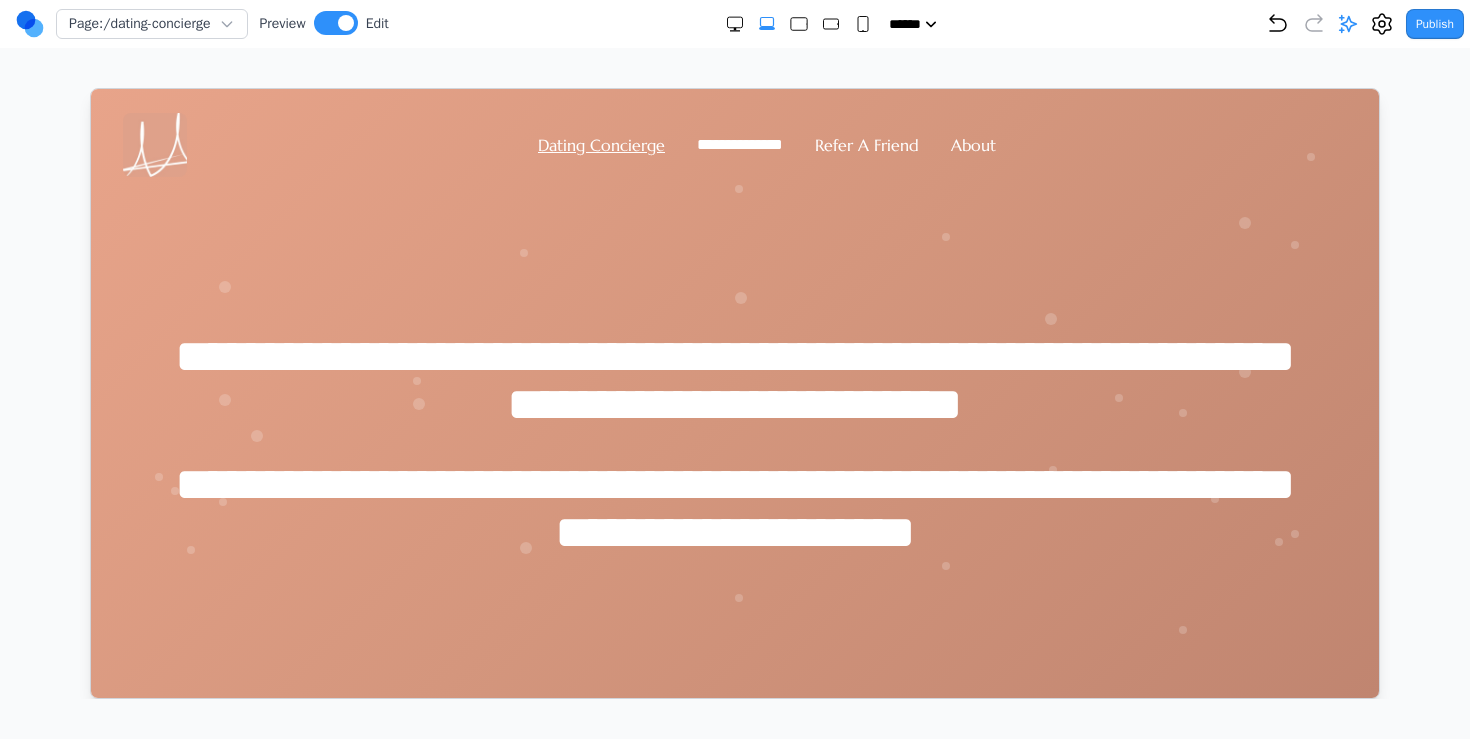 click on "**********" at bounding box center [734, 380] 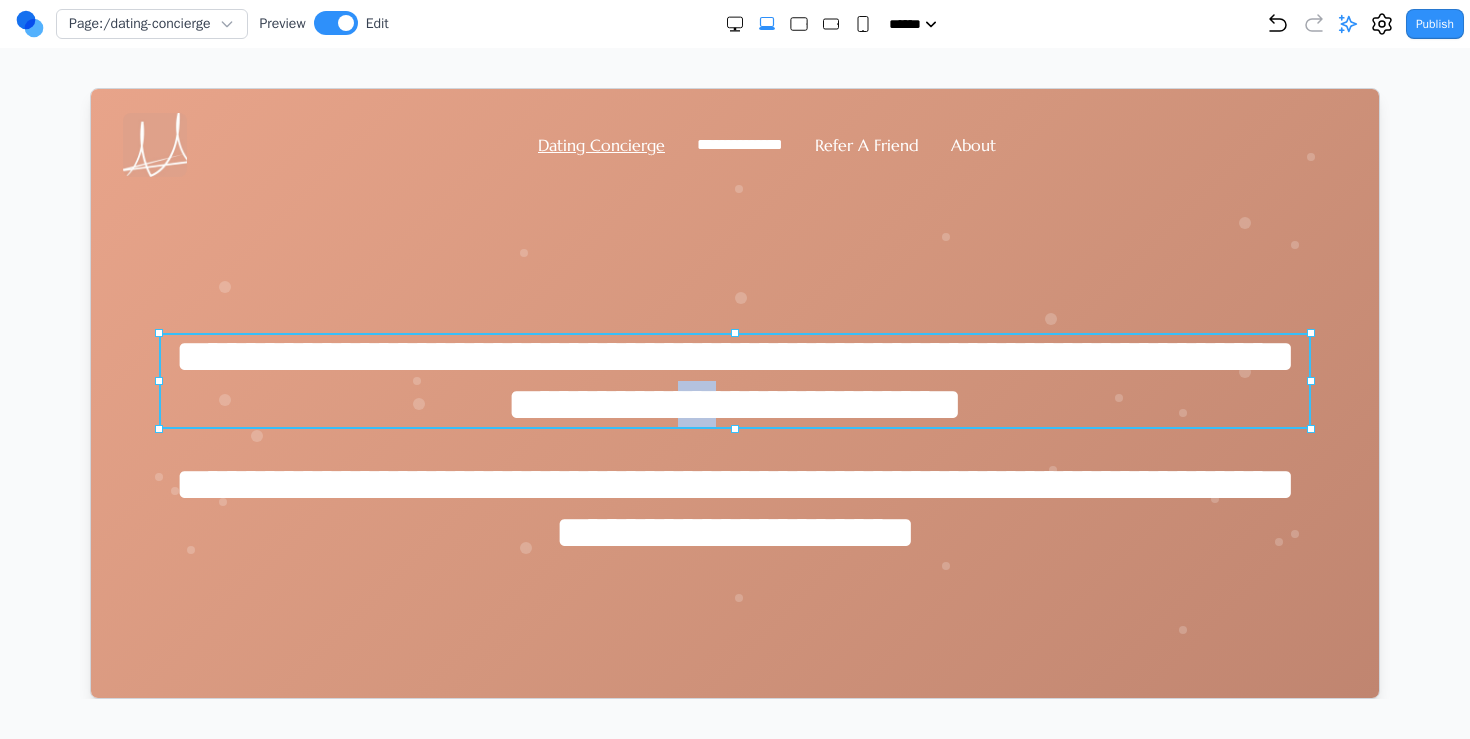 click on "**********" at bounding box center [734, 380] 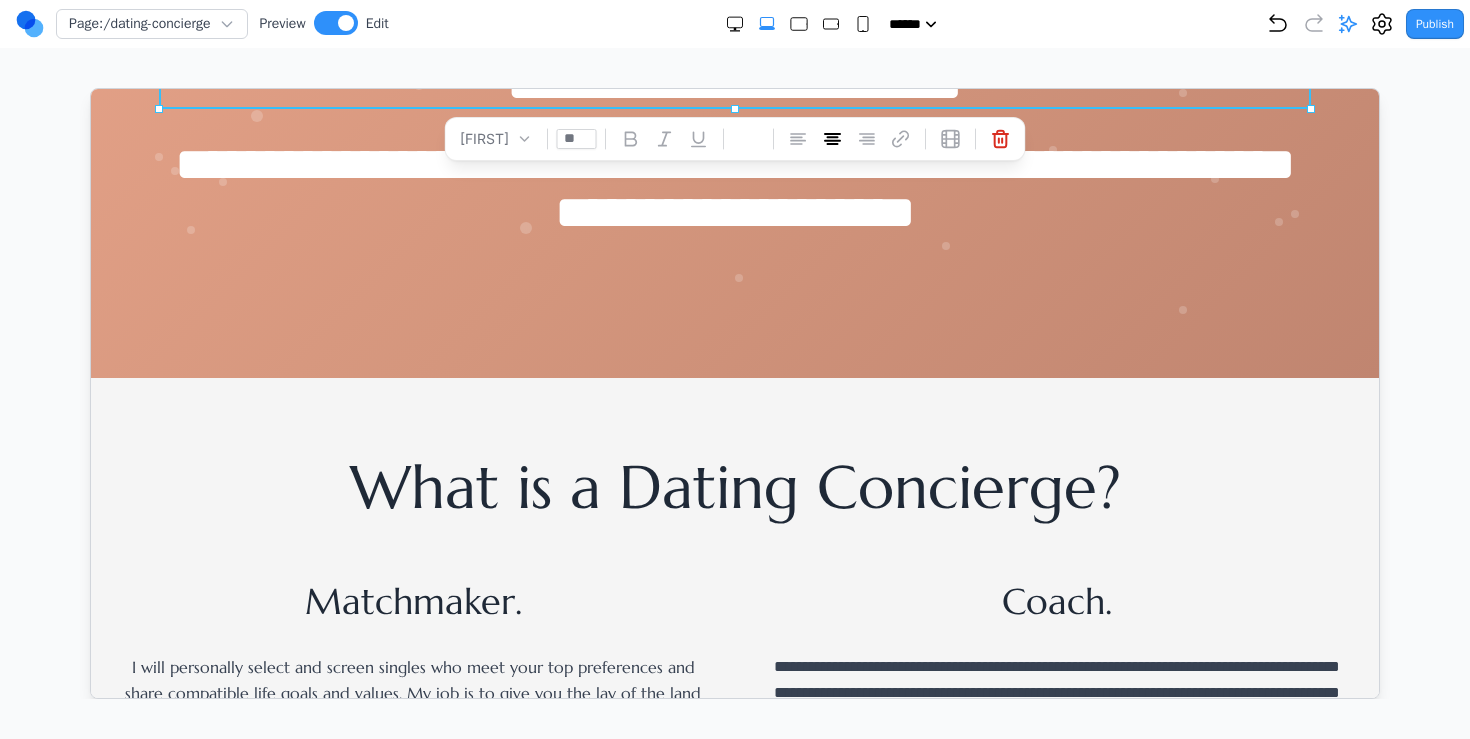 scroll, scrollTop: 0, scrollLeft: 0, axis: both 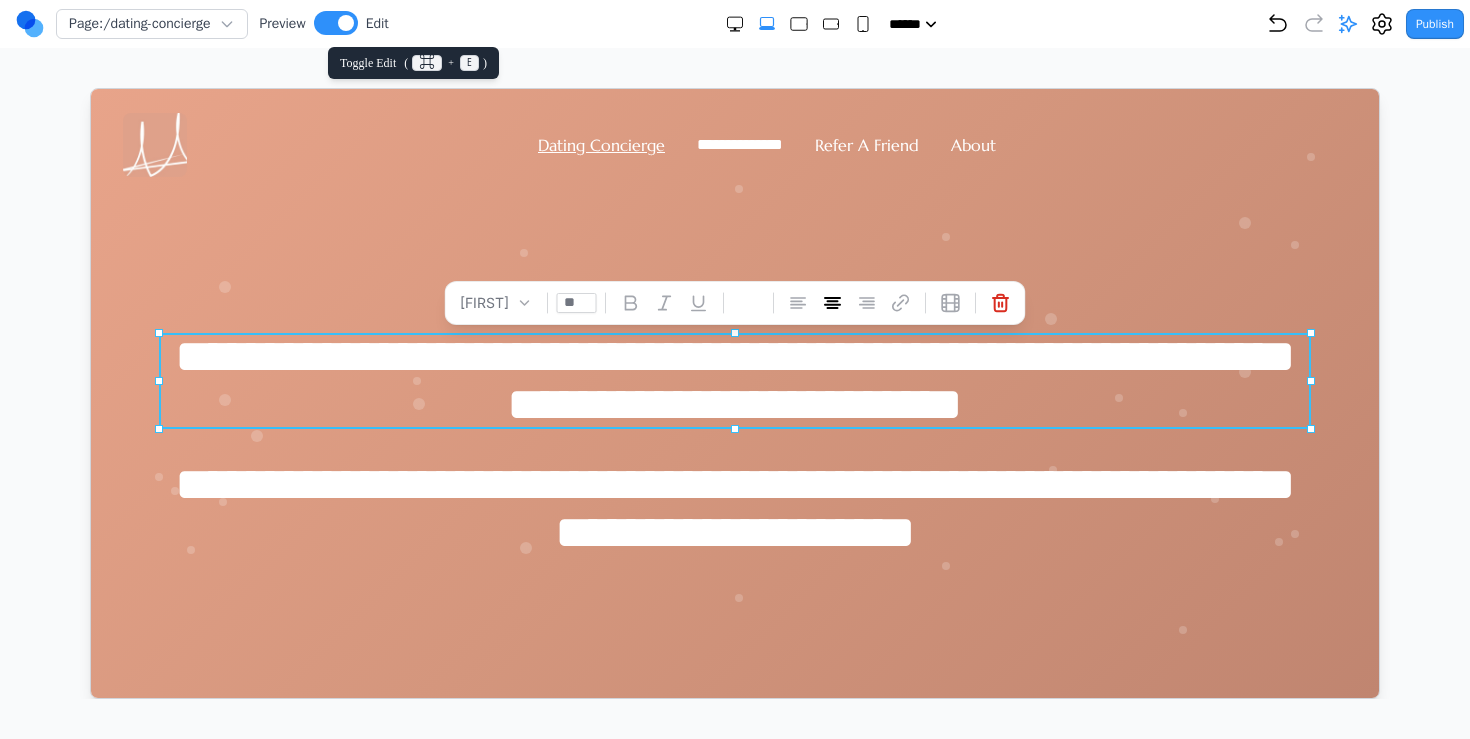 click at bounding box center (336, 23) 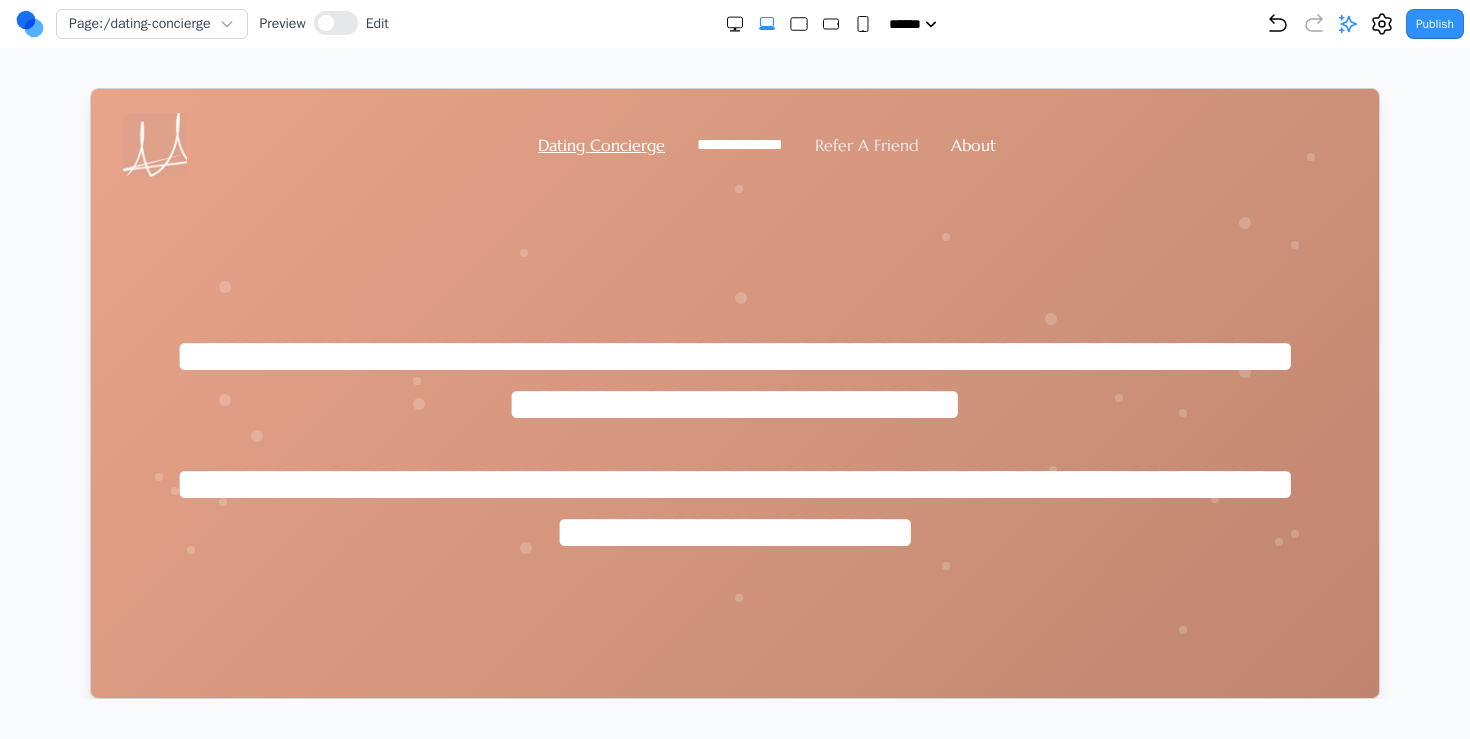 click on "Refer A Friend" at bounding box center [866, 144] 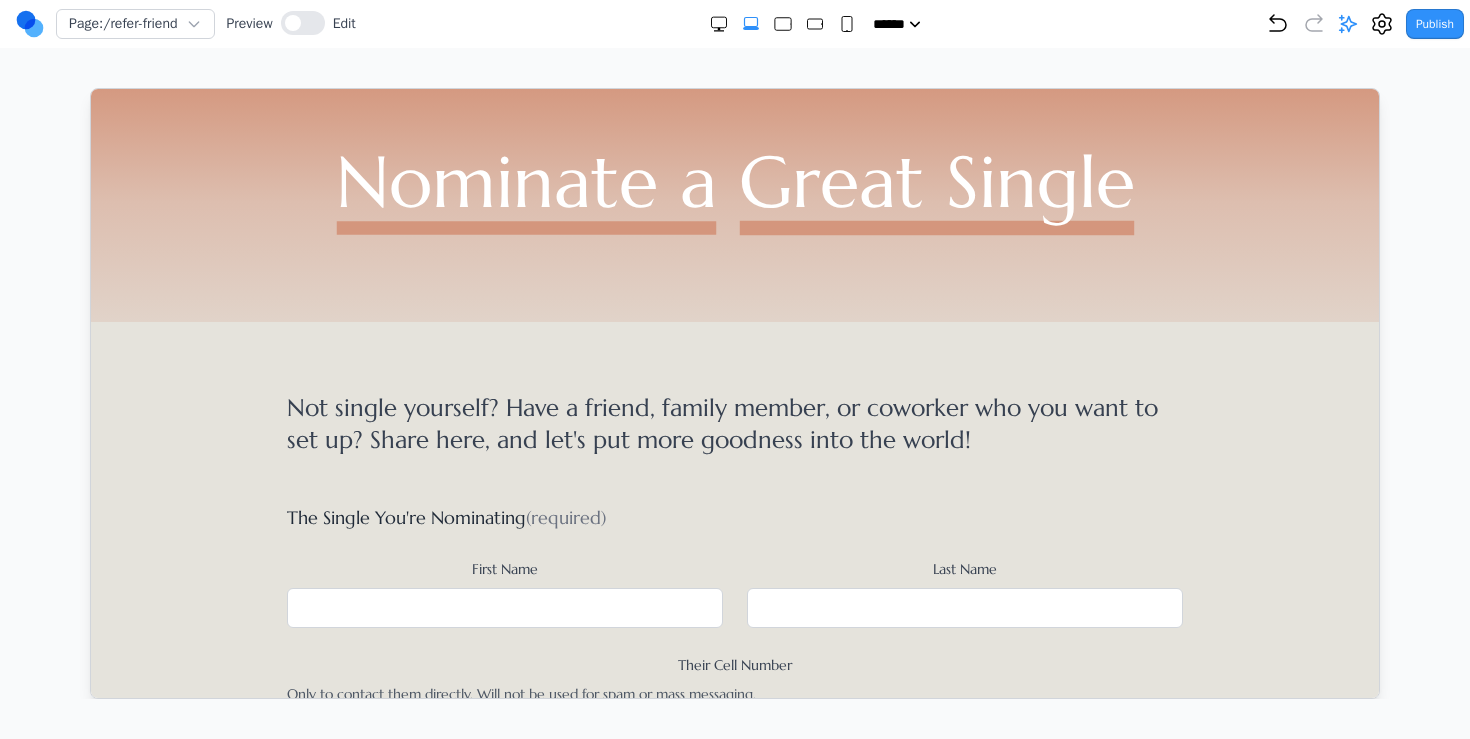 scroll, scrollTop: 0, scrollLeft: 0, axis: both 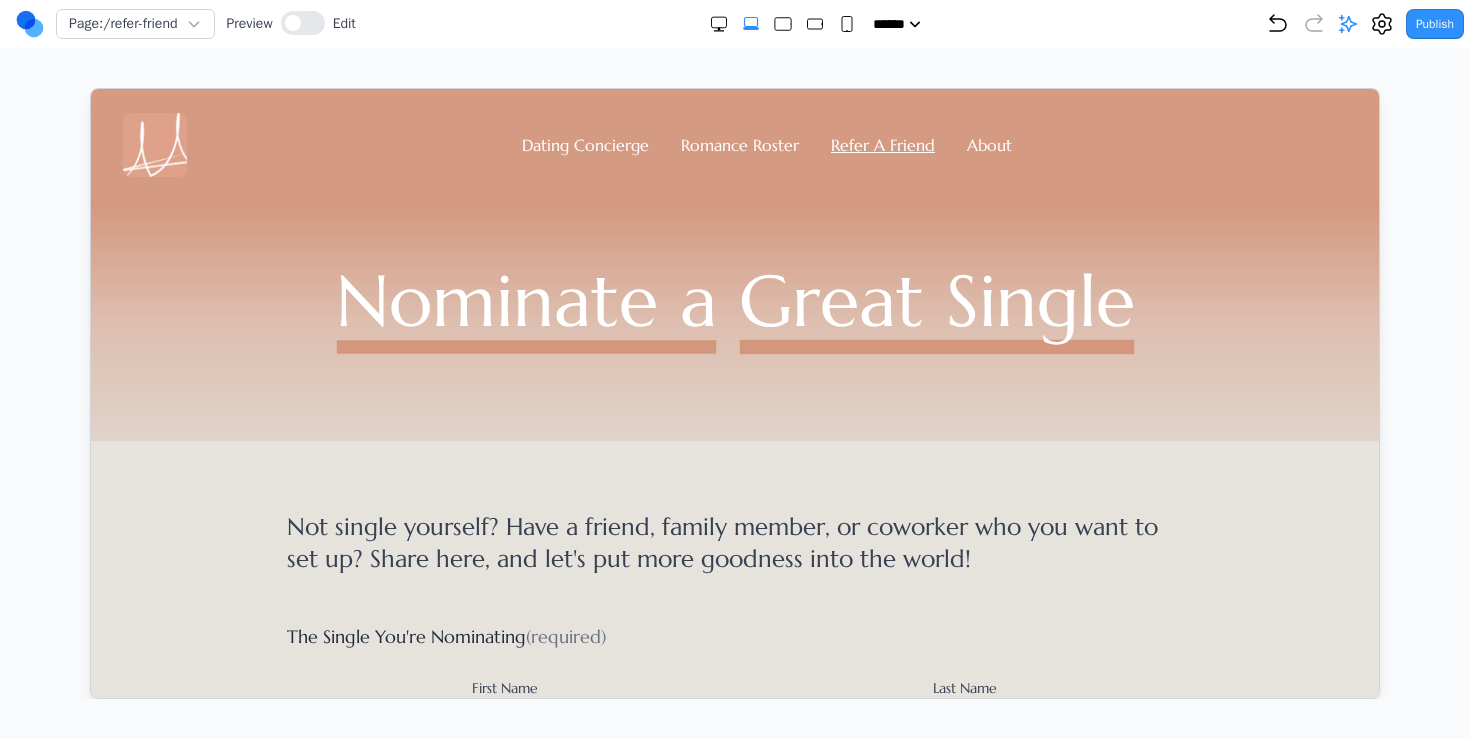 click on "Great Single" at bounding box center [936, 320] 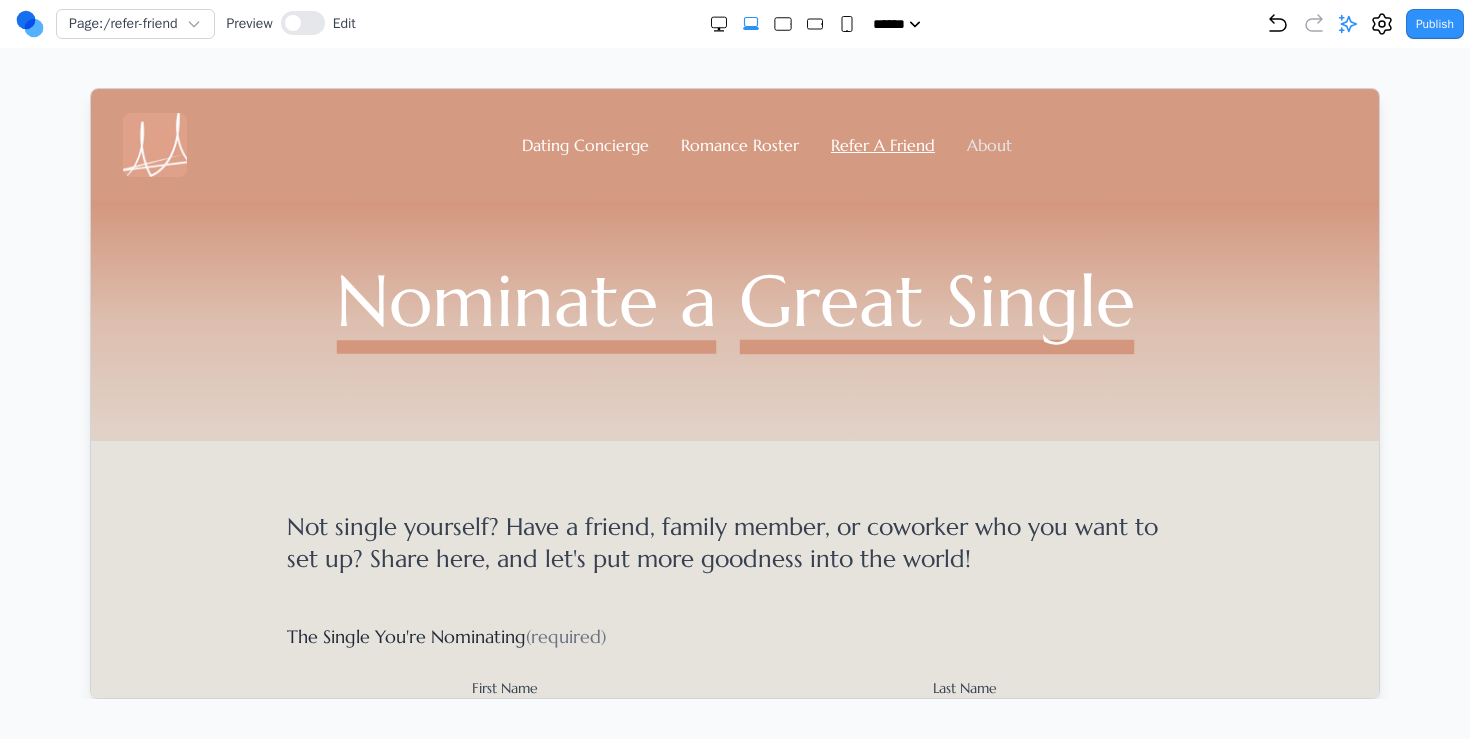 click on "About" at bounding box center [988, 144] 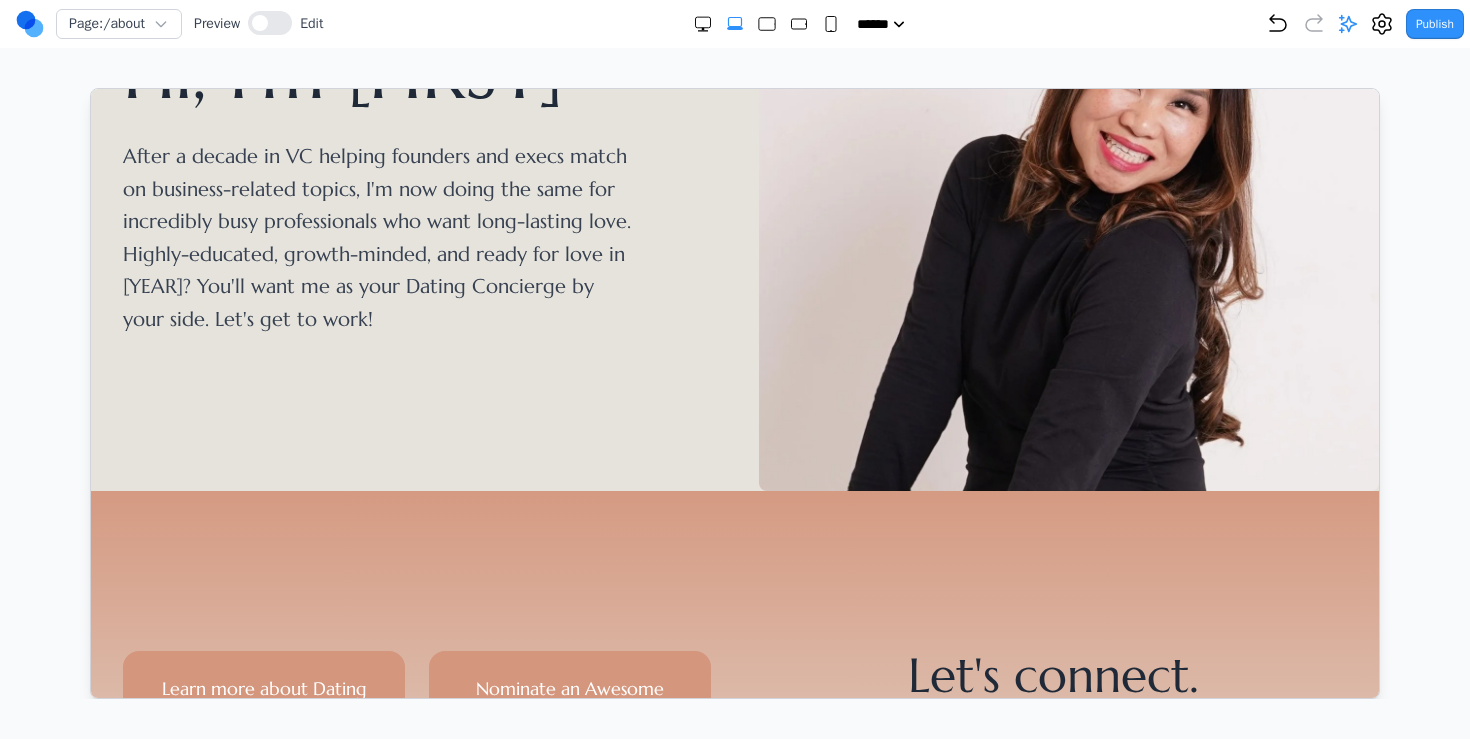 scroll, scrollTop: 0, scrollLeft: 0, axis: both 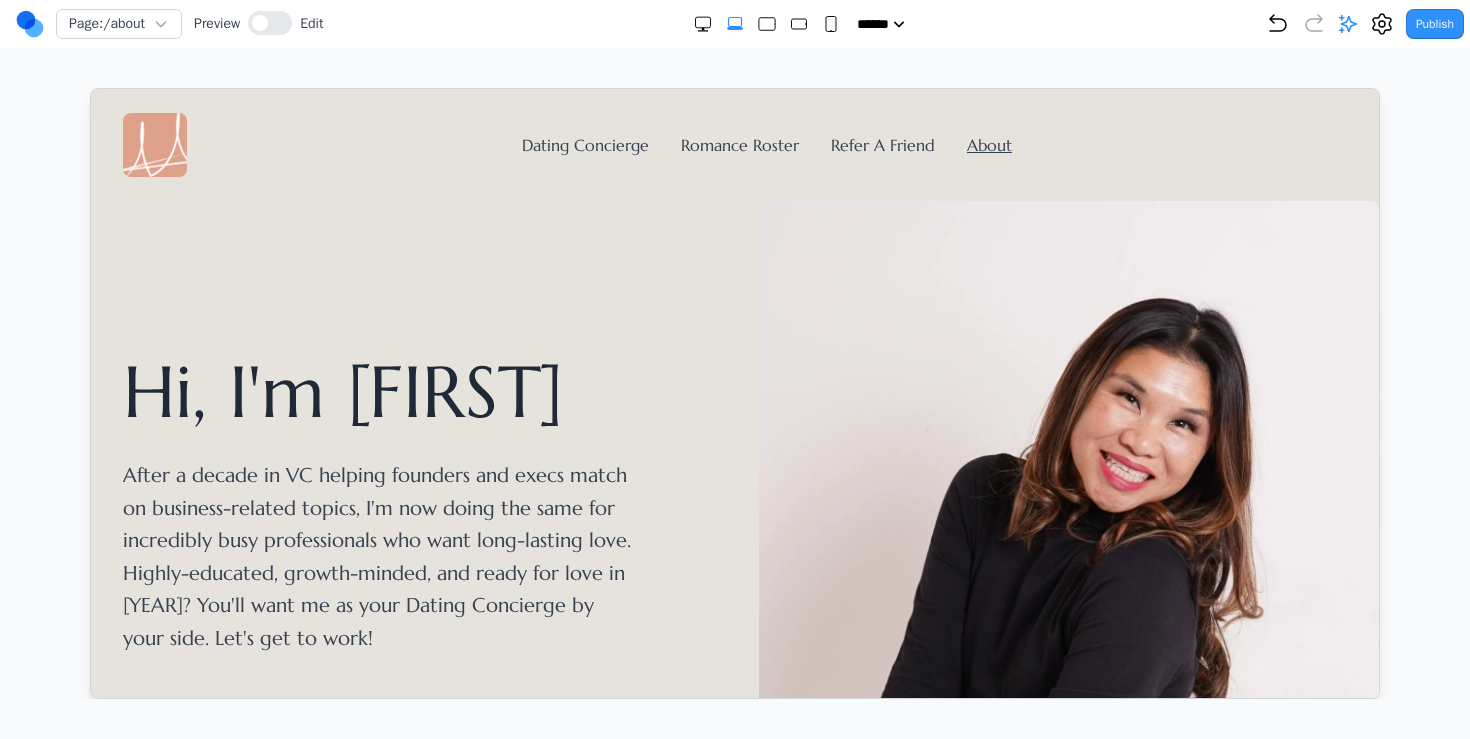 click 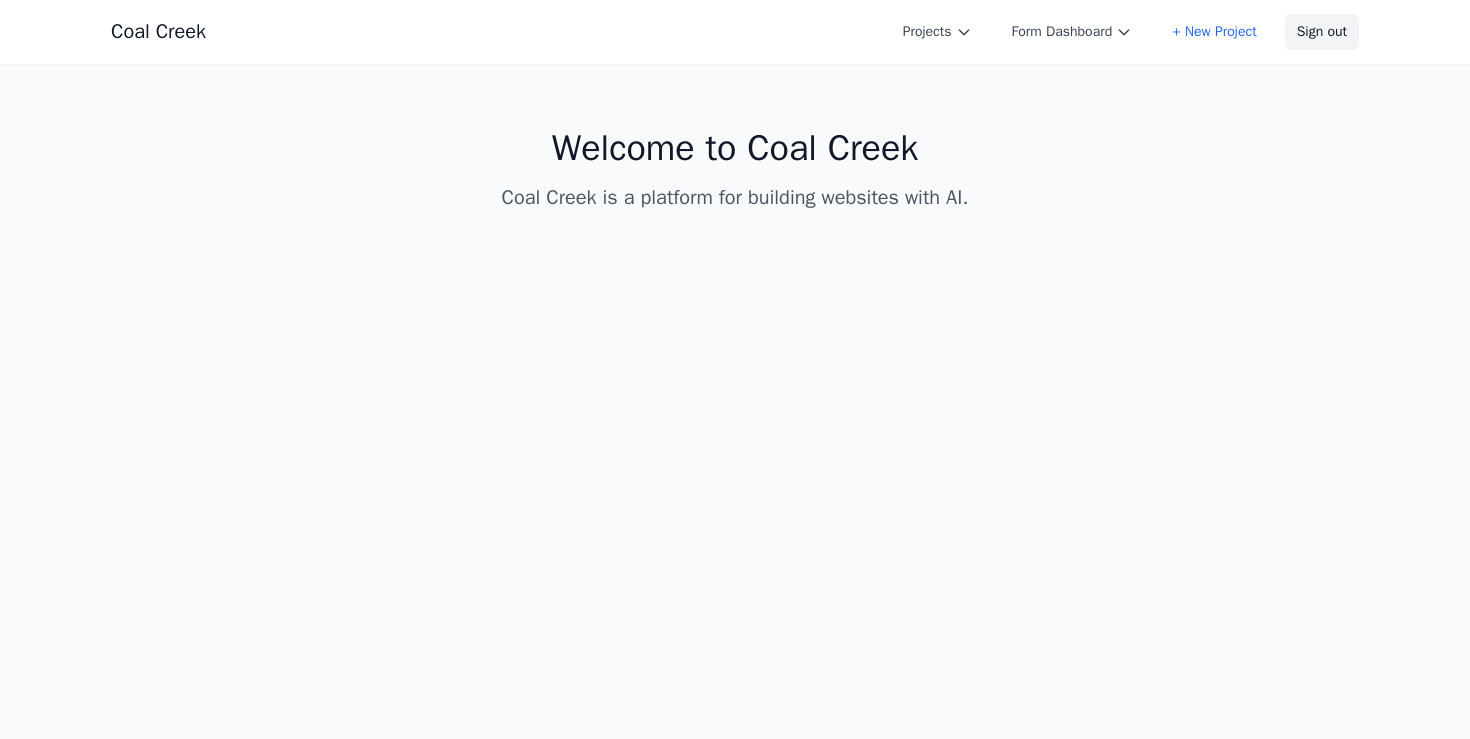 click on "Sign out" at bounding box center (1322, 32) 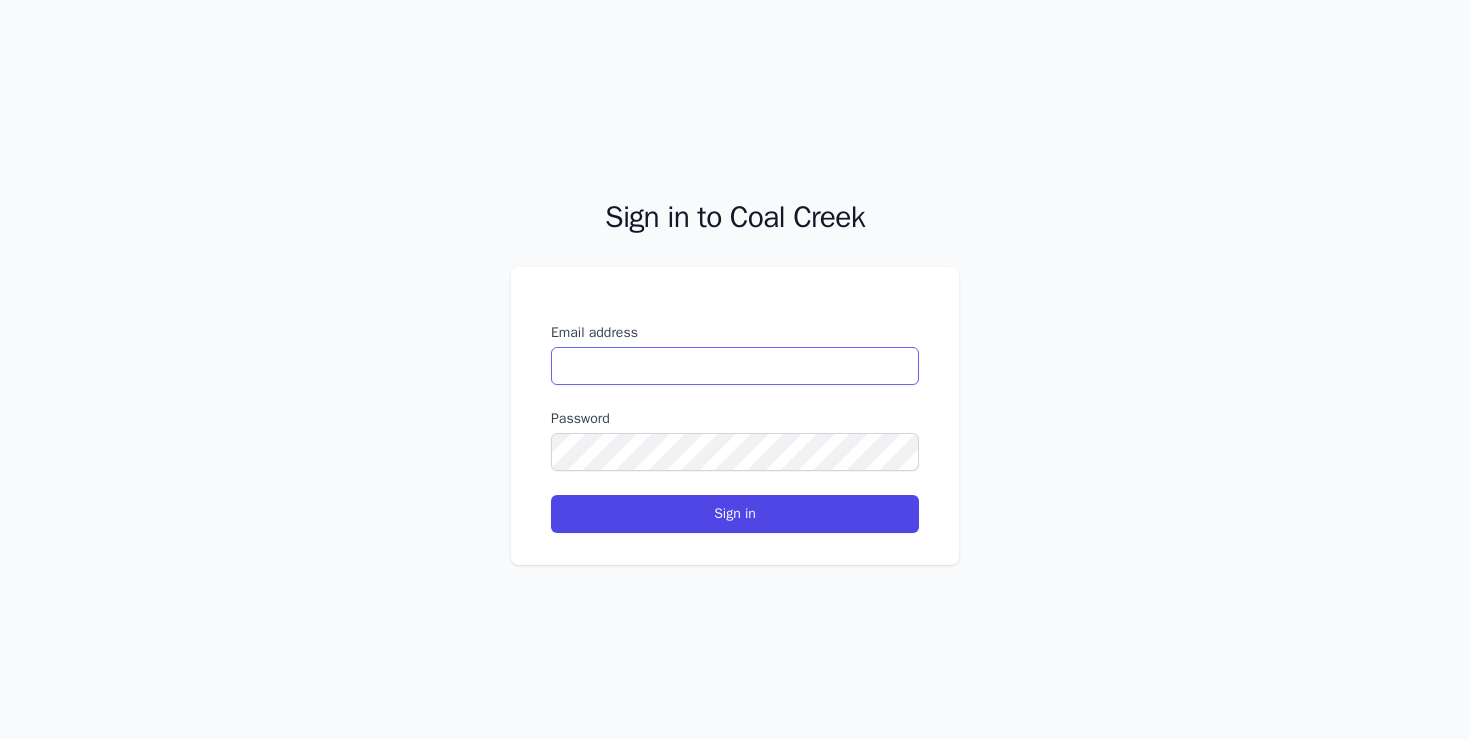 click on "Email address" at bounding box center [735, 366] 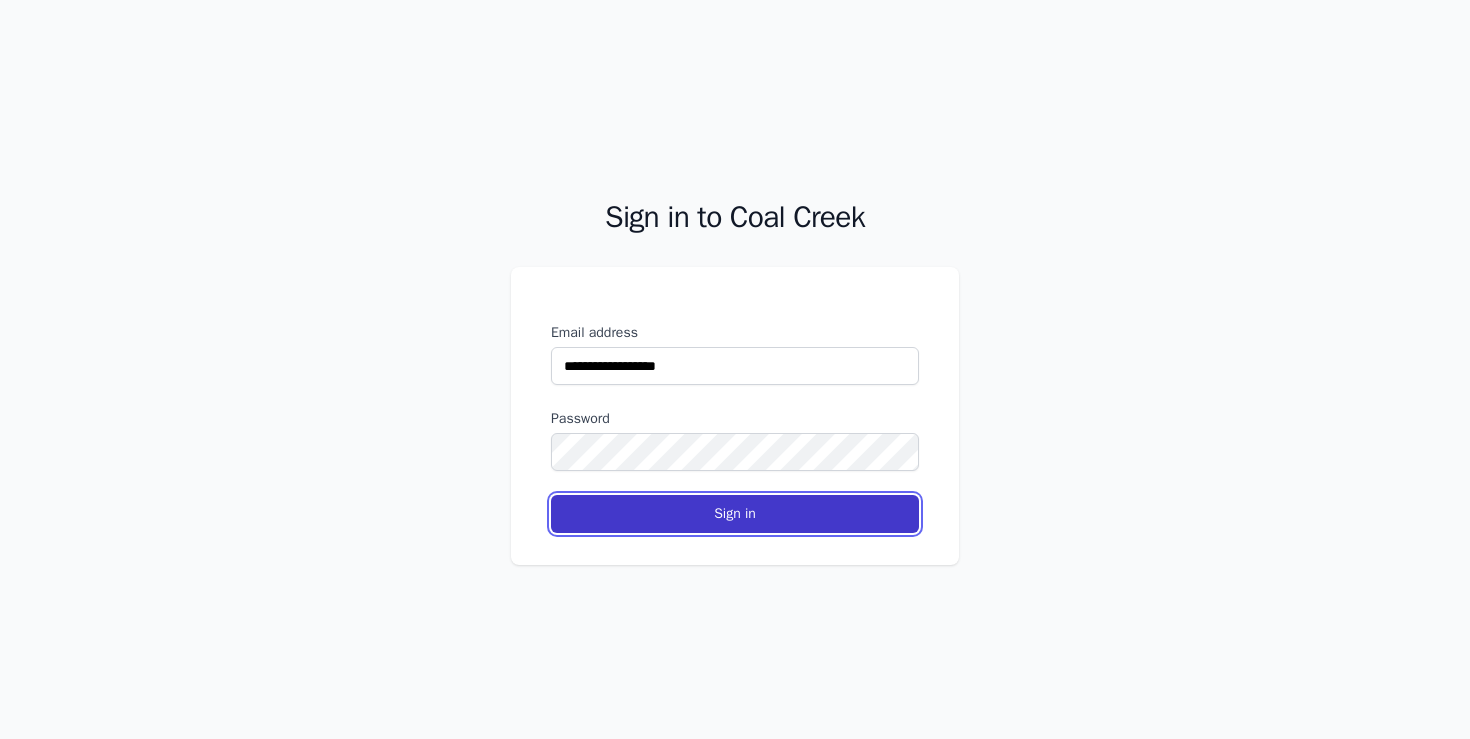 click on "Sign in" at bounding box center (735, 514) 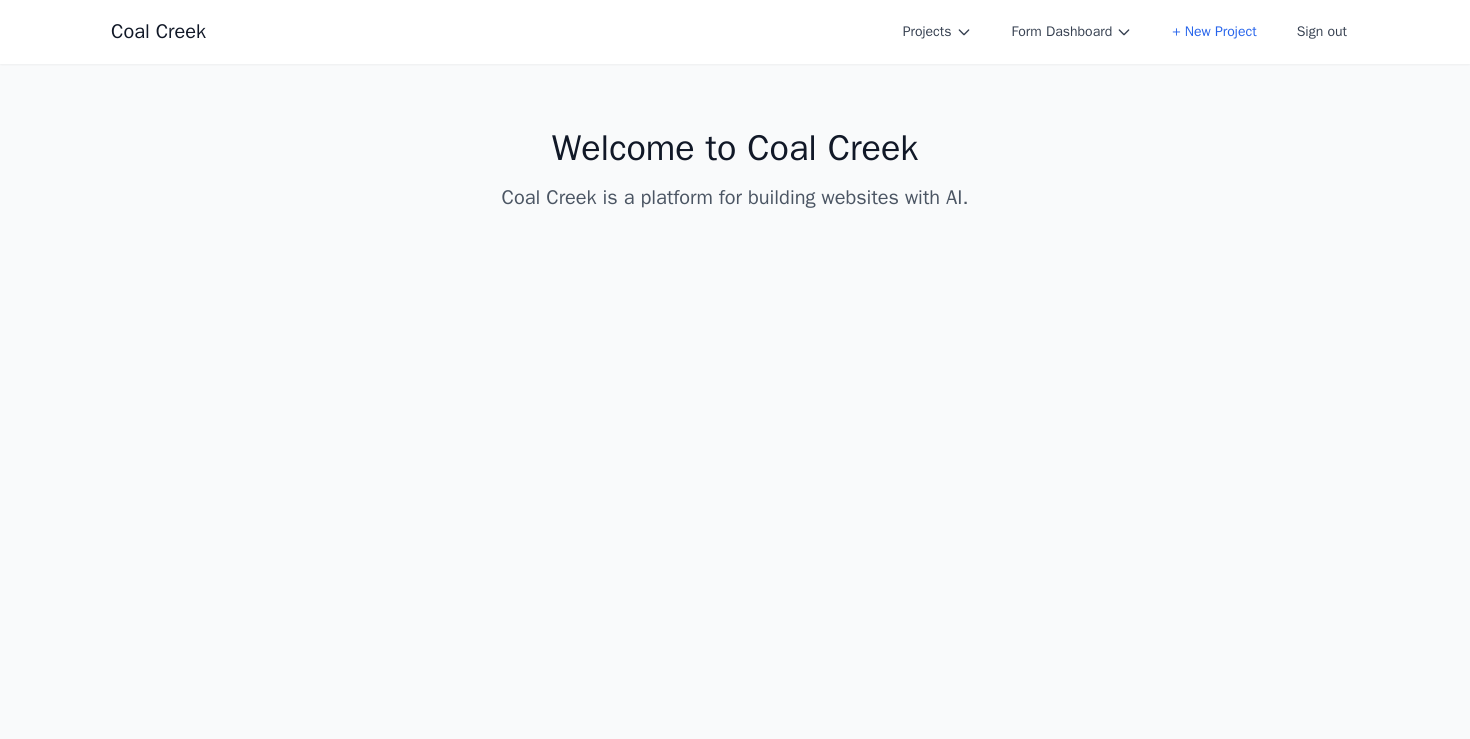 scroll, scrollTop: 0, scrollLeft: 0, axis: both 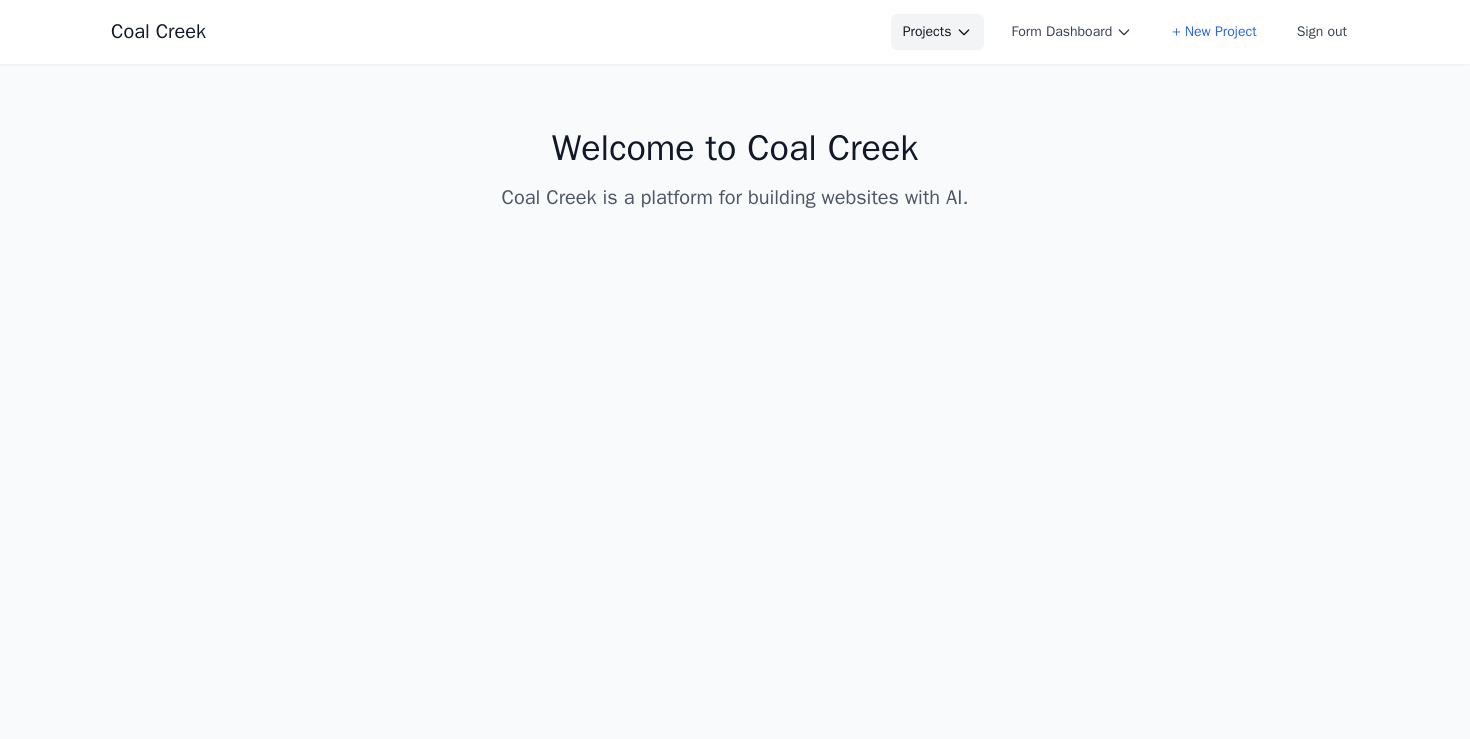 click on "Projects" at bounding box center [937, 32] 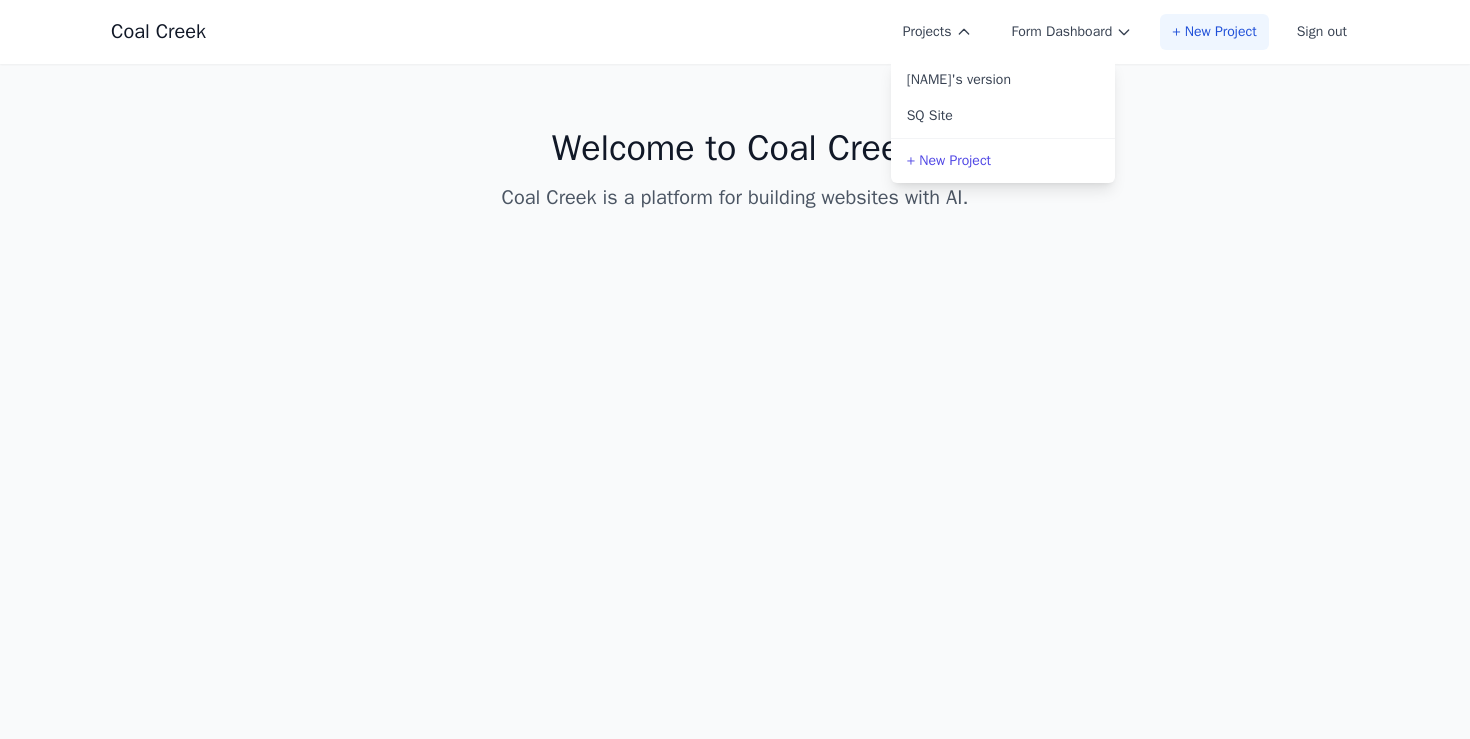 click on "+ New Project" at bounding box center (1214, 32) 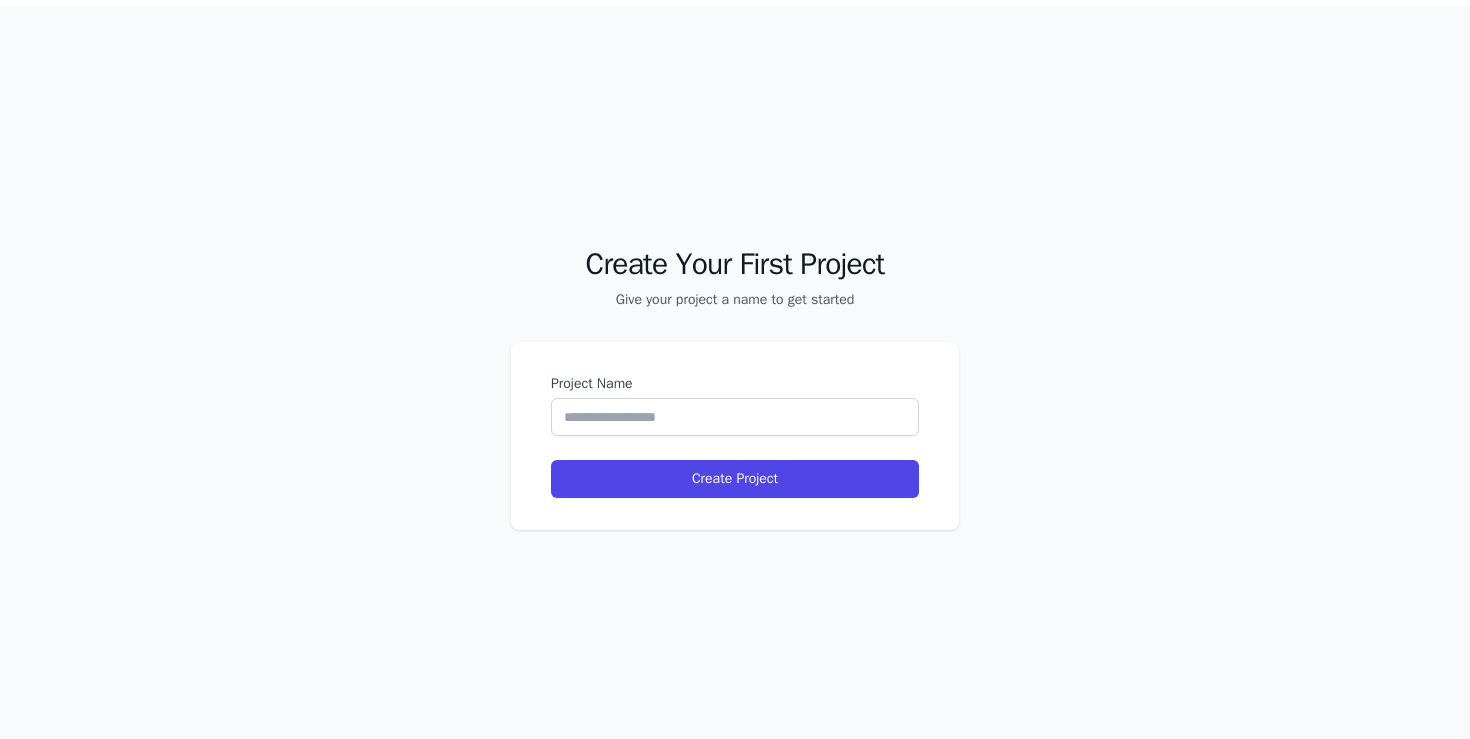 scroll, scrollTop: 64, scrollLeft: 0, axis: vertical 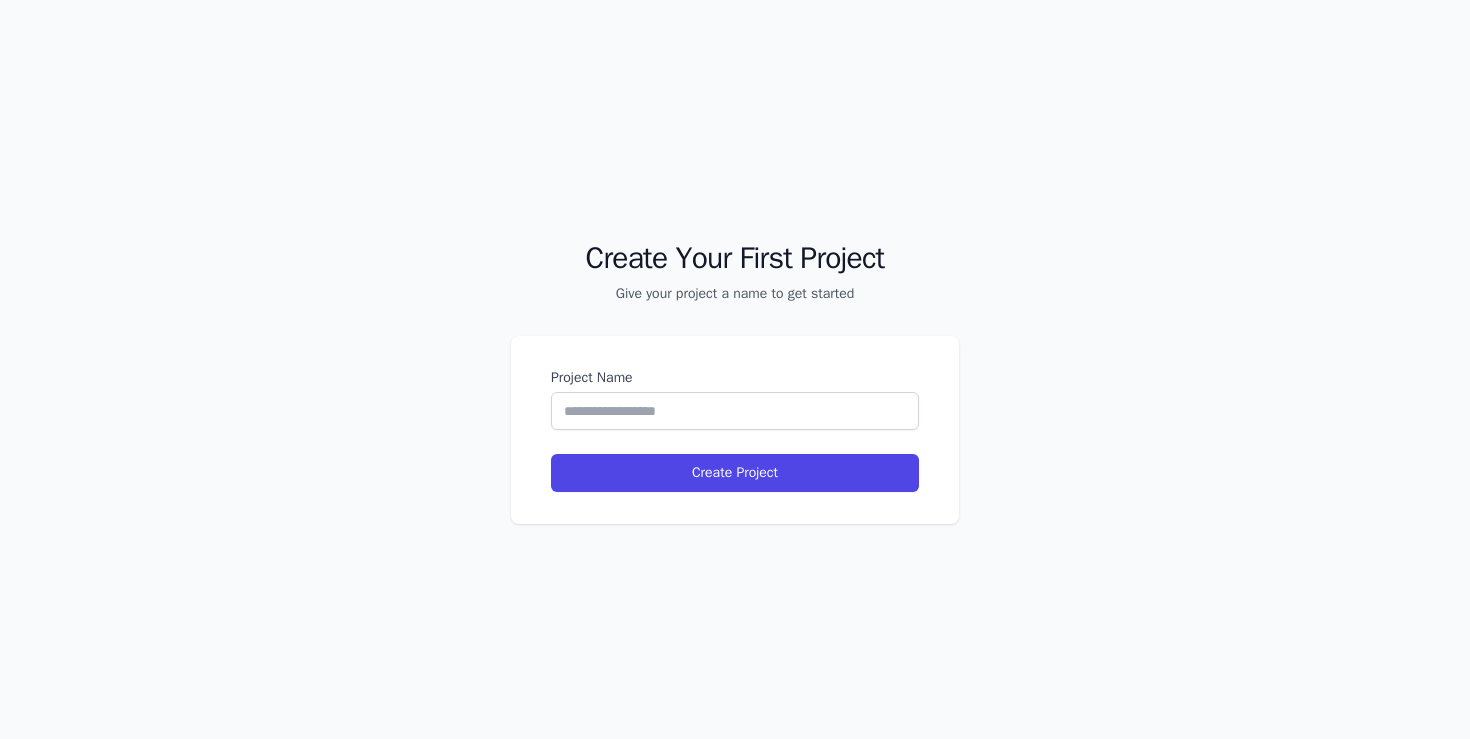 click on "Project Name Create Project" at bounding box center [735, 430] 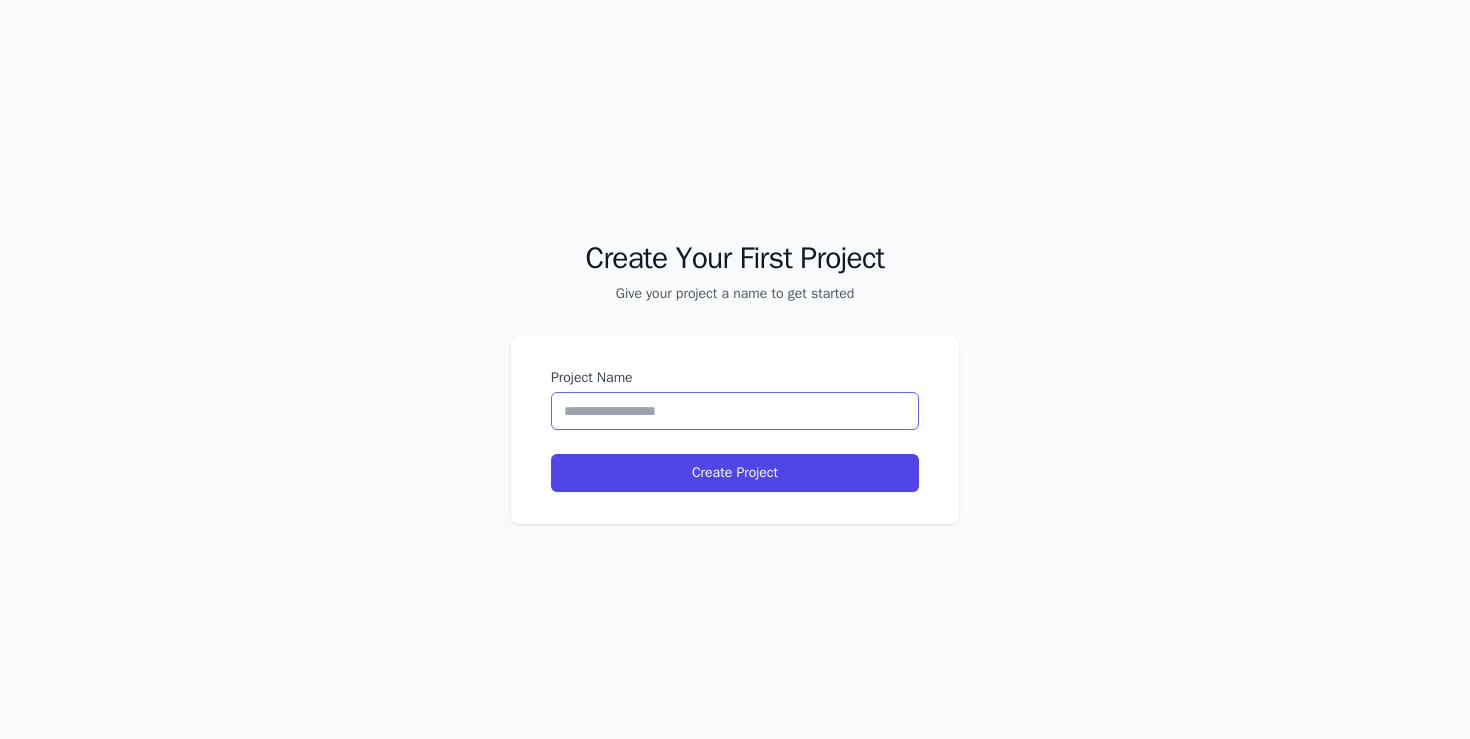 click on "Project Name" at bounding box center [735, 411] 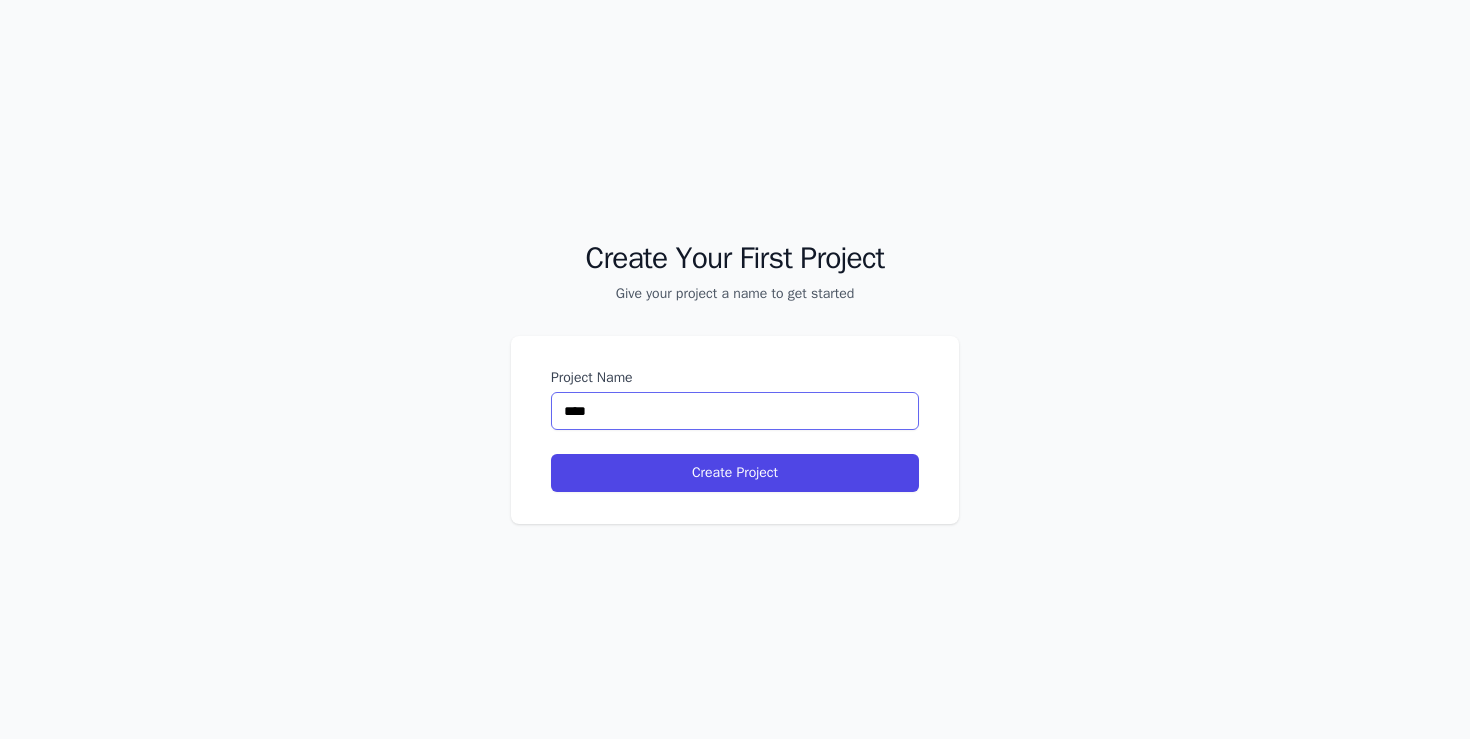 type on "****" 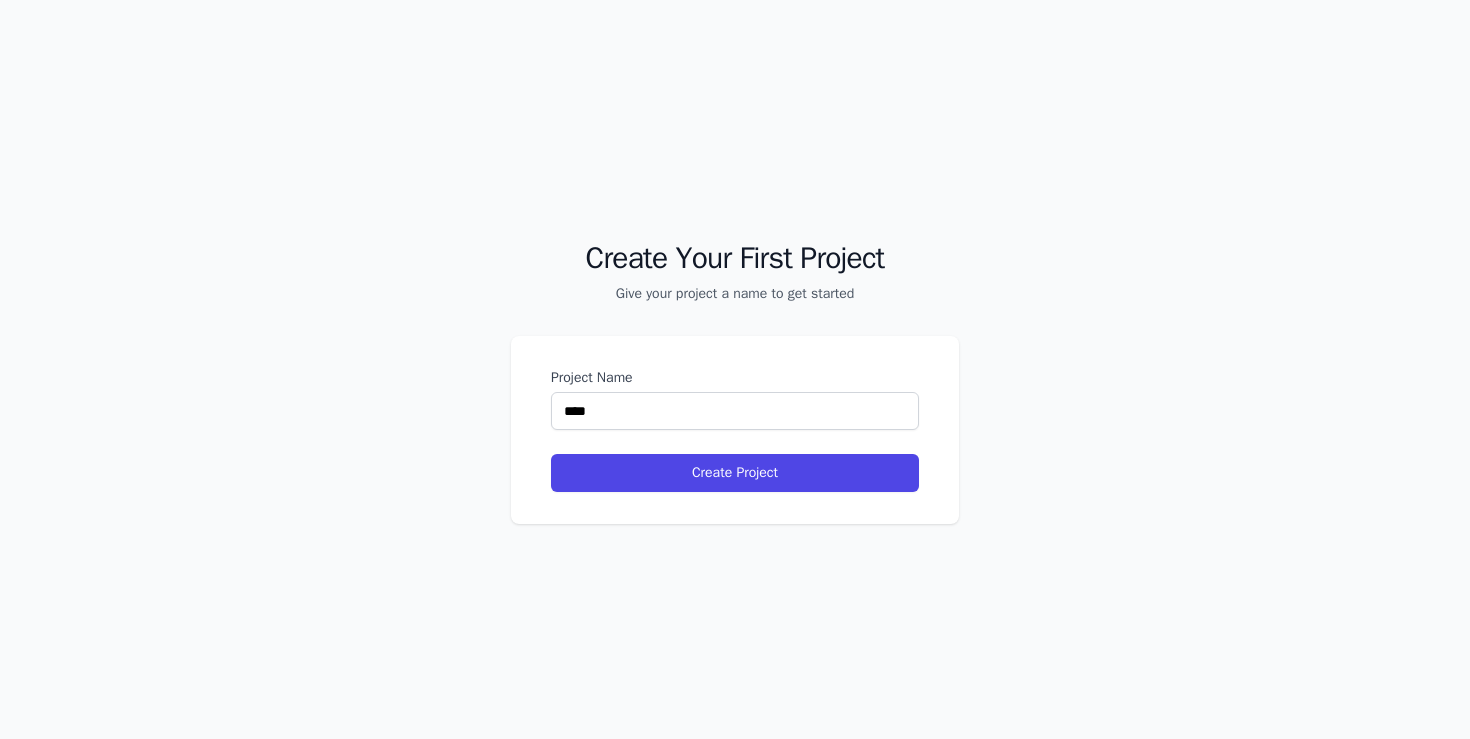 click on "Project Name **** Create Project" at bounding box center [735, 430] 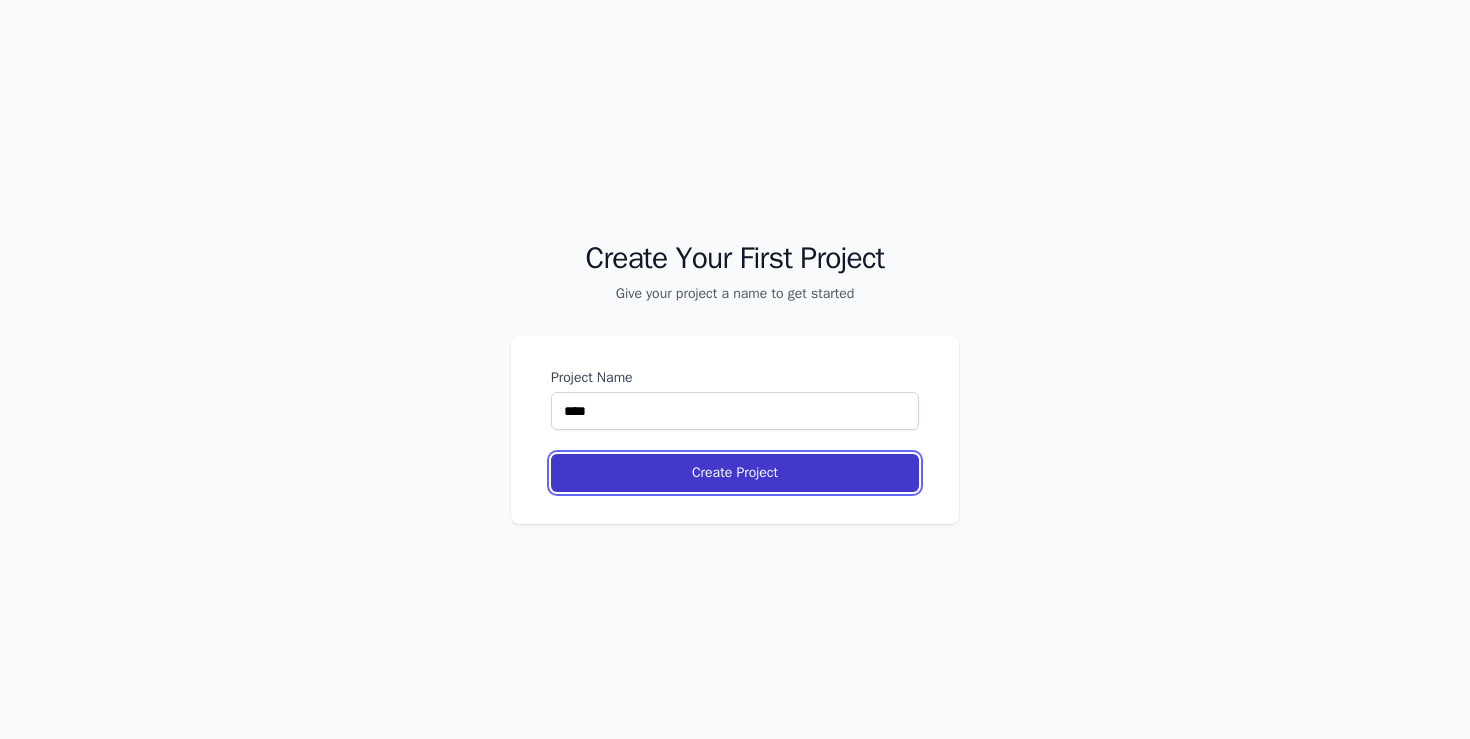 click on "Create Project" at bounding box center (735, 473) 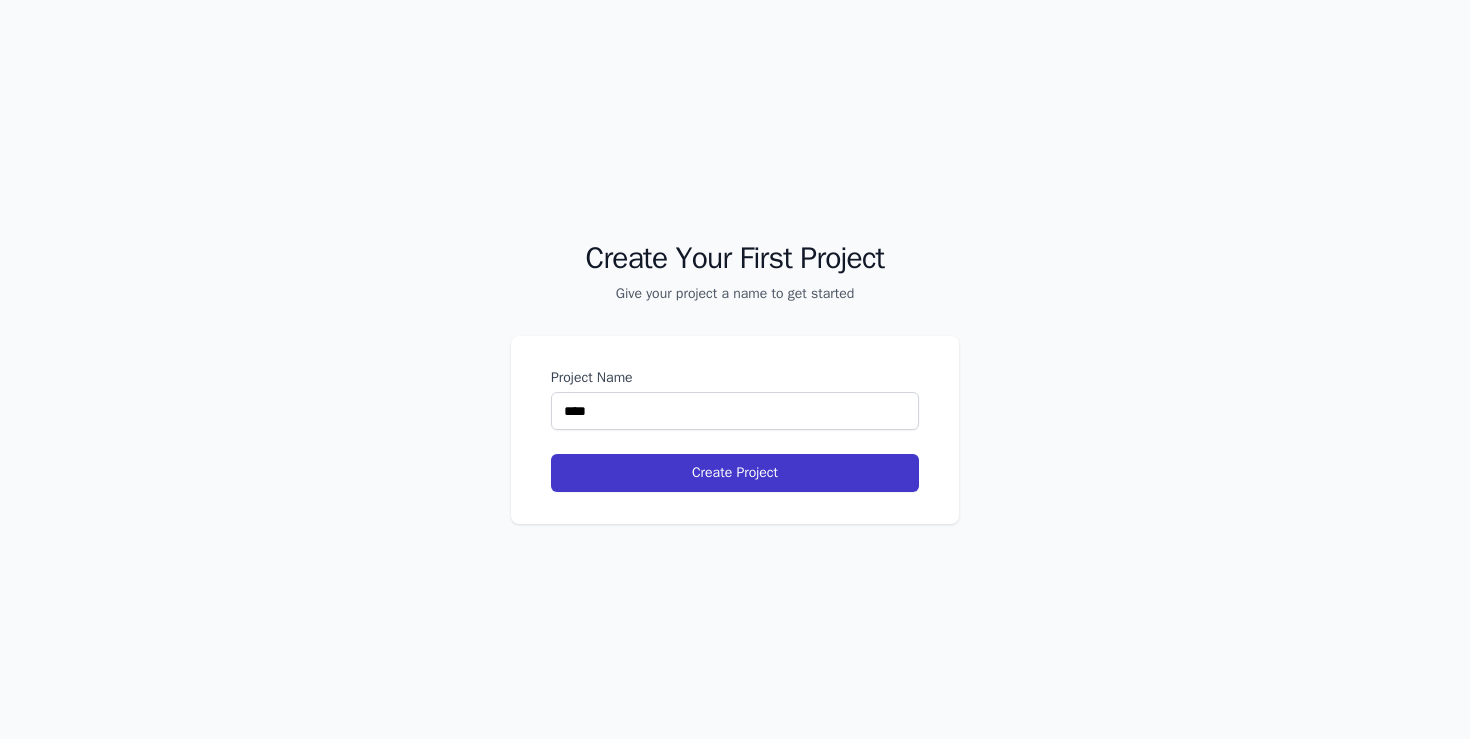 scroll, scrollTop: 0, scrollLeft: 0, axis: both 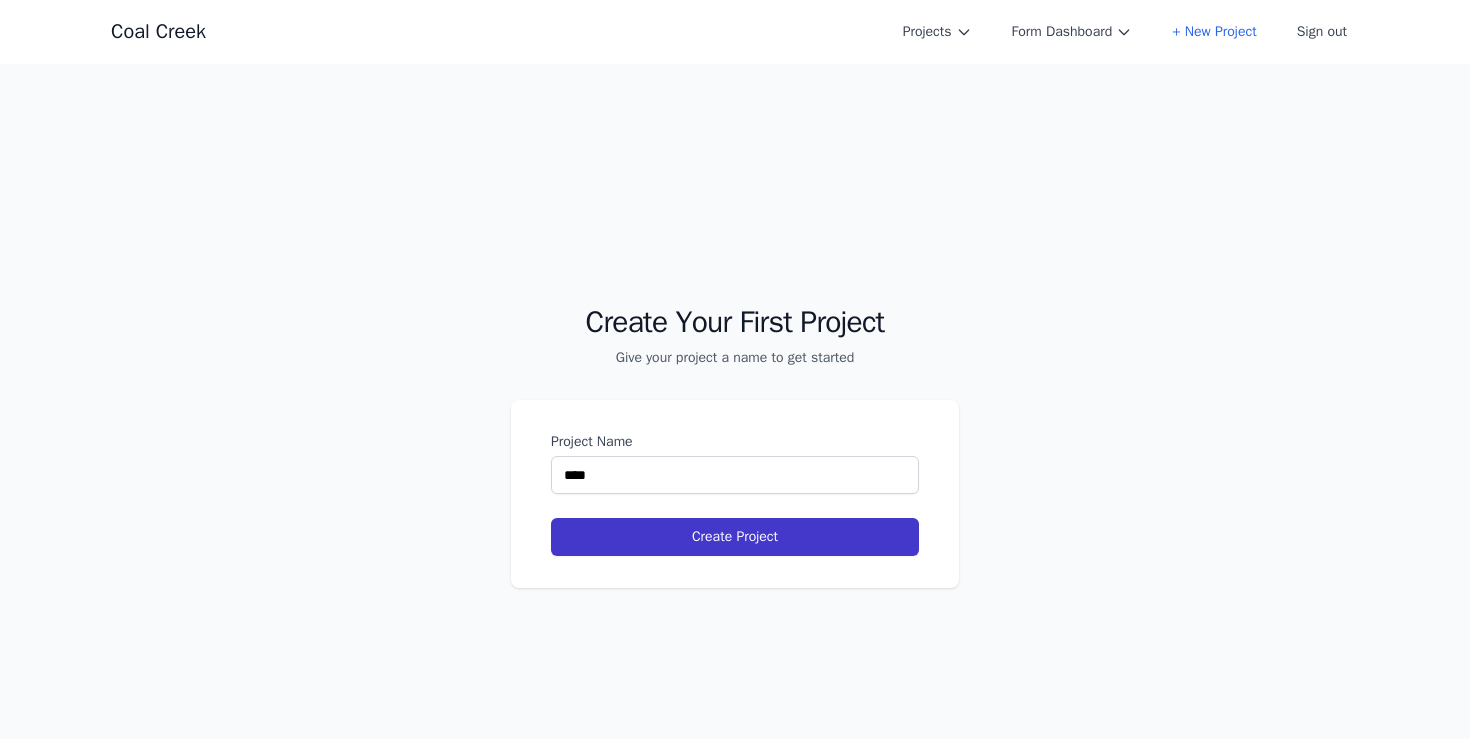 select on "**" 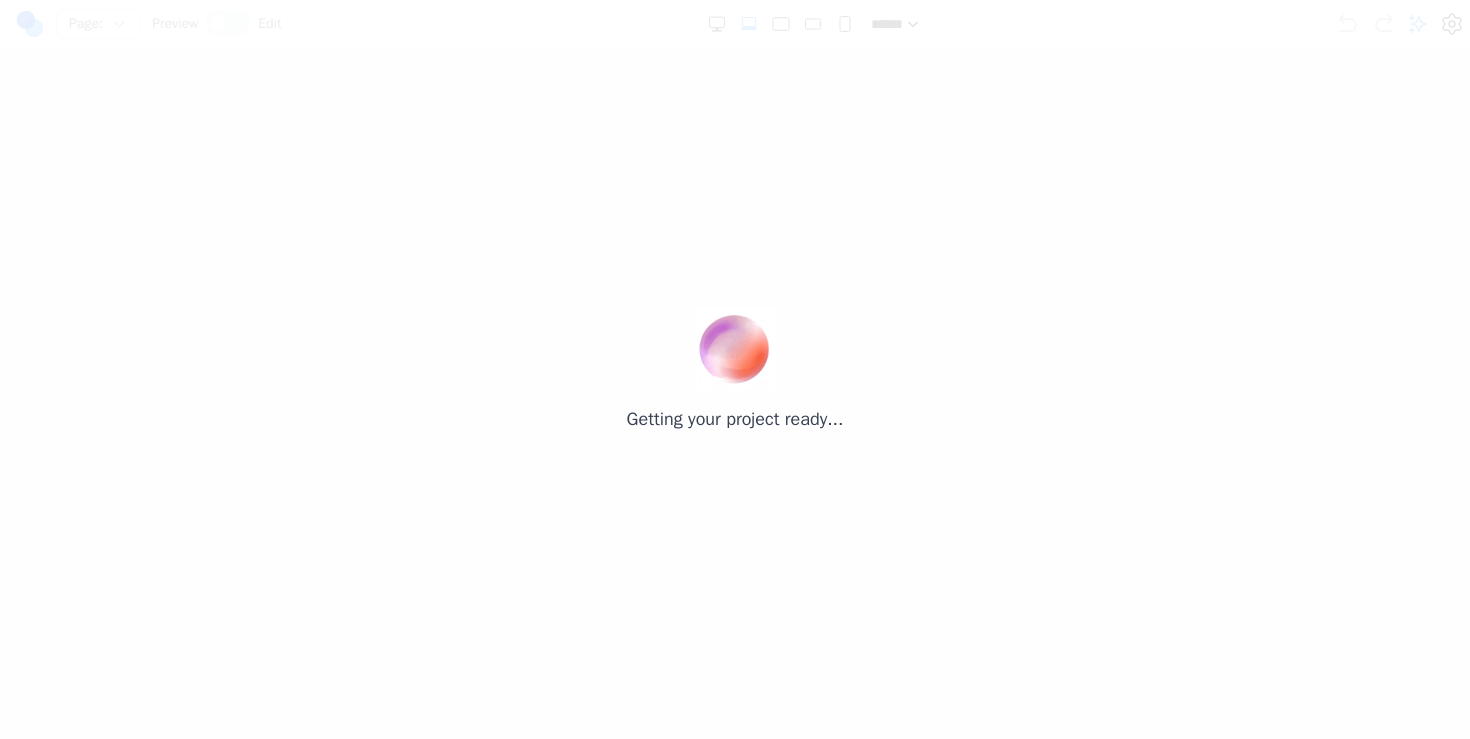 scroll, scrollTop: 0, scrollLeft: 0, axis: both 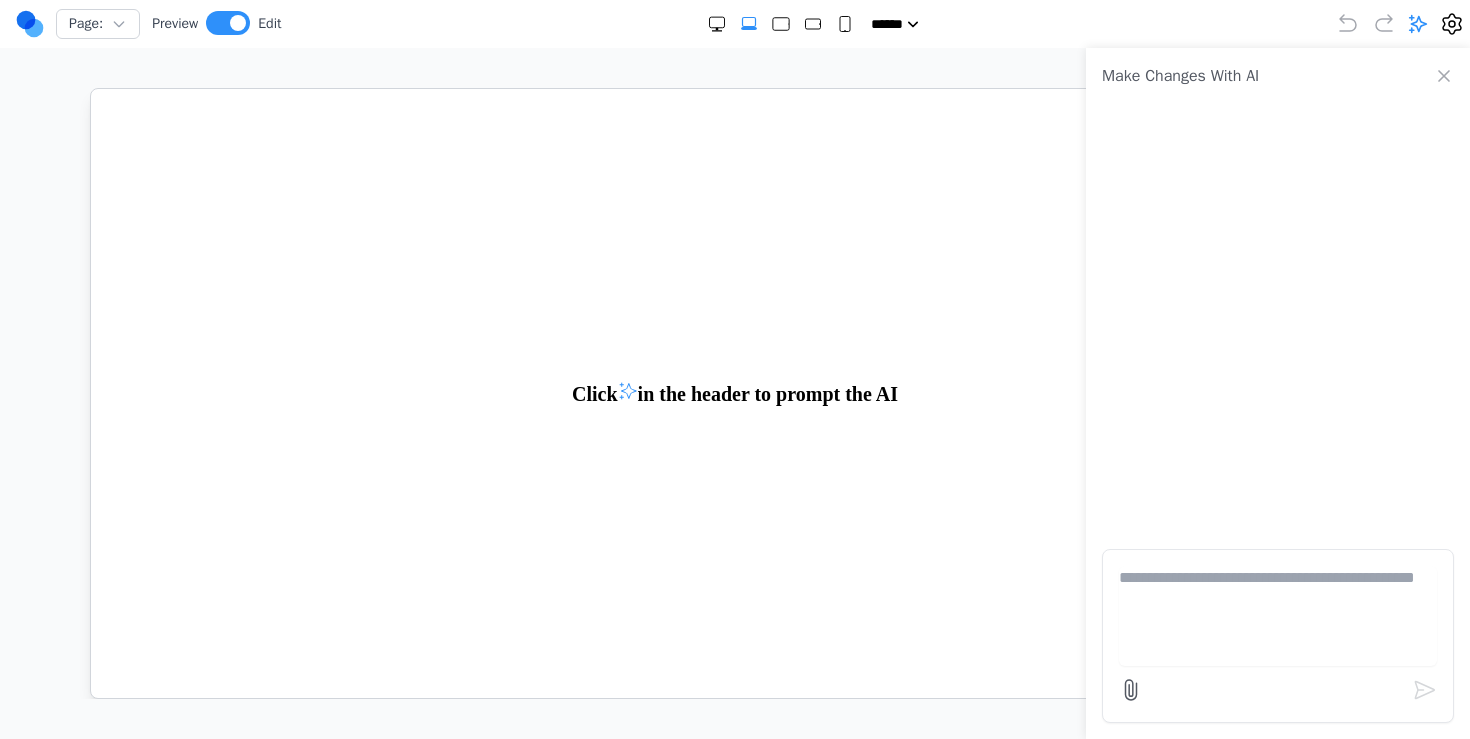 click on "Make Changes With AI" at bounding box center [1278, 76] 